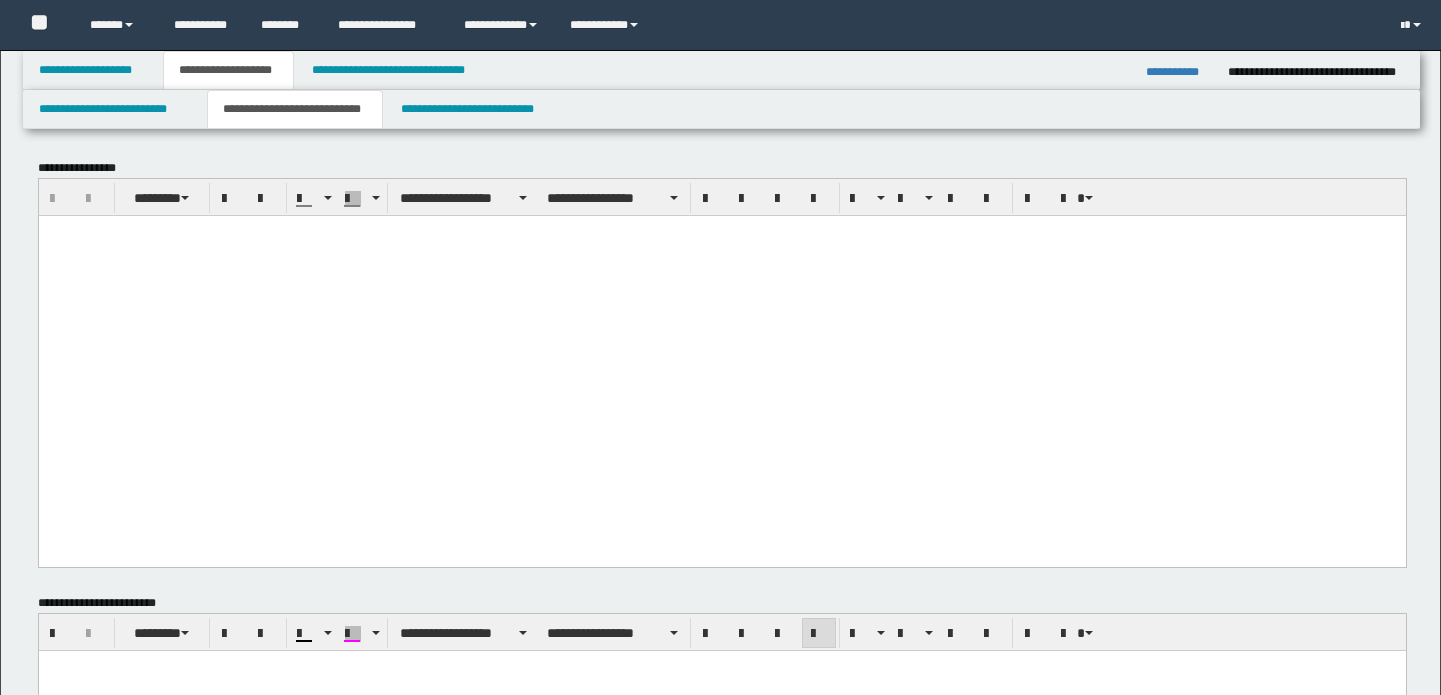 scroll, scrollTop: 545, scrollLeft: 0, axis: vertical 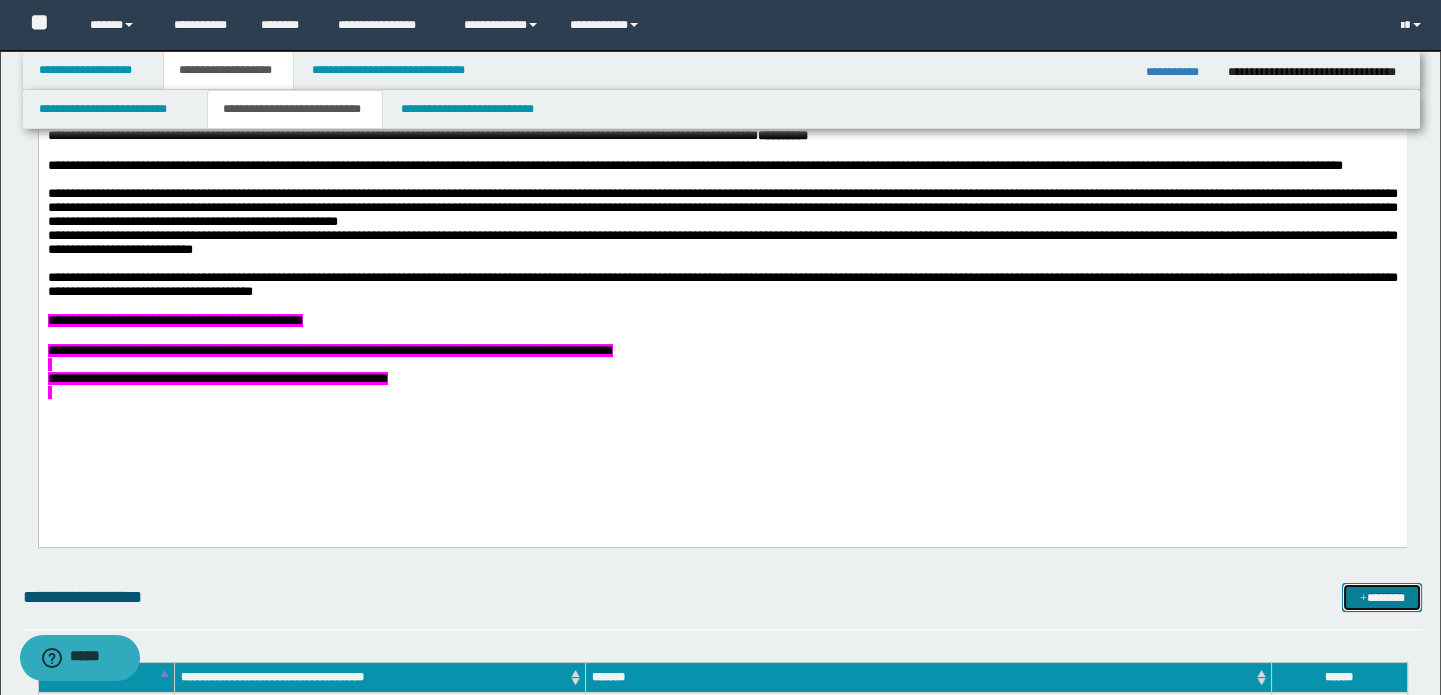 click on "*******" at bounding box center [1382, 598] 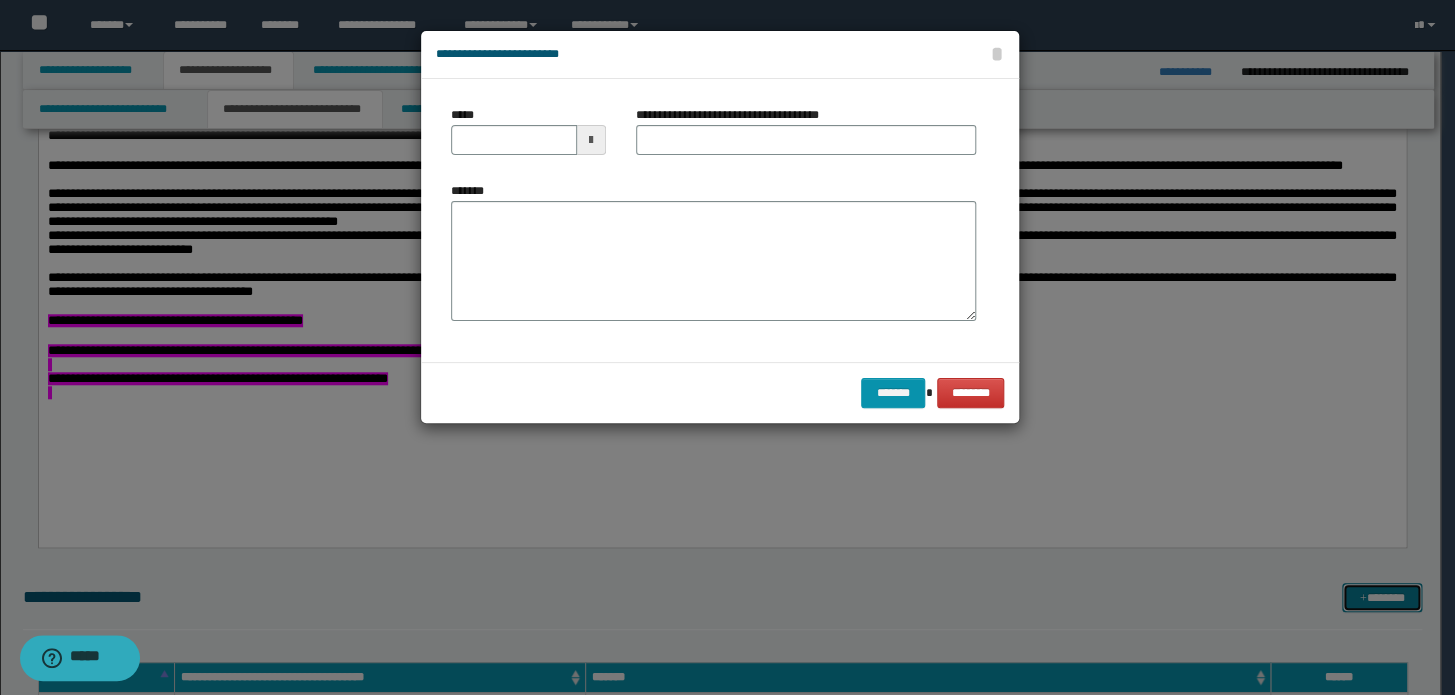 scroll, scrollTop: 0, scrollLeft: 0, axis: both 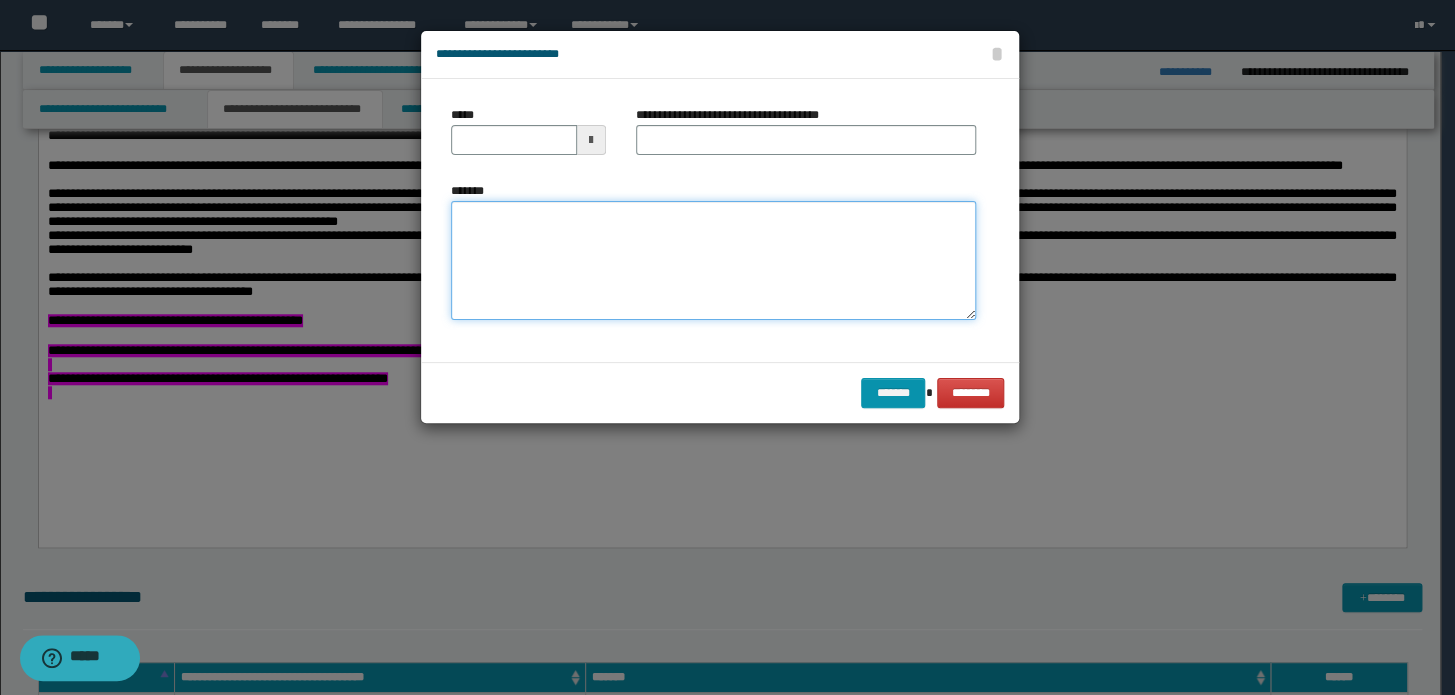 click on "*******" at bounding box center [713, 261] 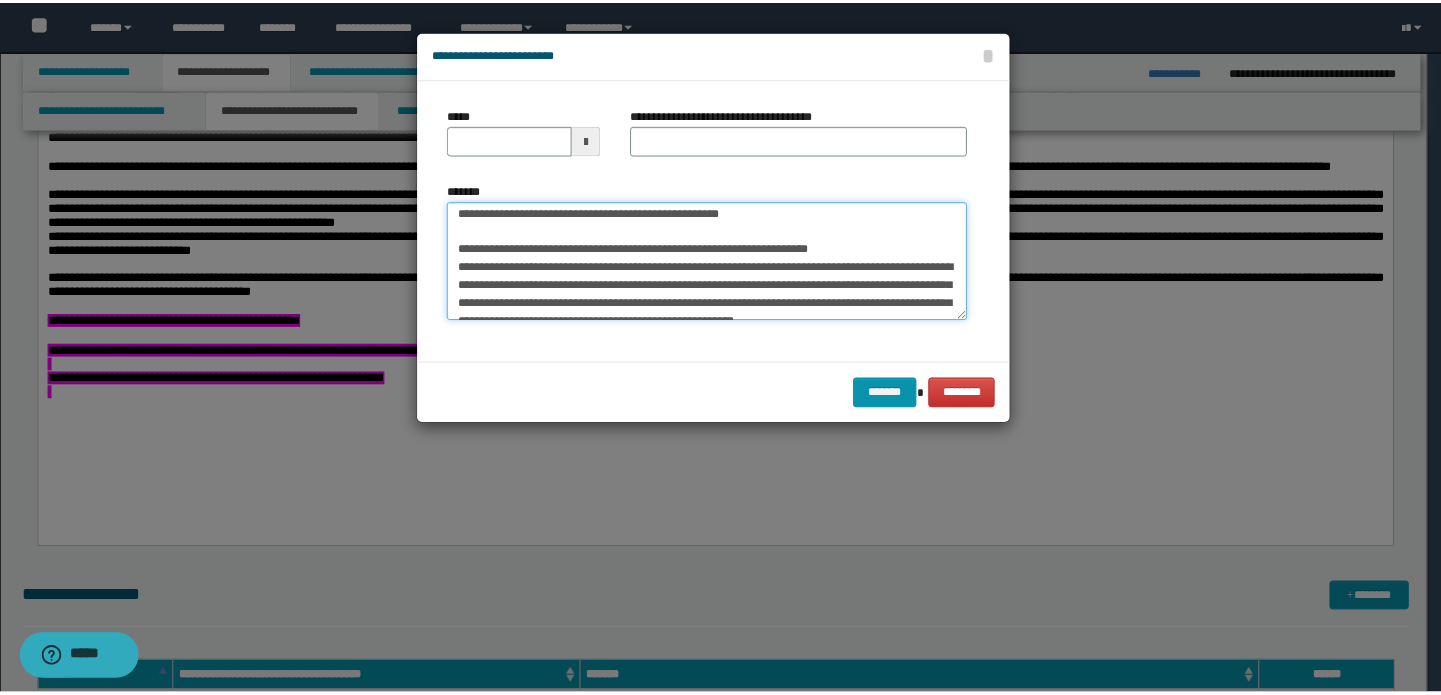 scroll, scrollTop: 0, scrollLeft: 0, axis: both 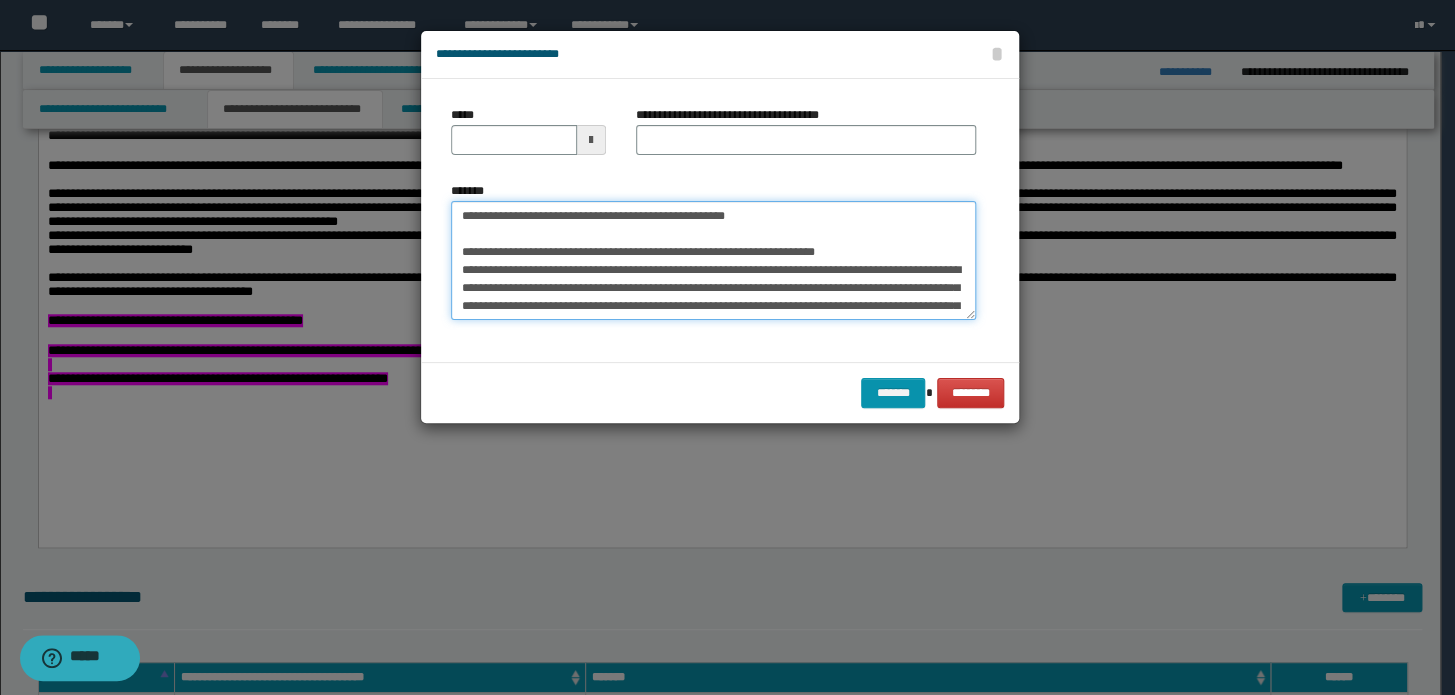 drag, startPoint x: 563, startPoint y: 214, endPoint x: 68, endPoint y: 203, distance: 495.1222 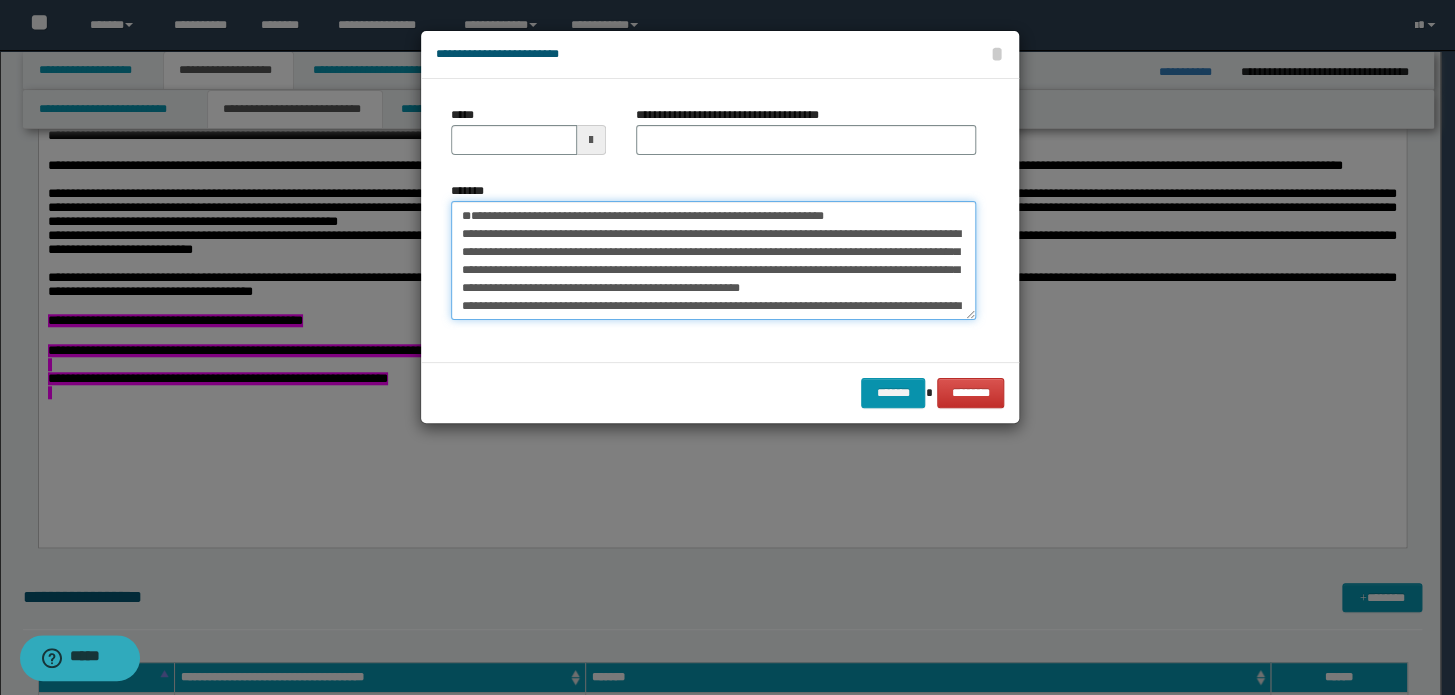 type on "**********" 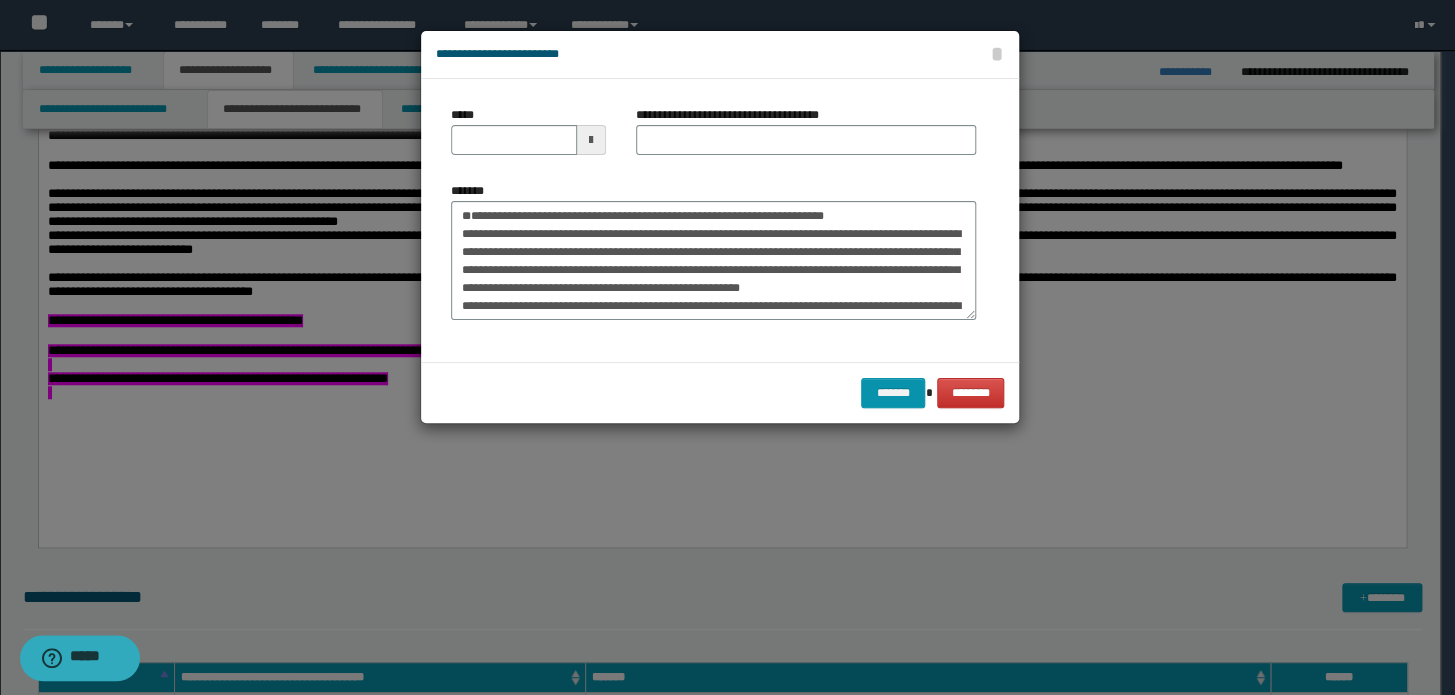 drag, startPoint x: 447, startPoint y: 131, endPoint x: 536, endPoint y: 140, distance: 89.453896 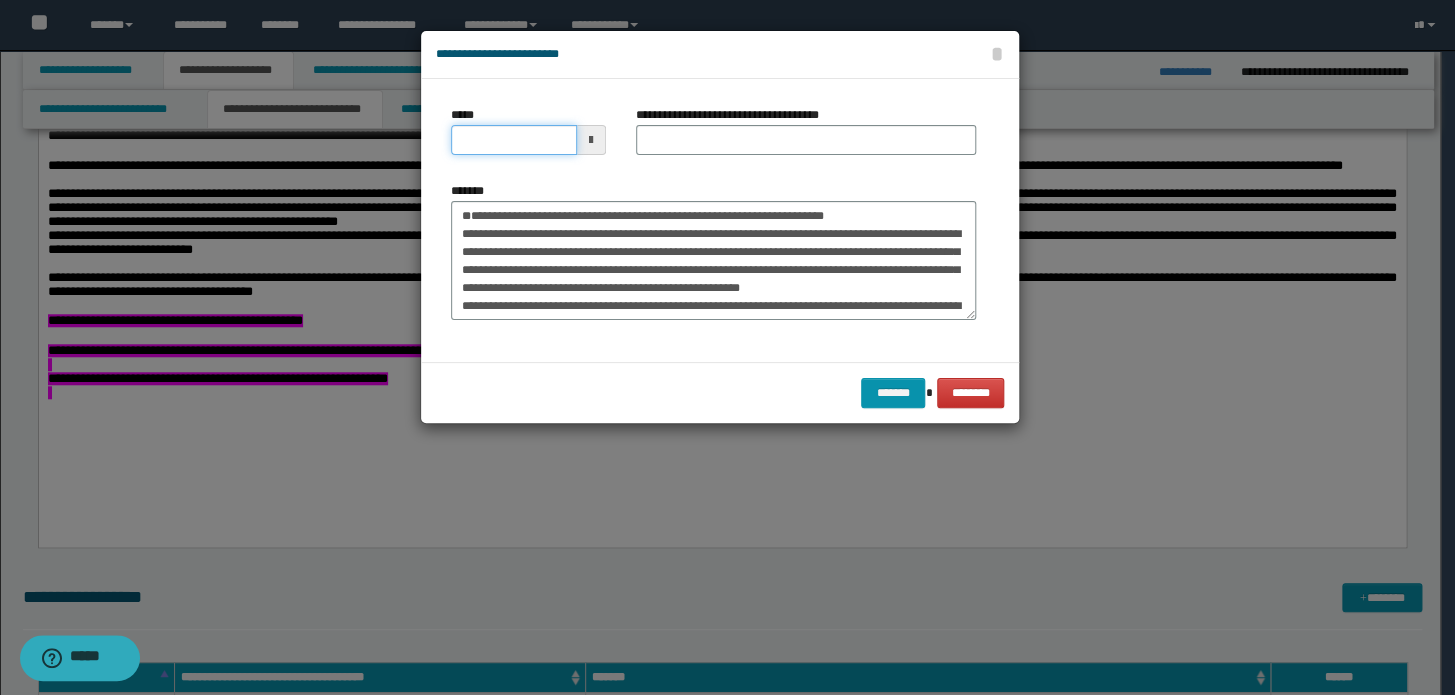 click on "*****" at bounding box center [514, 140] 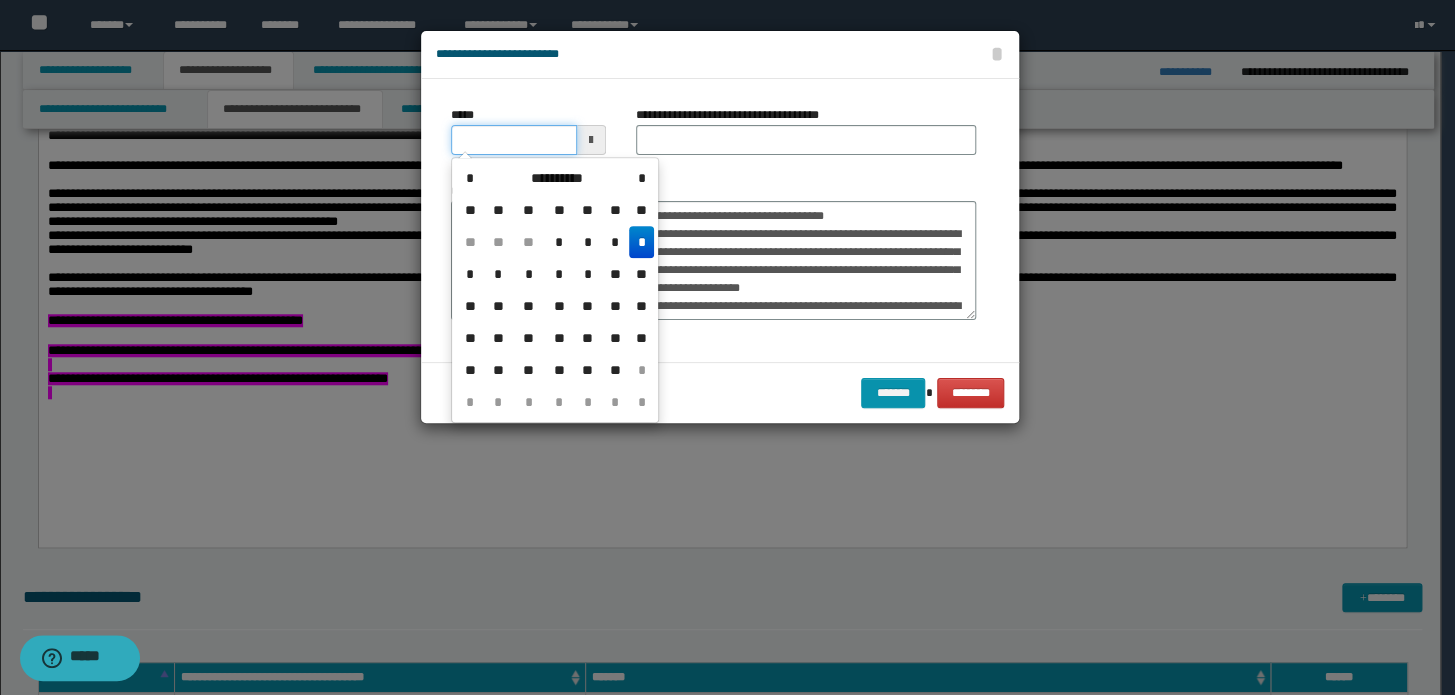type on "**********" 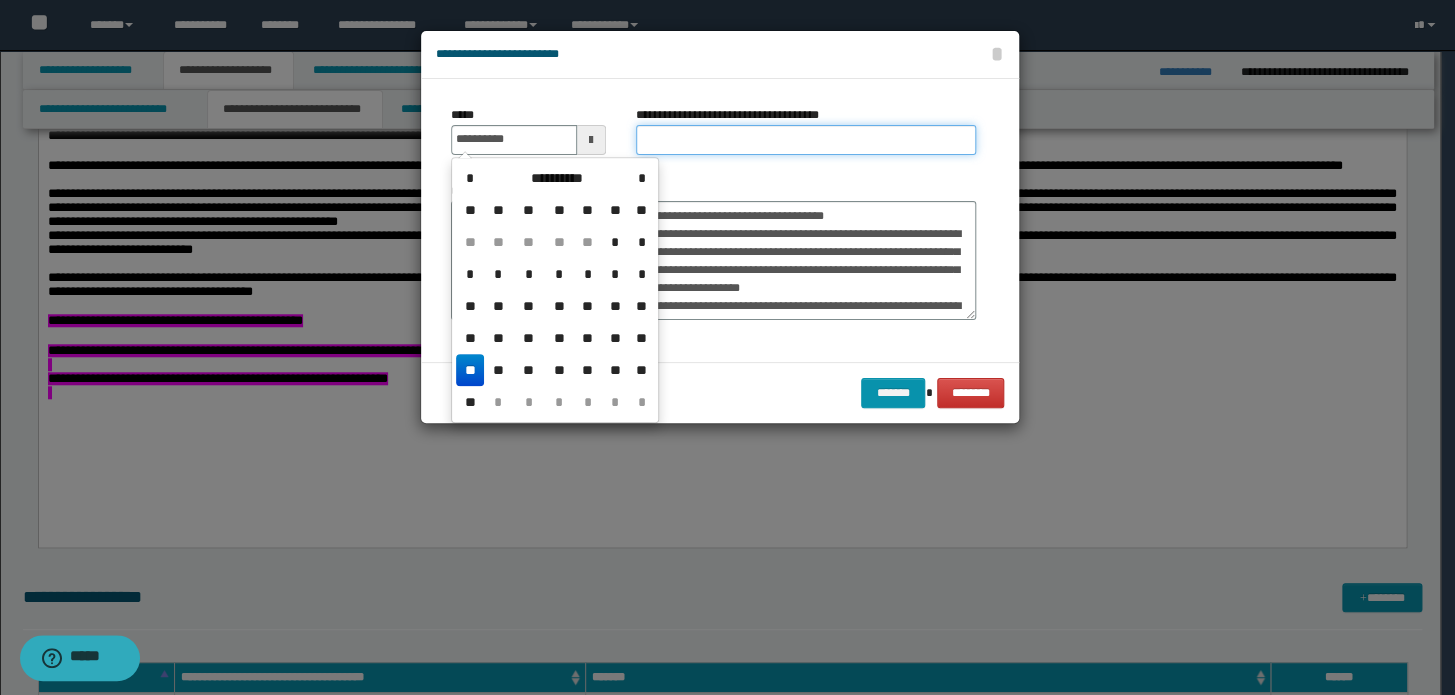 drag, startPoint x: 719, startPoint y: 143, endPoint x: 758, endPoint y: 141, distance: 39.051247 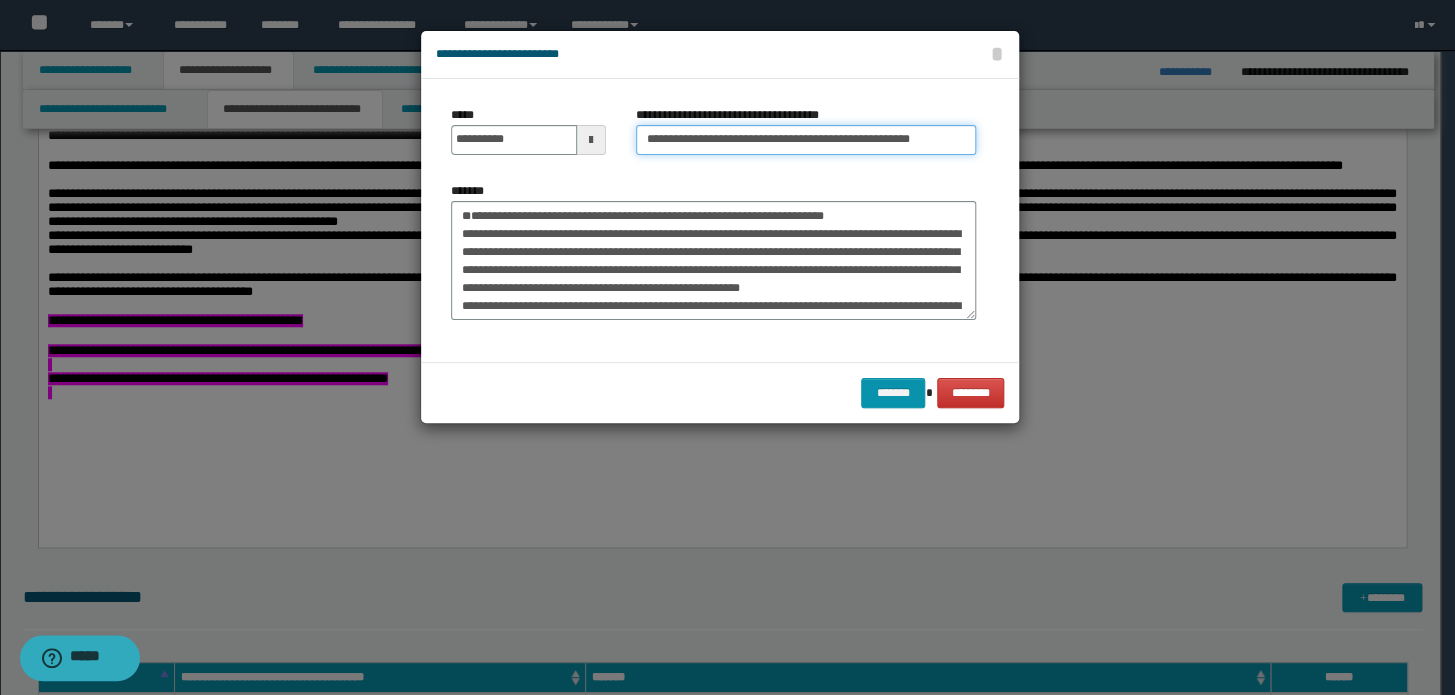drag, startPoint x: 710, startPoint y: 141, endPoint x: 8, endPoint y: 110, distance: 702.68414 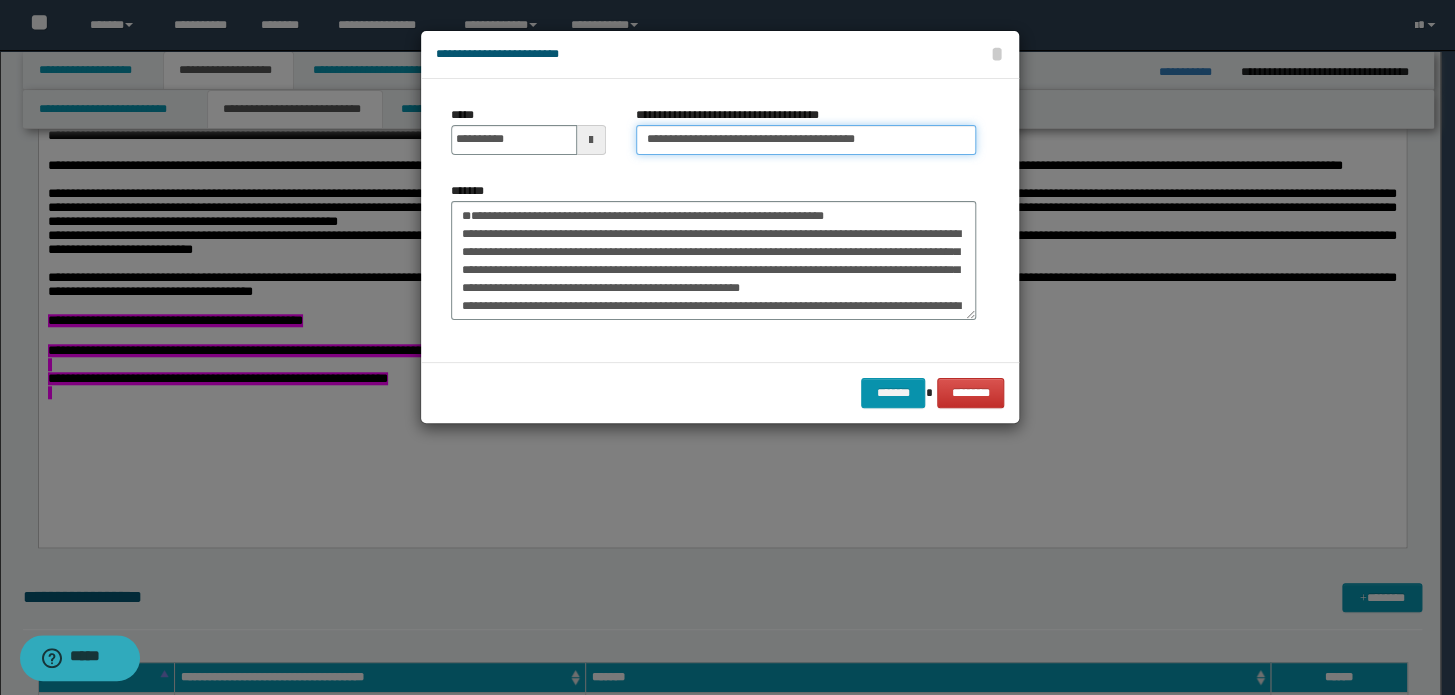 type on "**********" 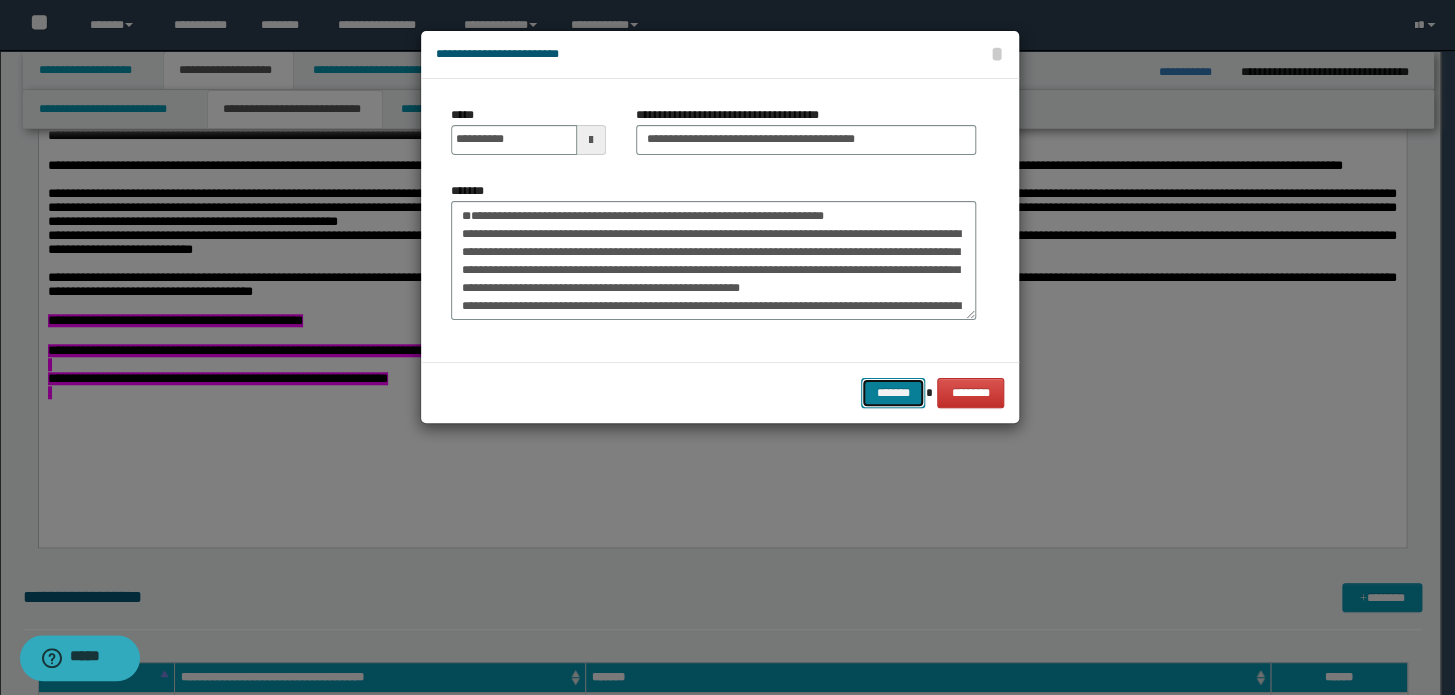 click on "*******" at bounding box center (893, 393) 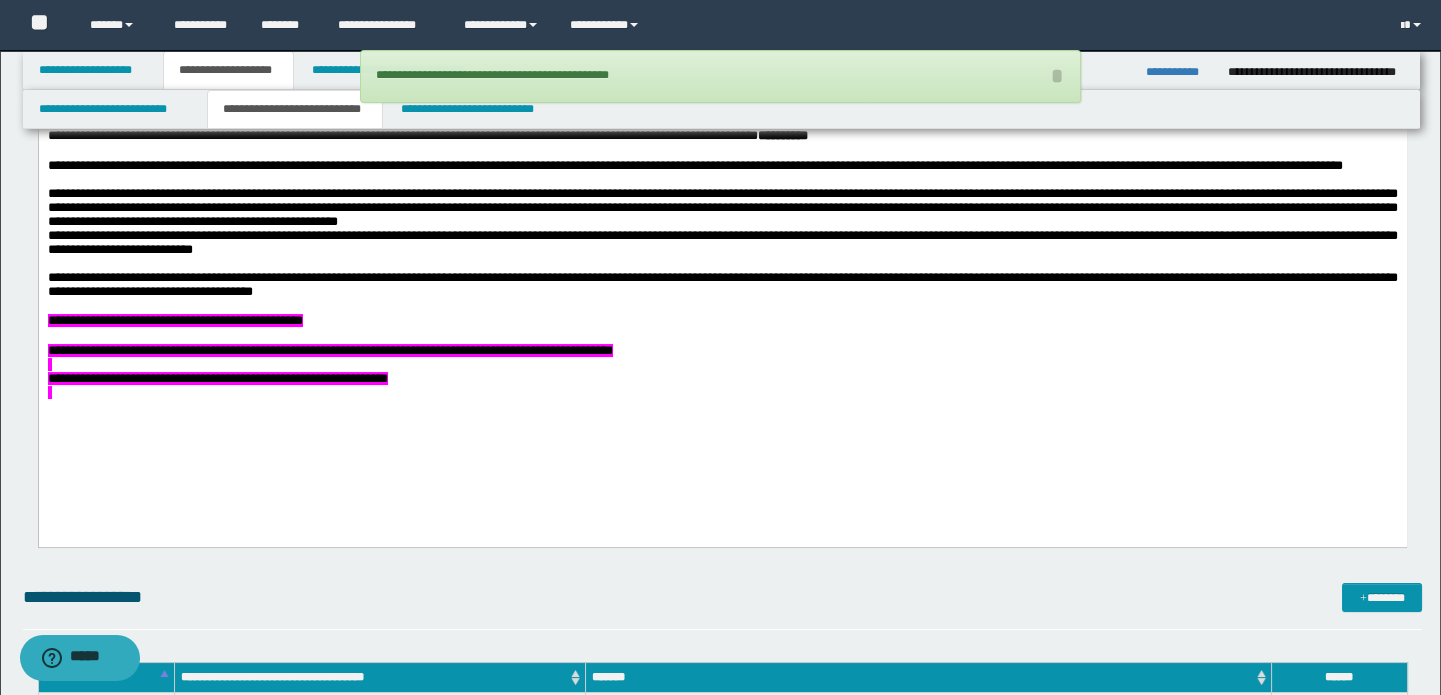 click on "**********" at bounding box center (722, 282) 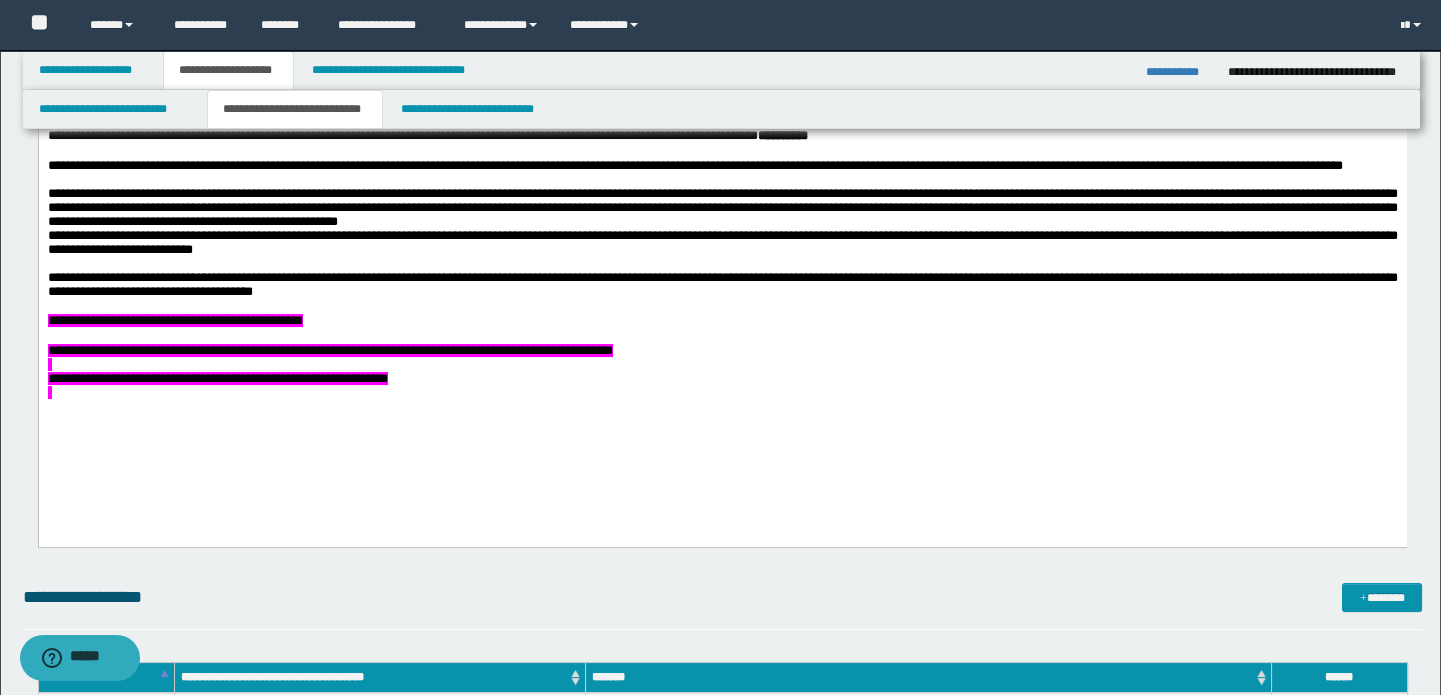 click on "**********" at bounding box center [1179, 72] 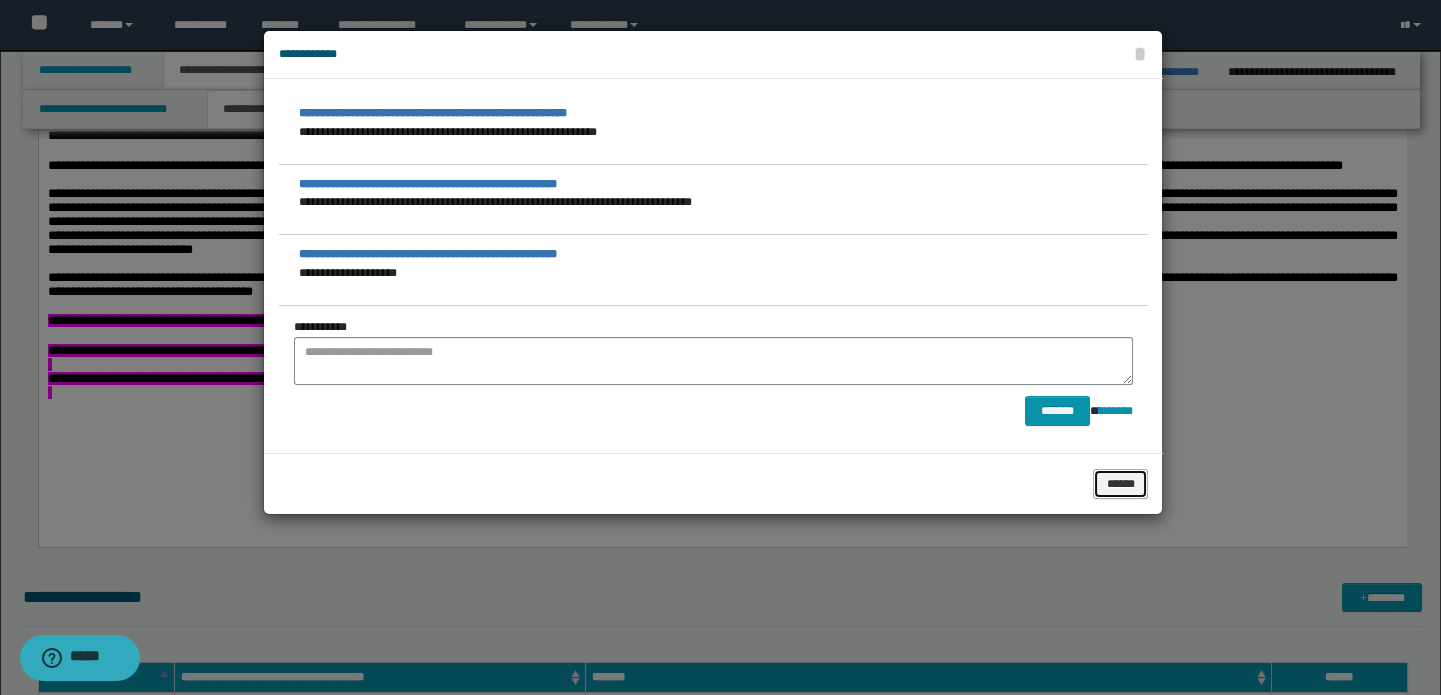 click on "******" at bounding box center (1120, 484) 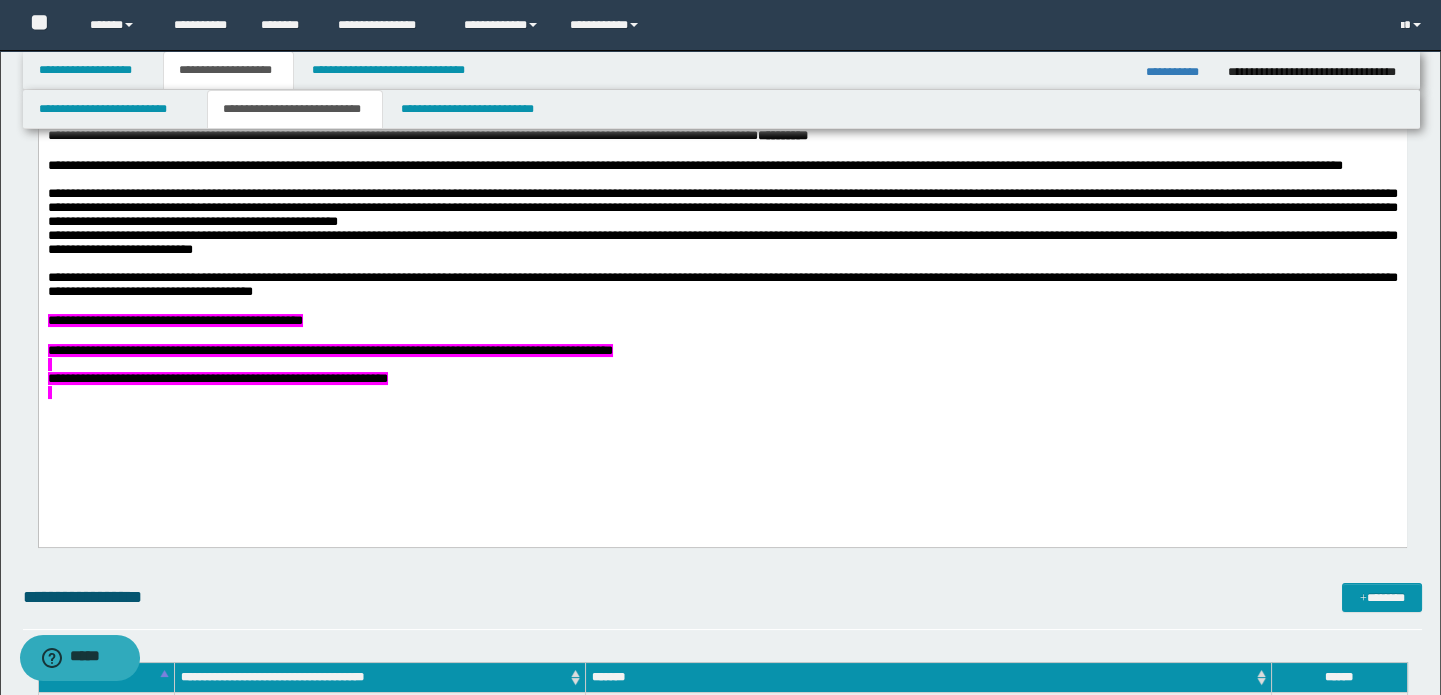 click on "**********" at bounding box center (722, 321) 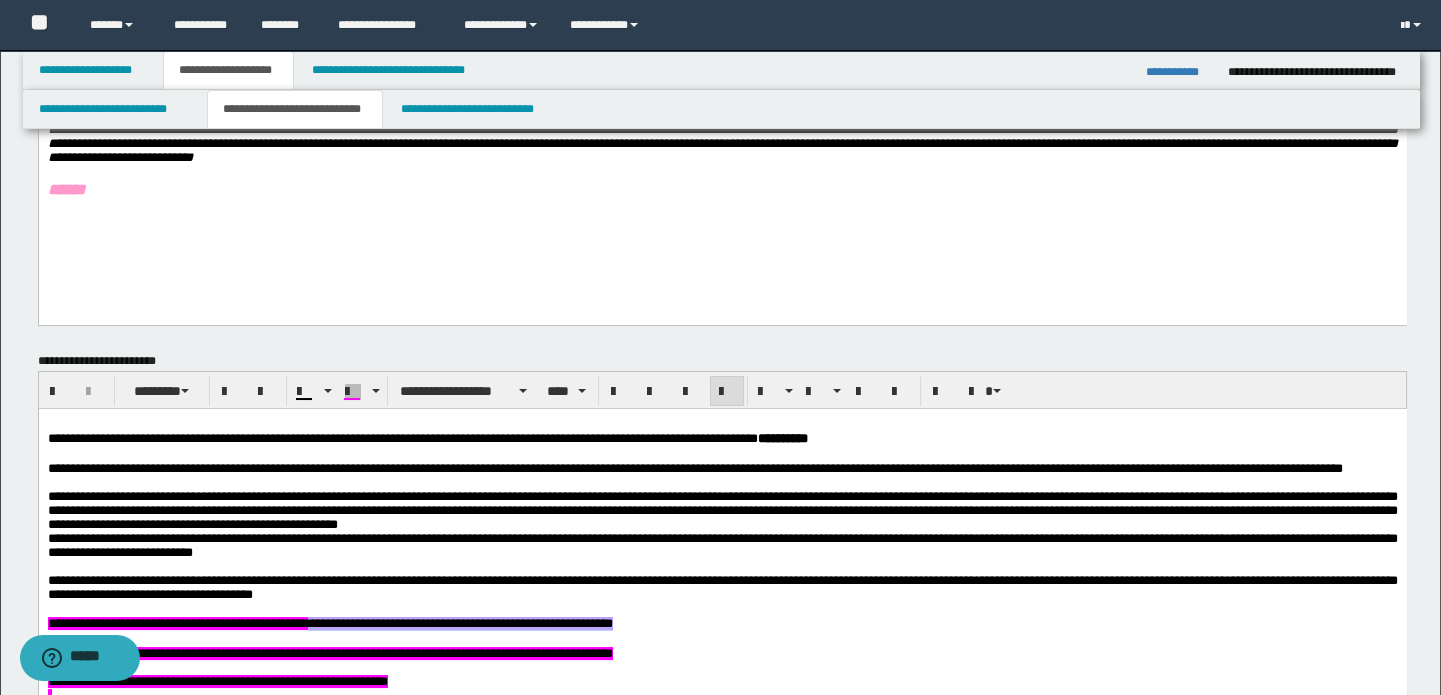 scroll, scrollTop: 181, scrollLeft: 0, axis: vertical 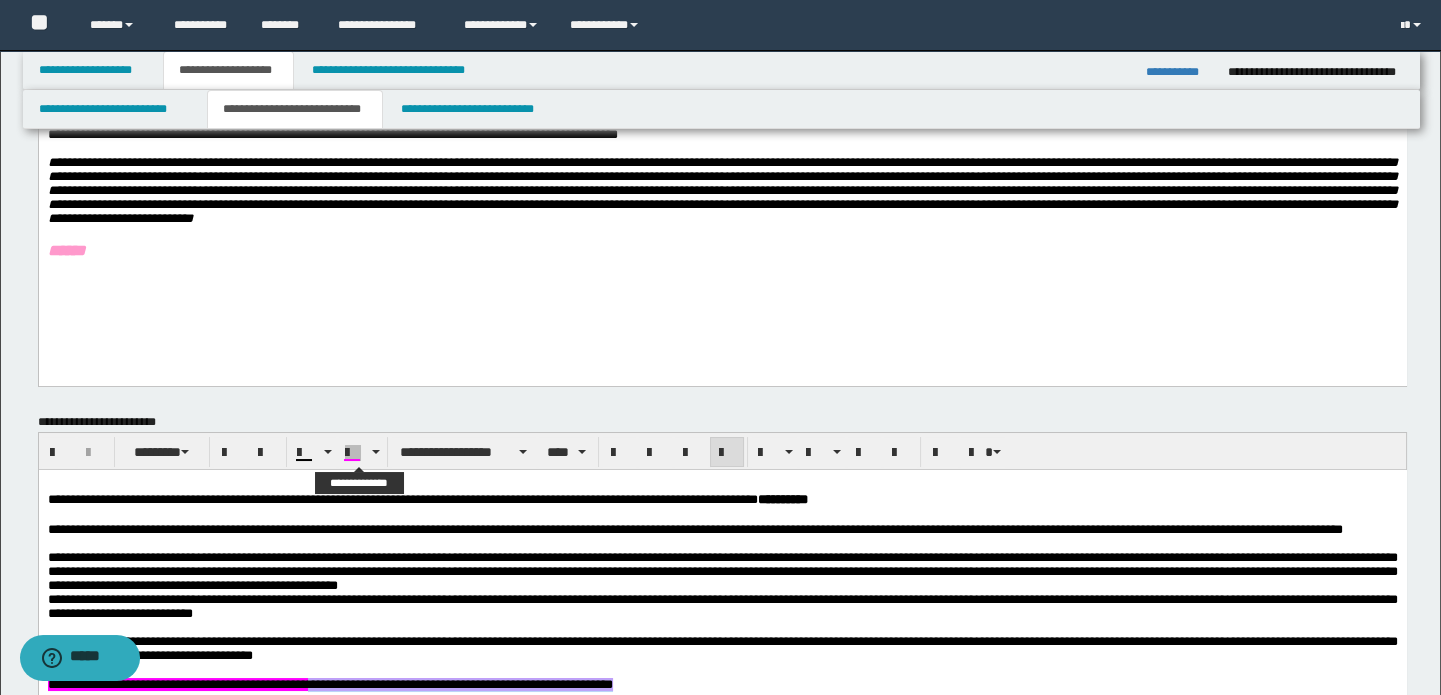 drag, startPoint x: 369, startPoint y: 459, endPoint x: 384, endPoint y: 538, distance: 80.411446 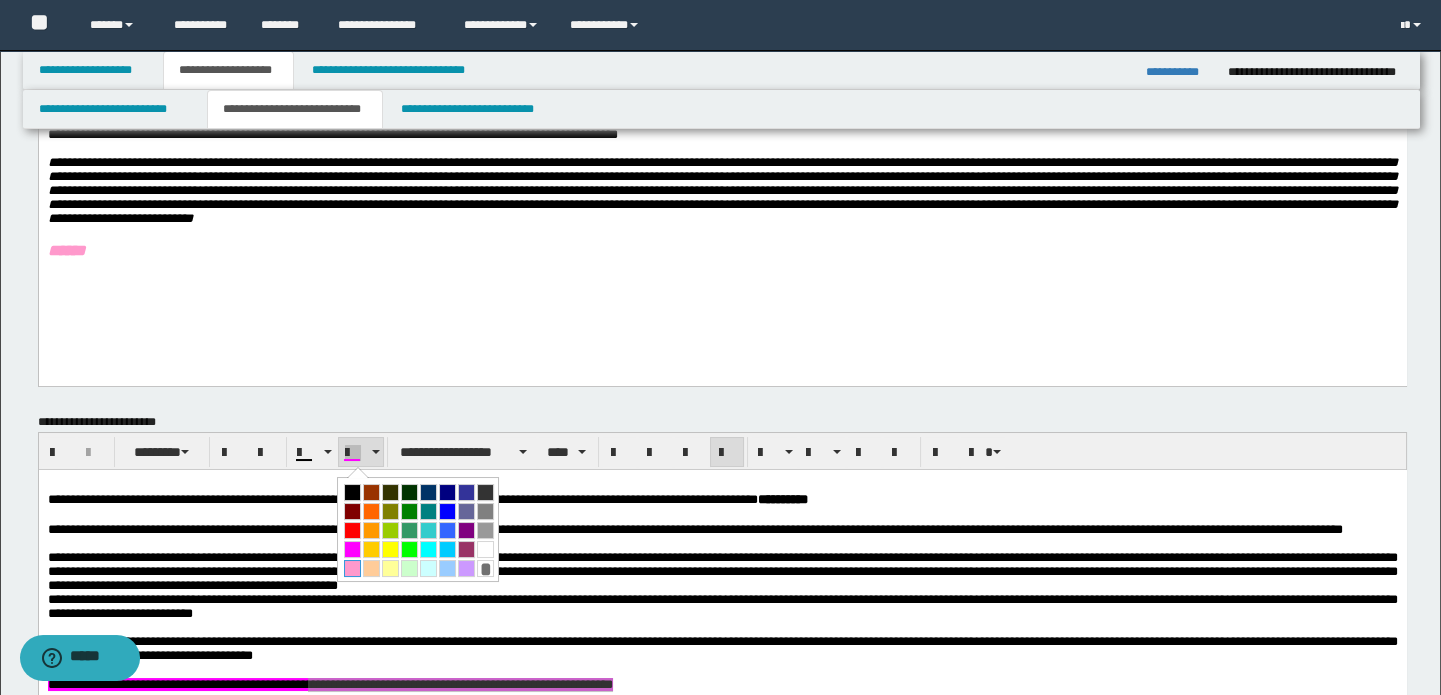 click at bounding box center [352, 568] 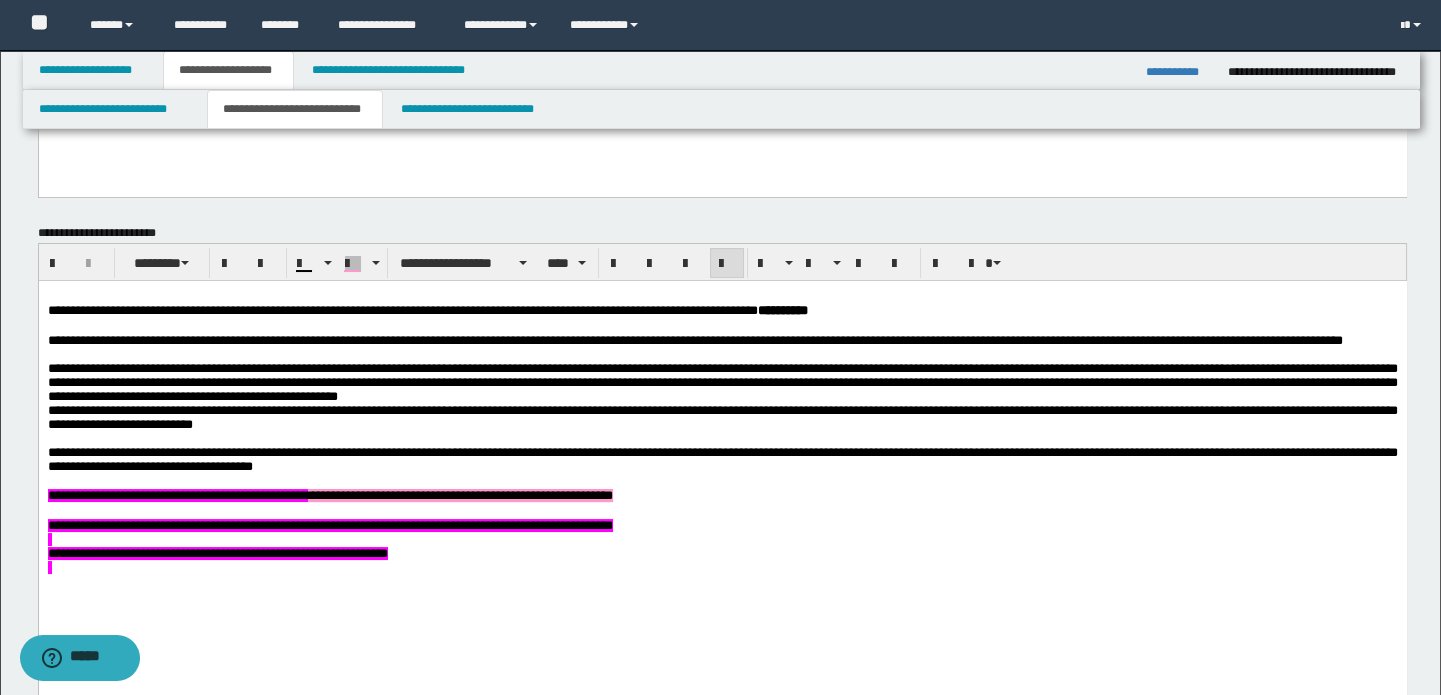 scroll, scrollTop: 545, scrollLeft: 0, axis: vertical 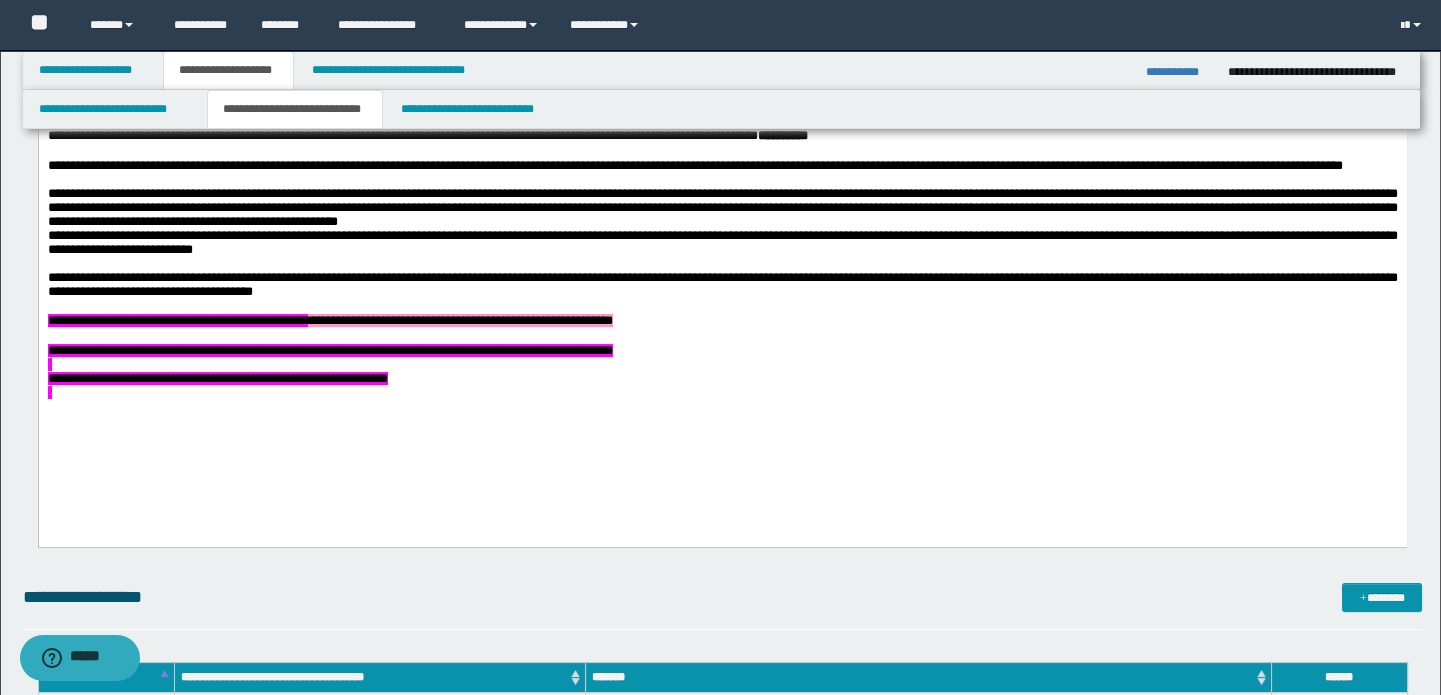 drag, startPoint x: 963, startPoint y: 406, endPoint x: 712, endPoint y: 477, distance: 260.8486 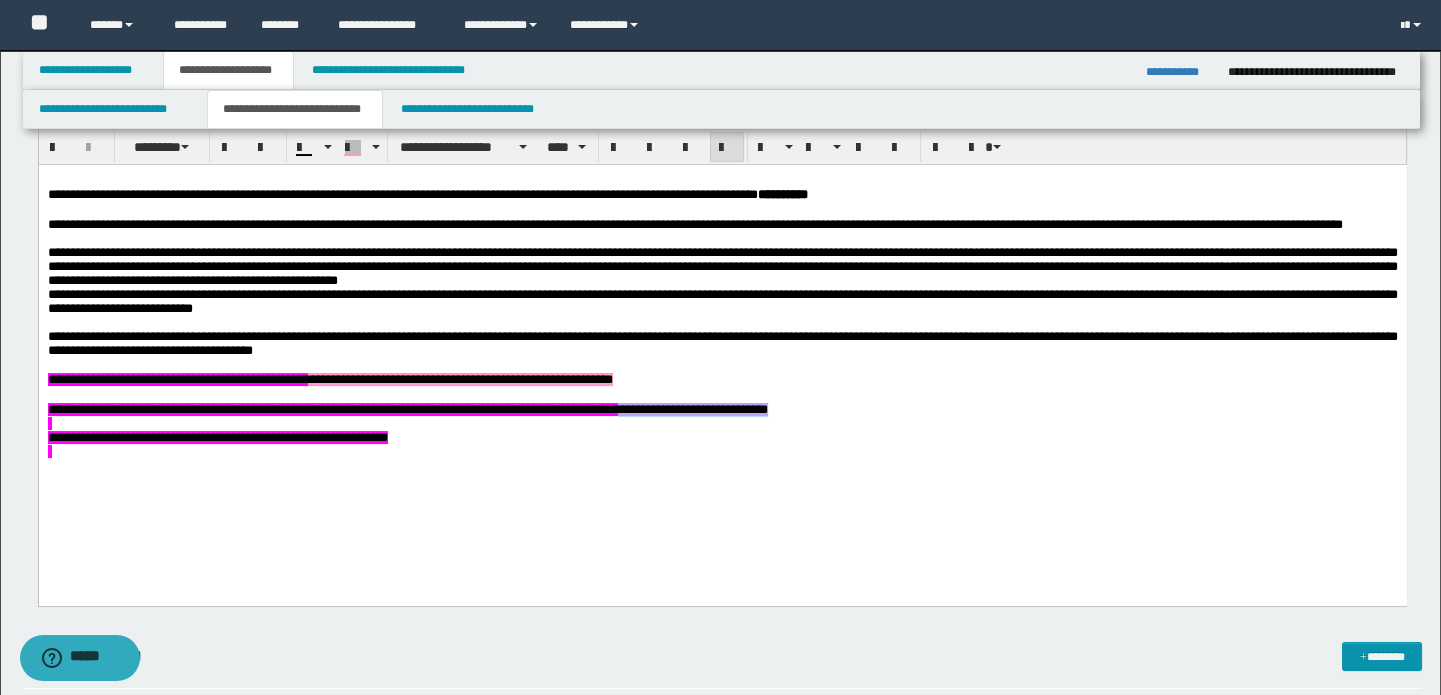 scroll, scrollTop: 454, scrollLeft: 0, axis: vertical 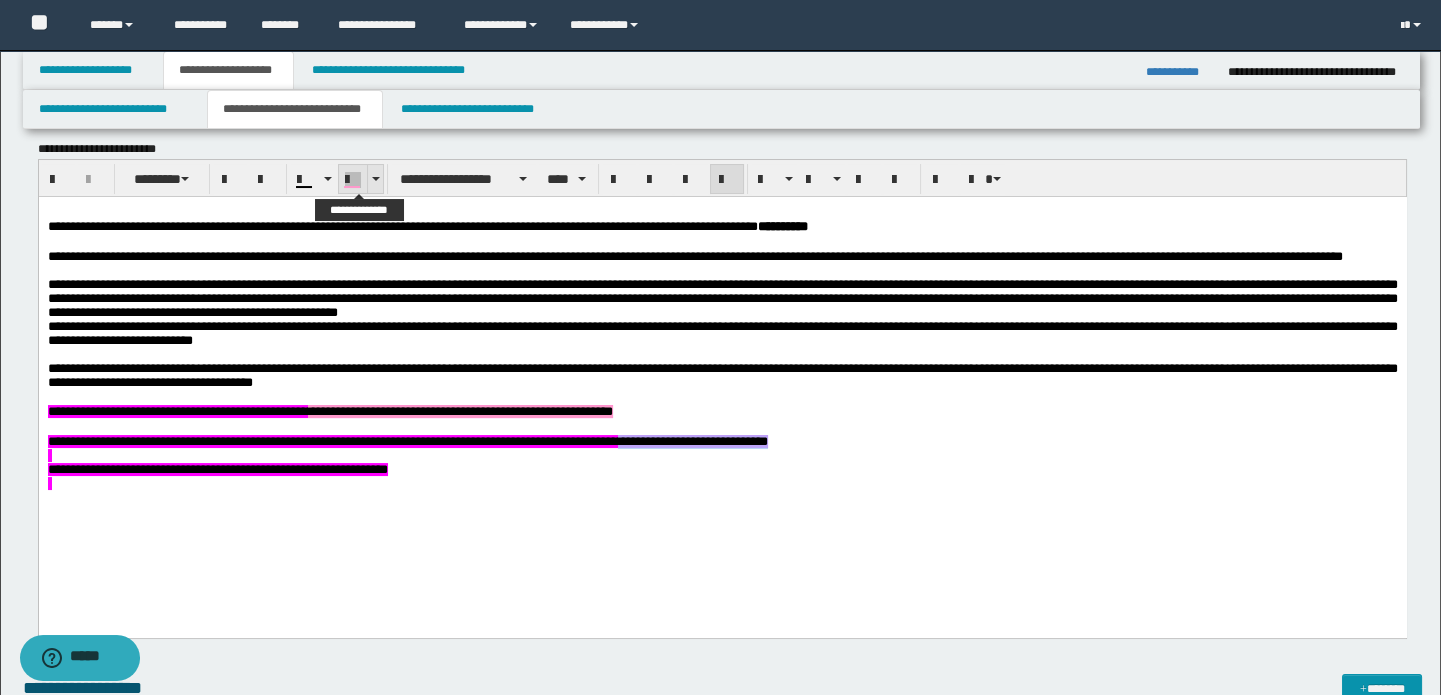 click at bounding box center (353, 180) 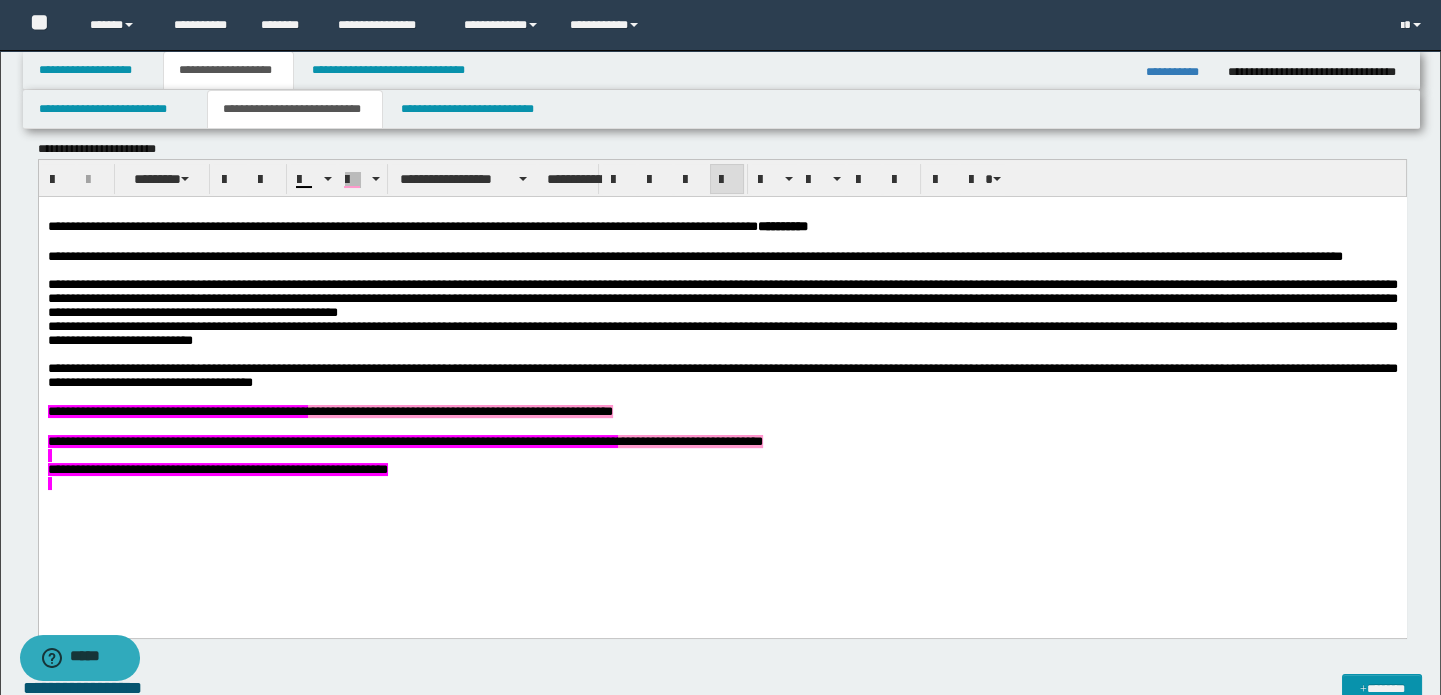 click at bounding box center (722, 484) 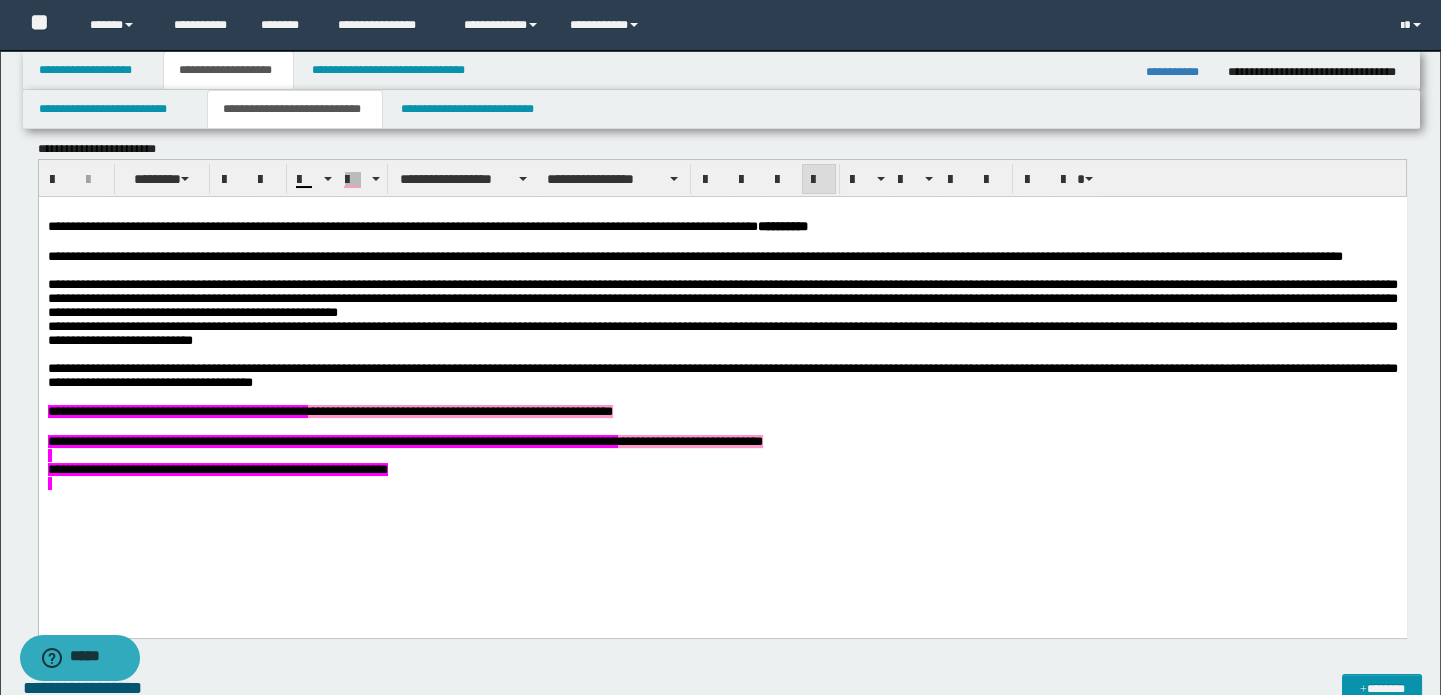 click on "**********" at bounding box center (722, 470) 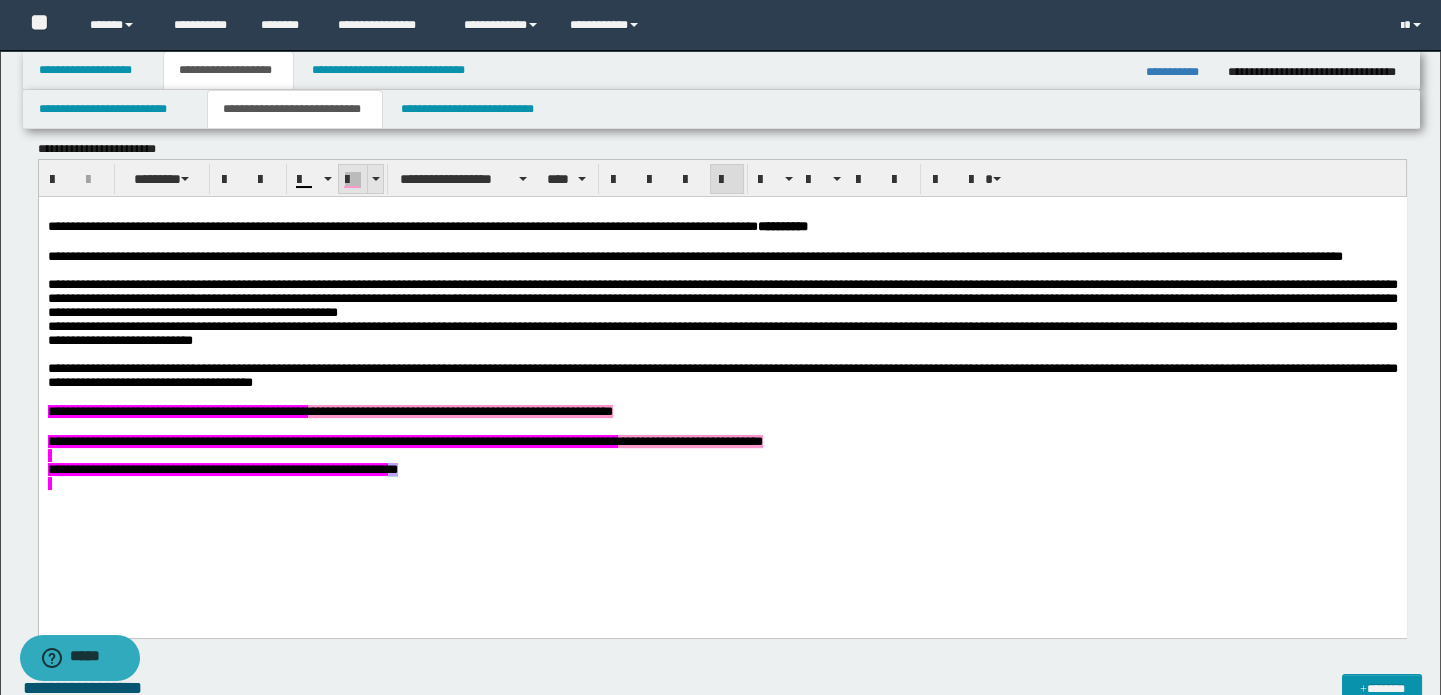 click at bounding box center [353, 180] 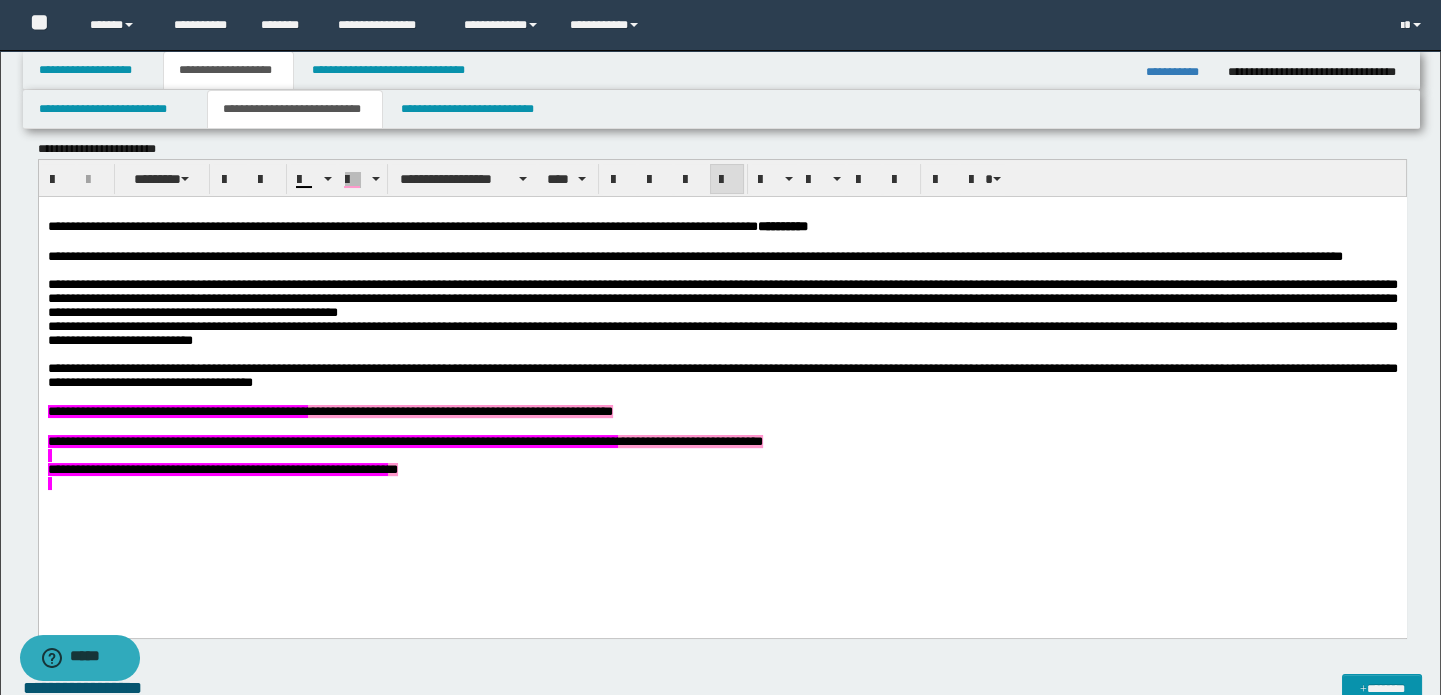 click on "**********" at bounding box center [722, 373] 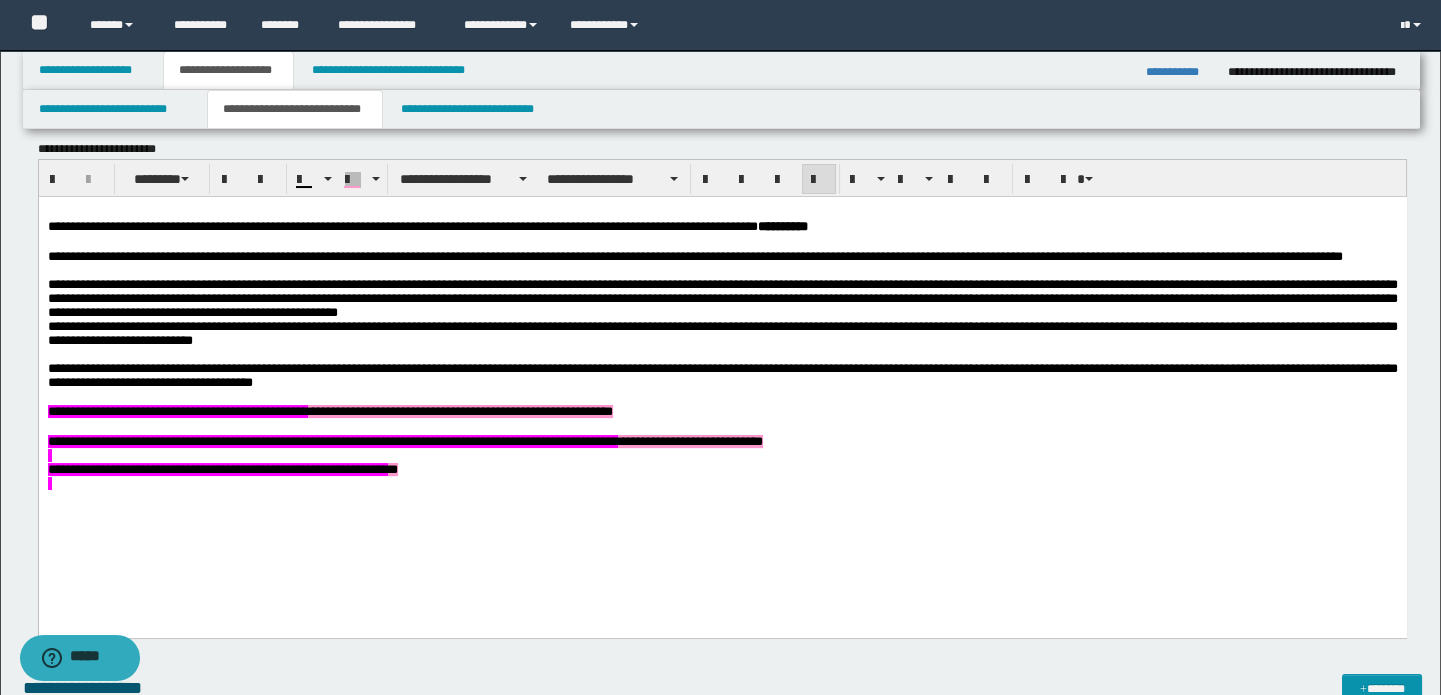 click on "**********" at bounding box center [722, 373] 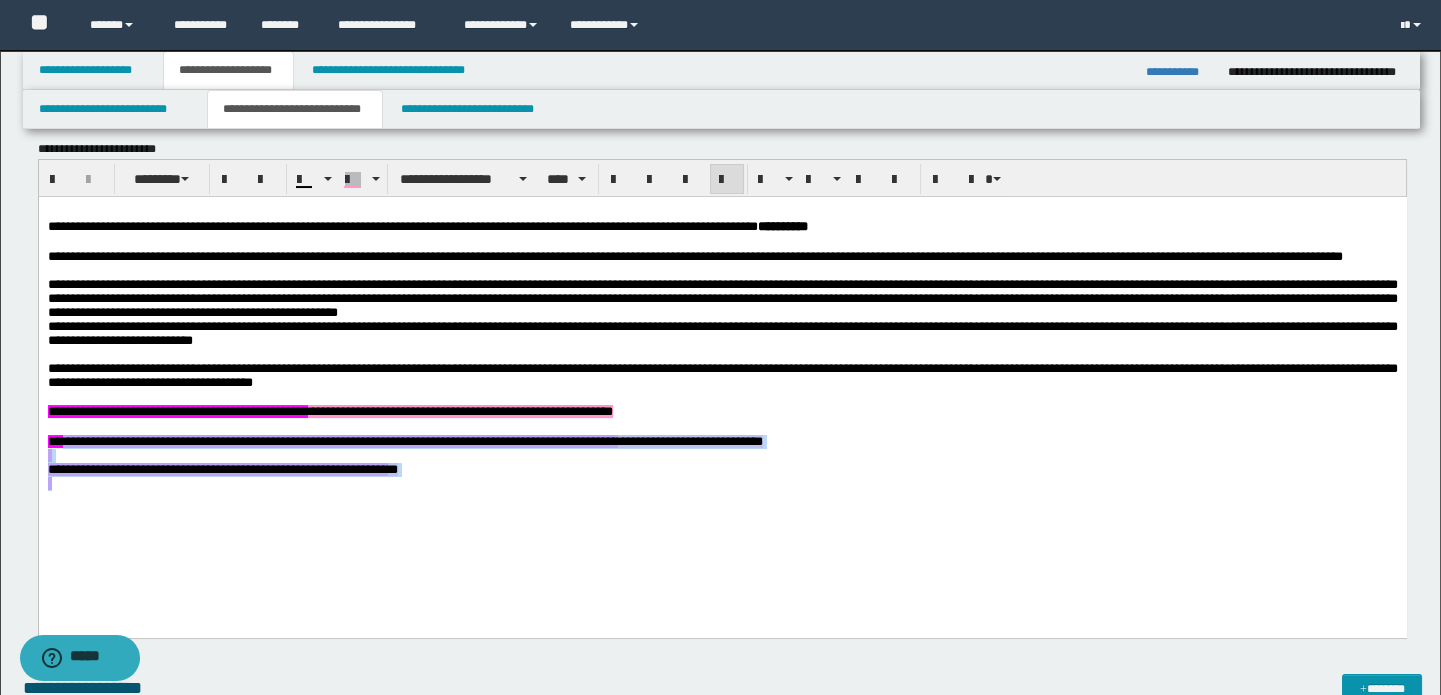 drag, startPoint x: 662, startPoint y: 519, endPoint x: 71, endPoint y: 469, distance: 593.11127 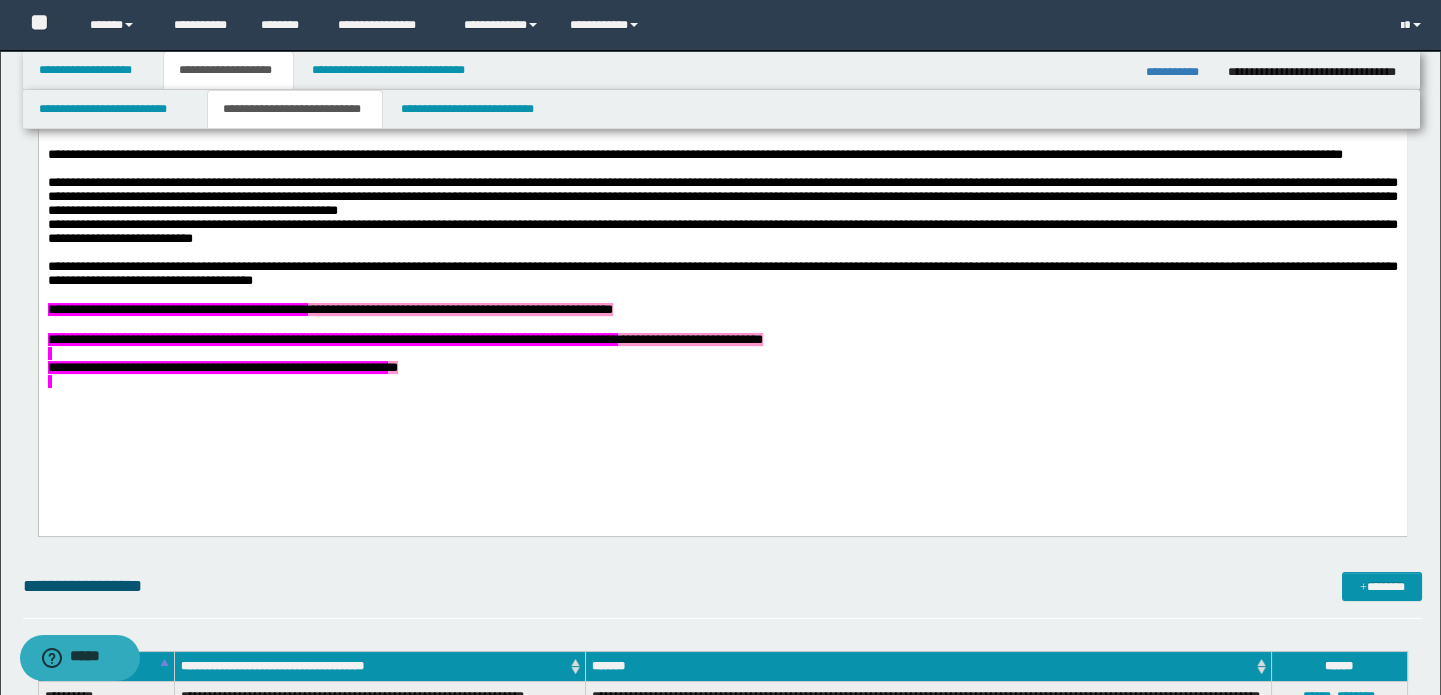 scroll, scrollTop: 545, scrollLeft: 0, axis: vertical 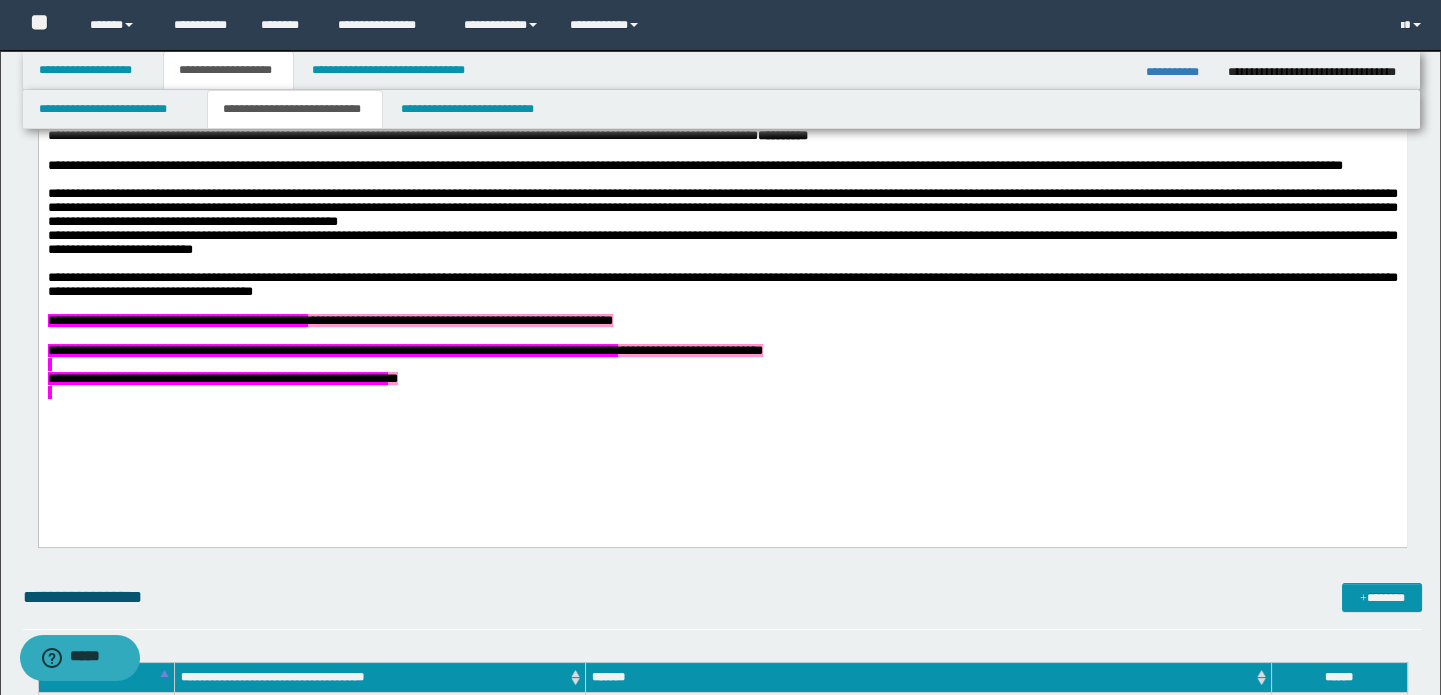 click on "**********" at bounding box center [722, 282] 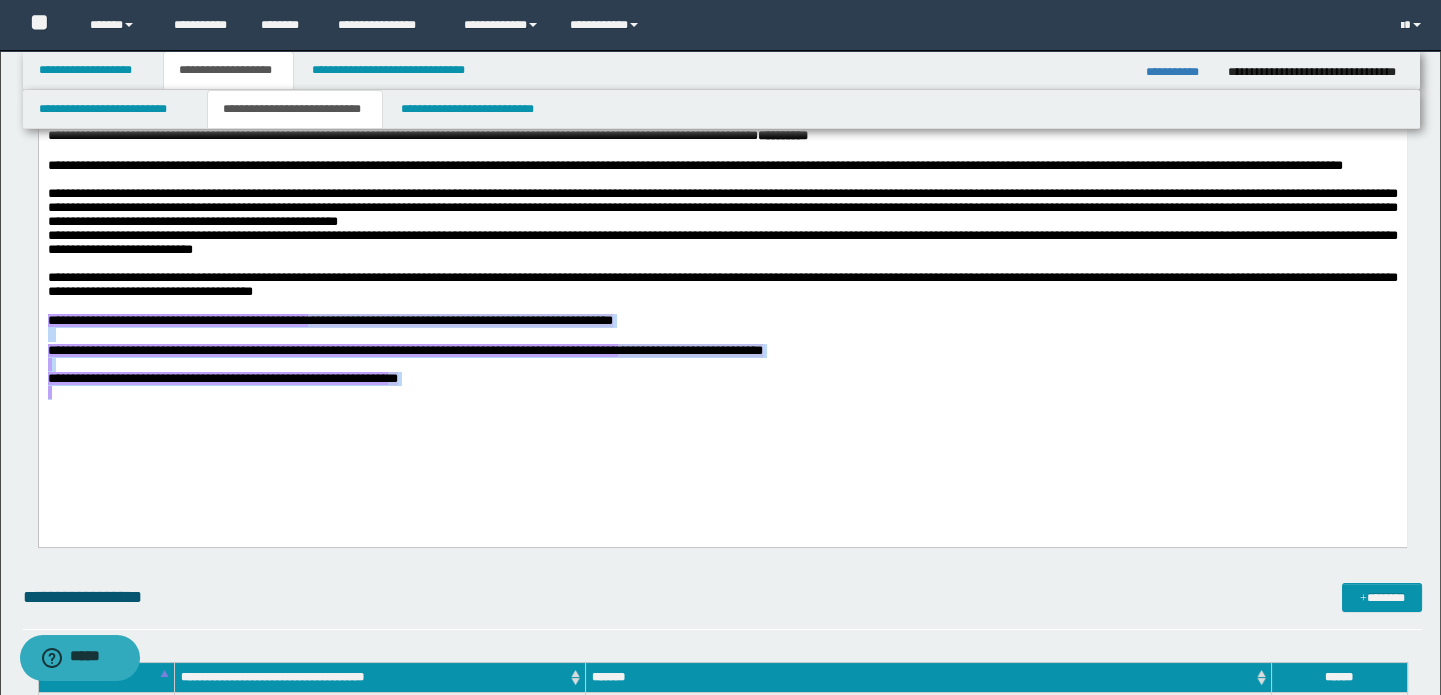 drag, startPoint x: 660, startPoint y: 412, endPoint x: 38, endPoint y: 461, distance: 623.92706 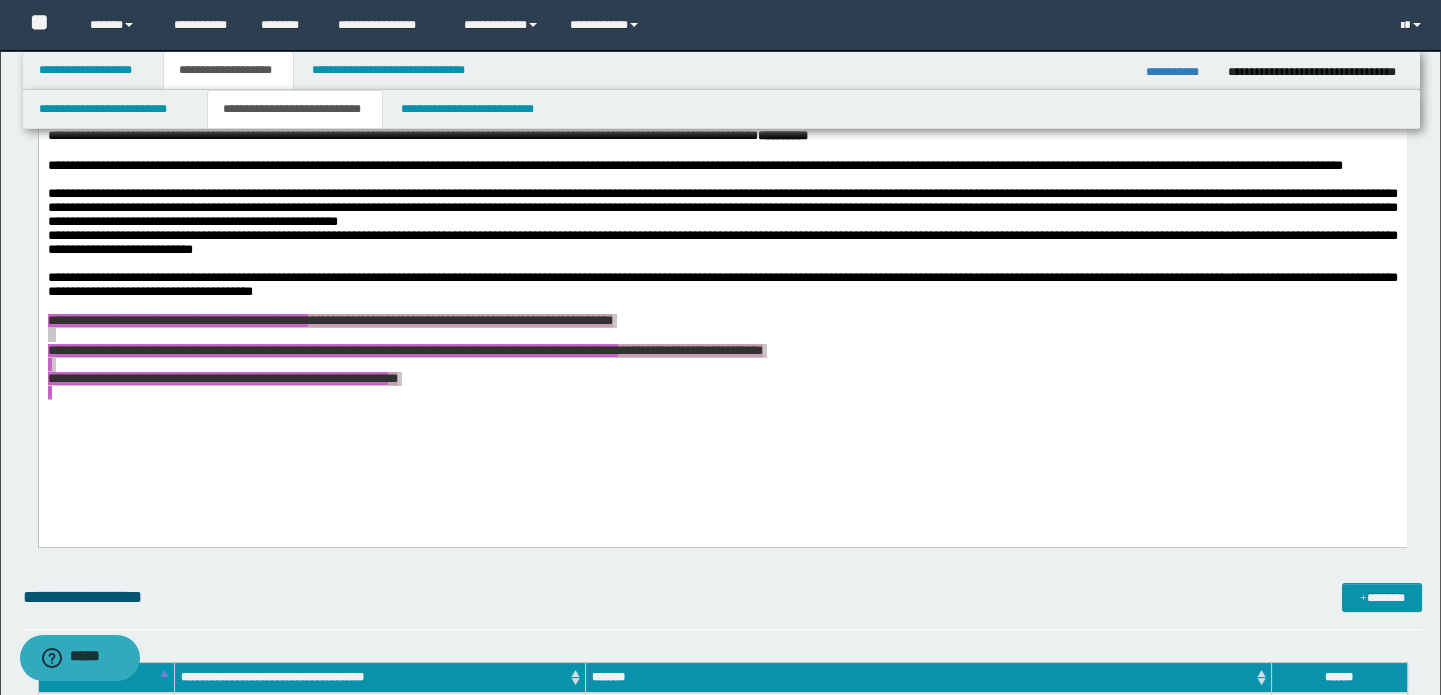 click on "**********" at bounding box center (1179, 72) 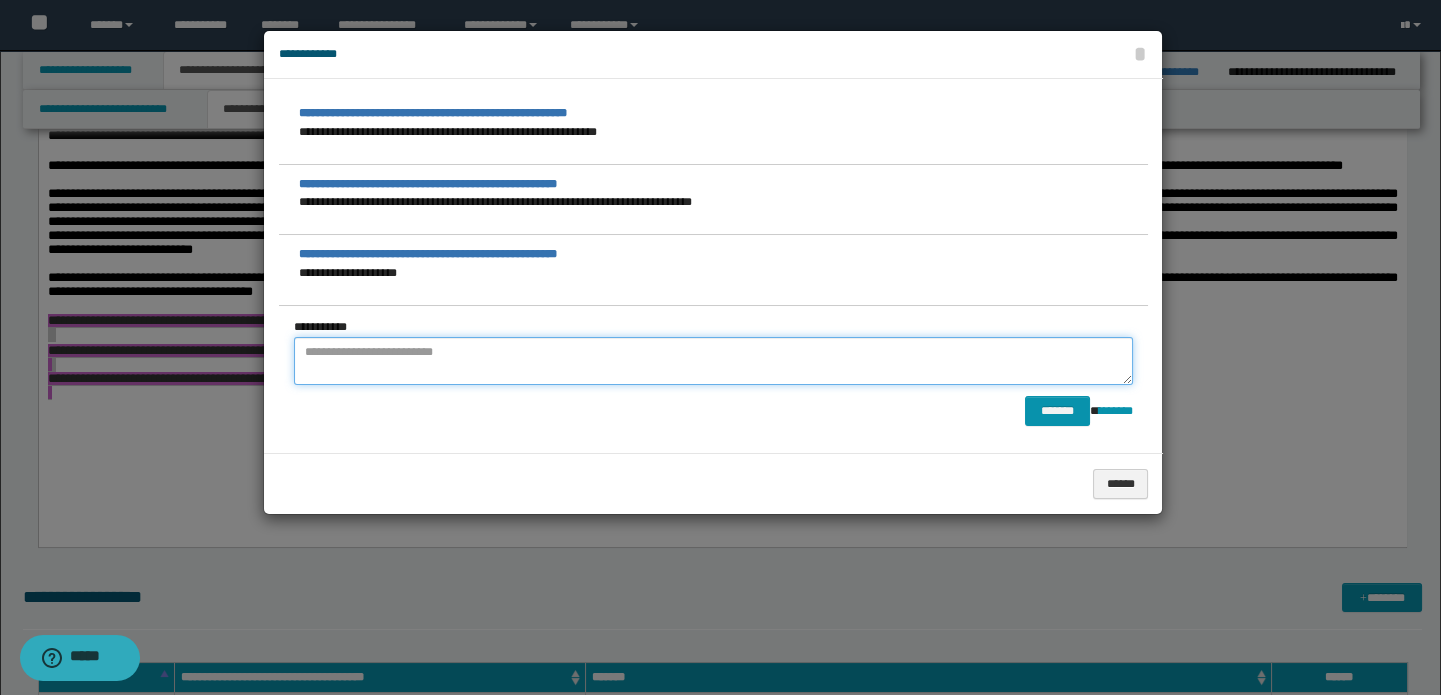 click at bounding box center [713, 361] 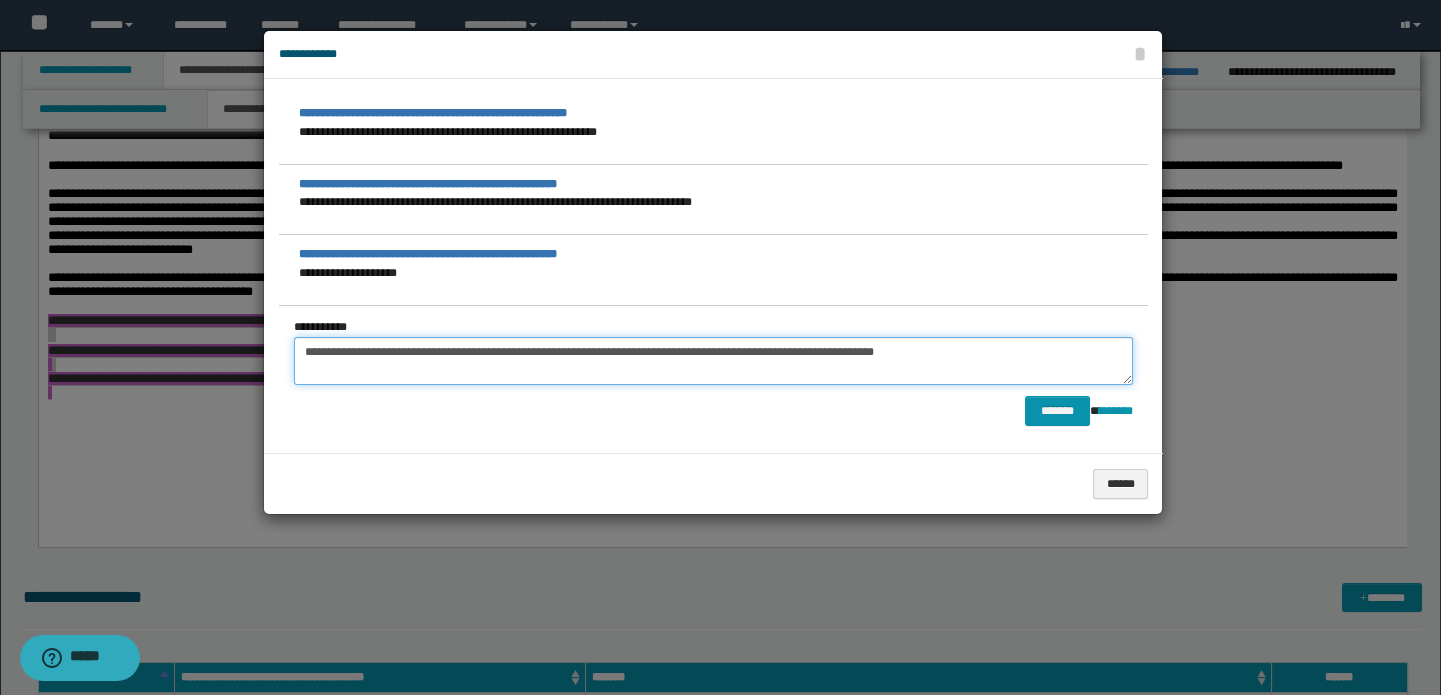 scroll, scrollTop: 173, scrollLeft: 0, axis: vertical 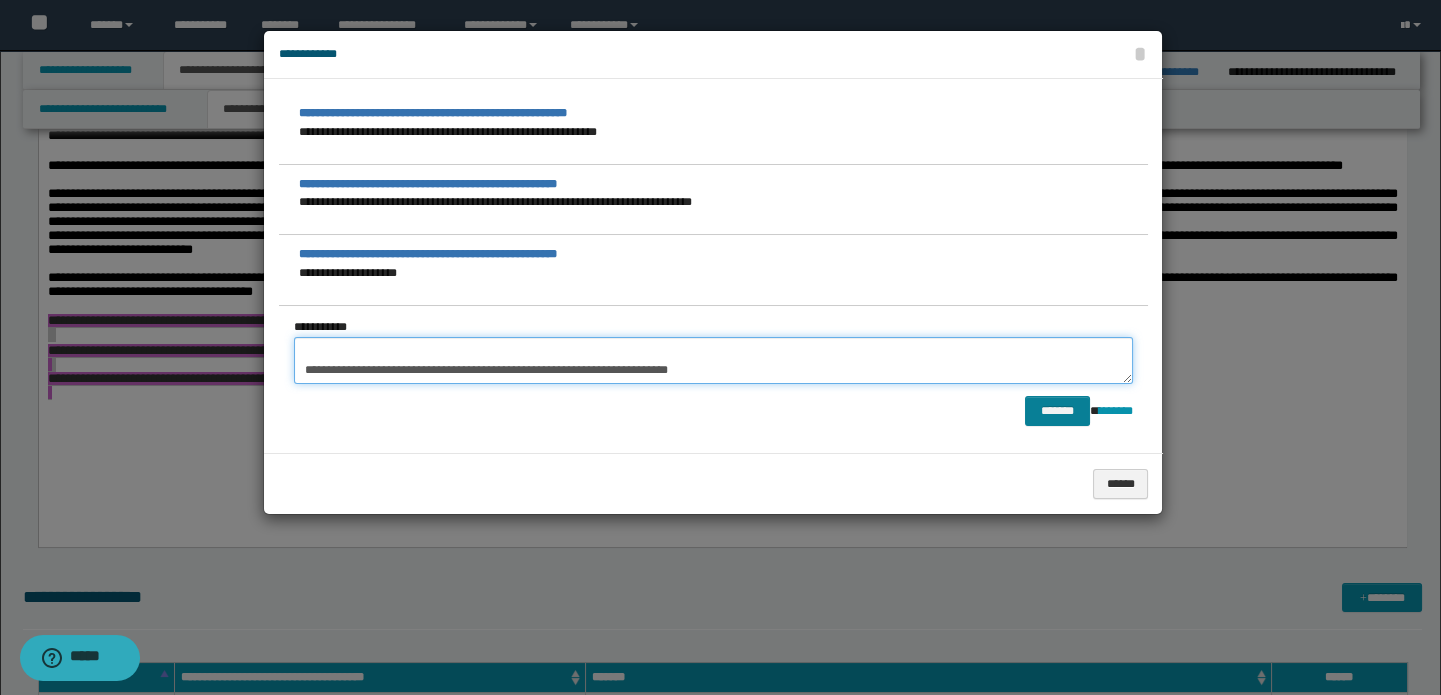 type on "**********" 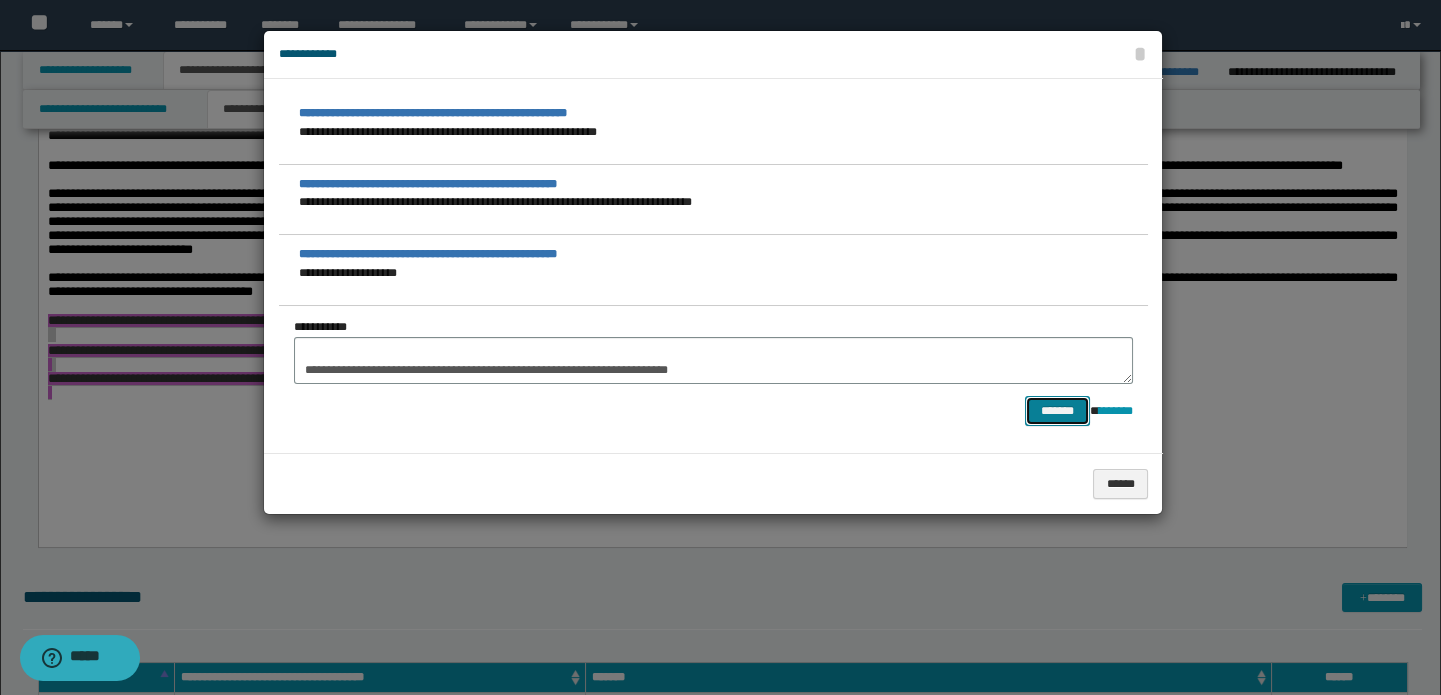 click on "*******" at bounding box center (1057, 411) 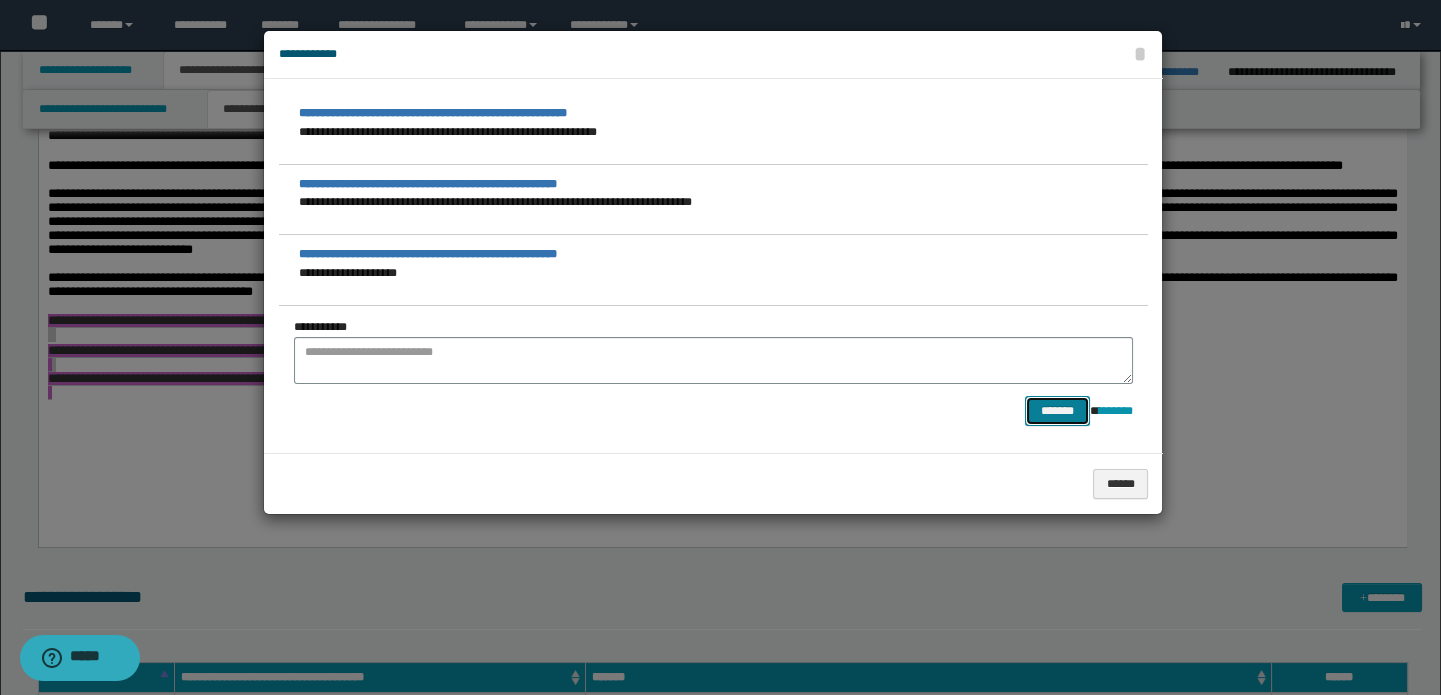 scroll, scrollTop: 0, scrollLeft: 0, axis: both 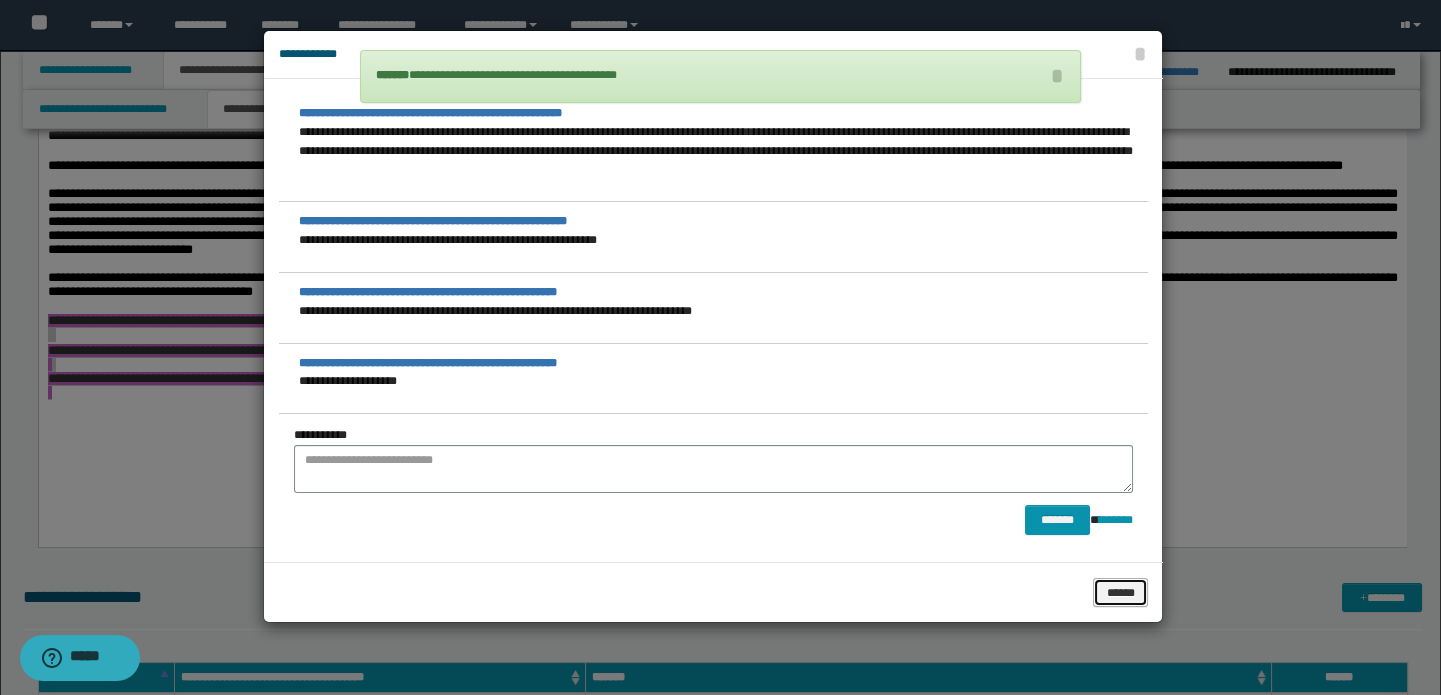 click on "******" at bounding box center [1120, 593] 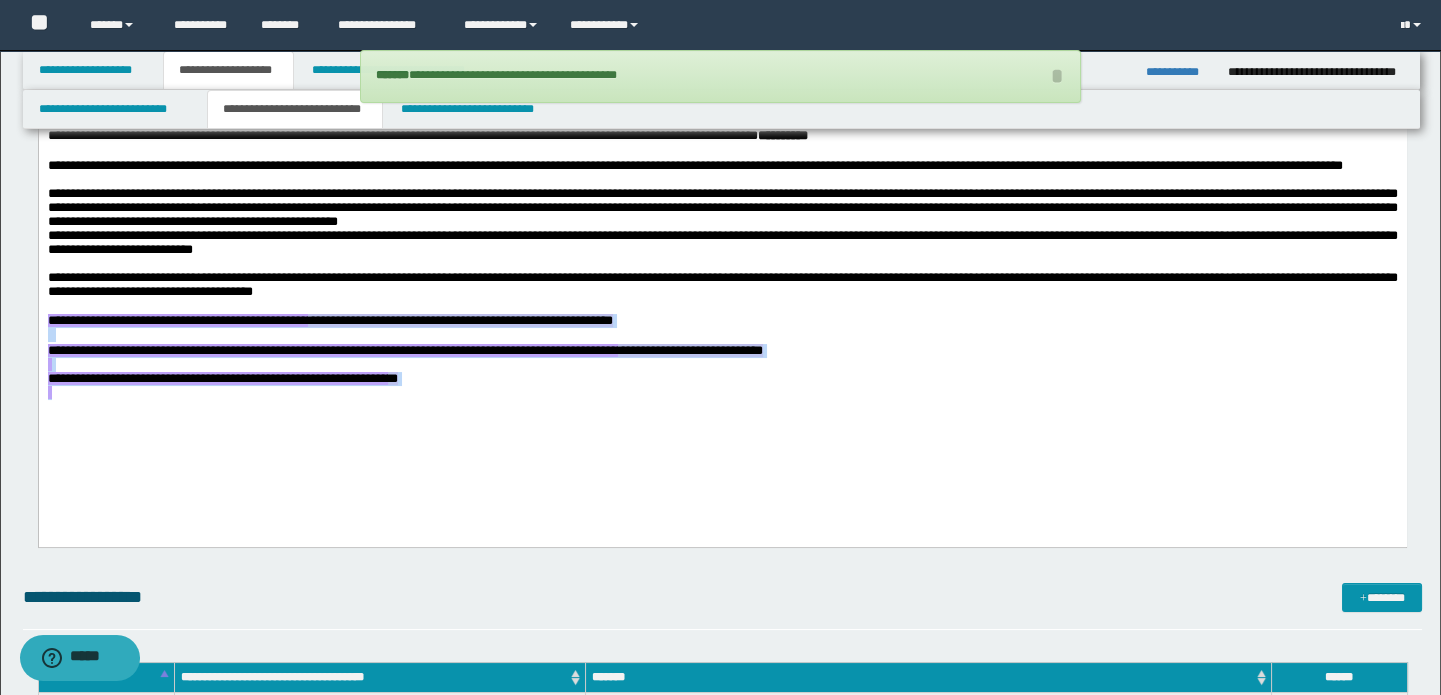 click on "**********" at bounding box center (722, 282) 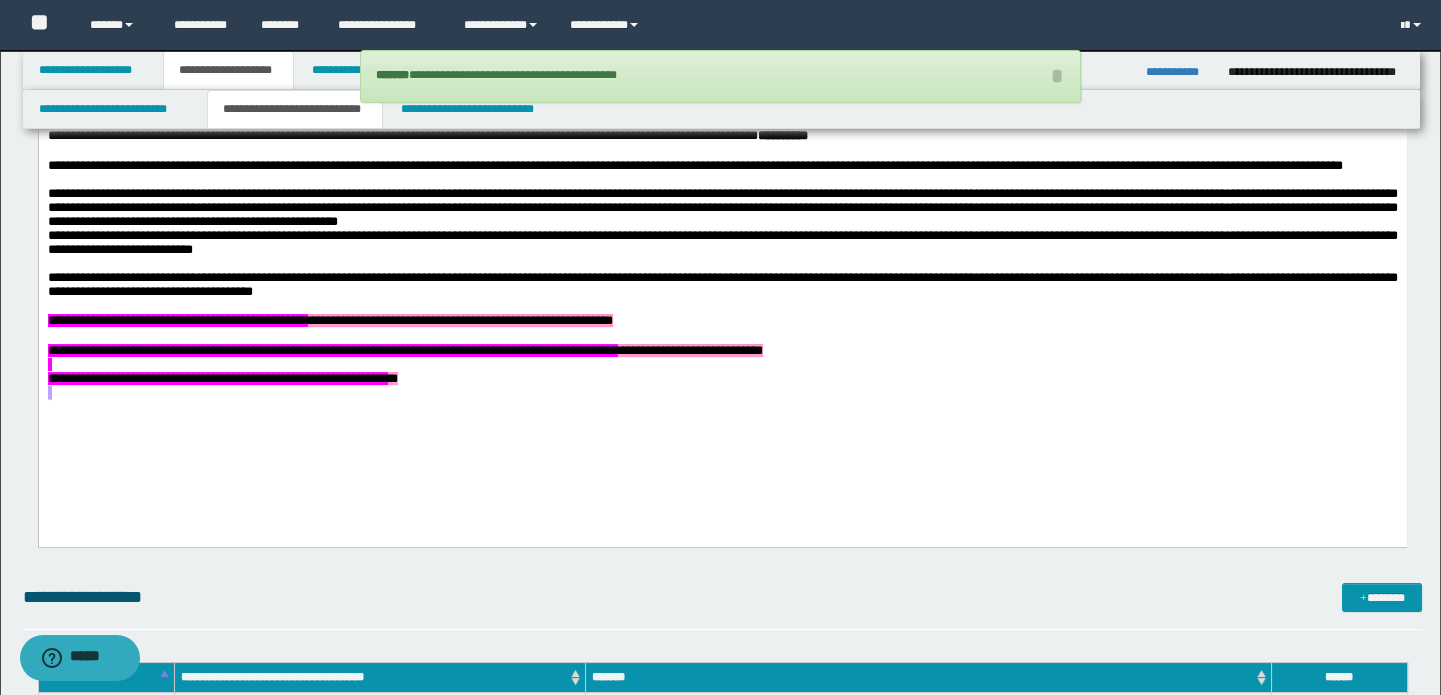click on "**********" at bounding box center (722, 282) 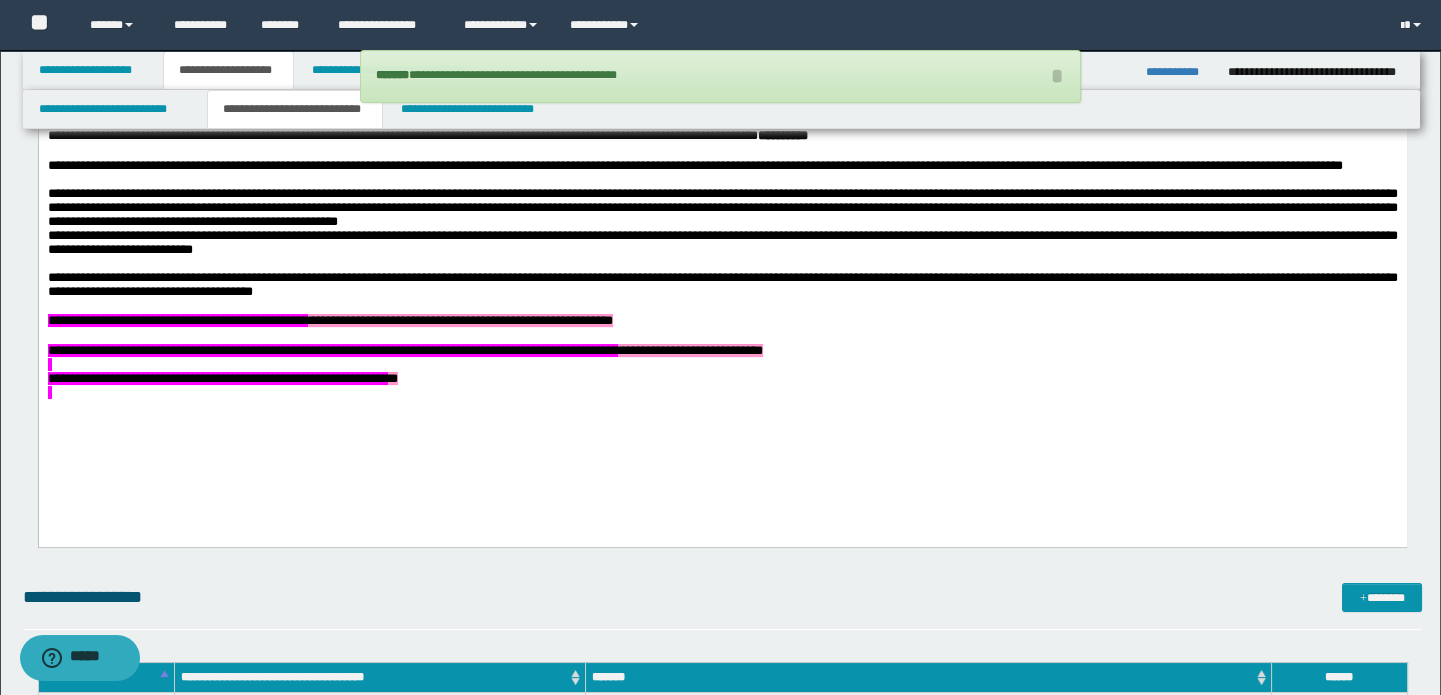 click on "**********" at bounding box center (722, 282) 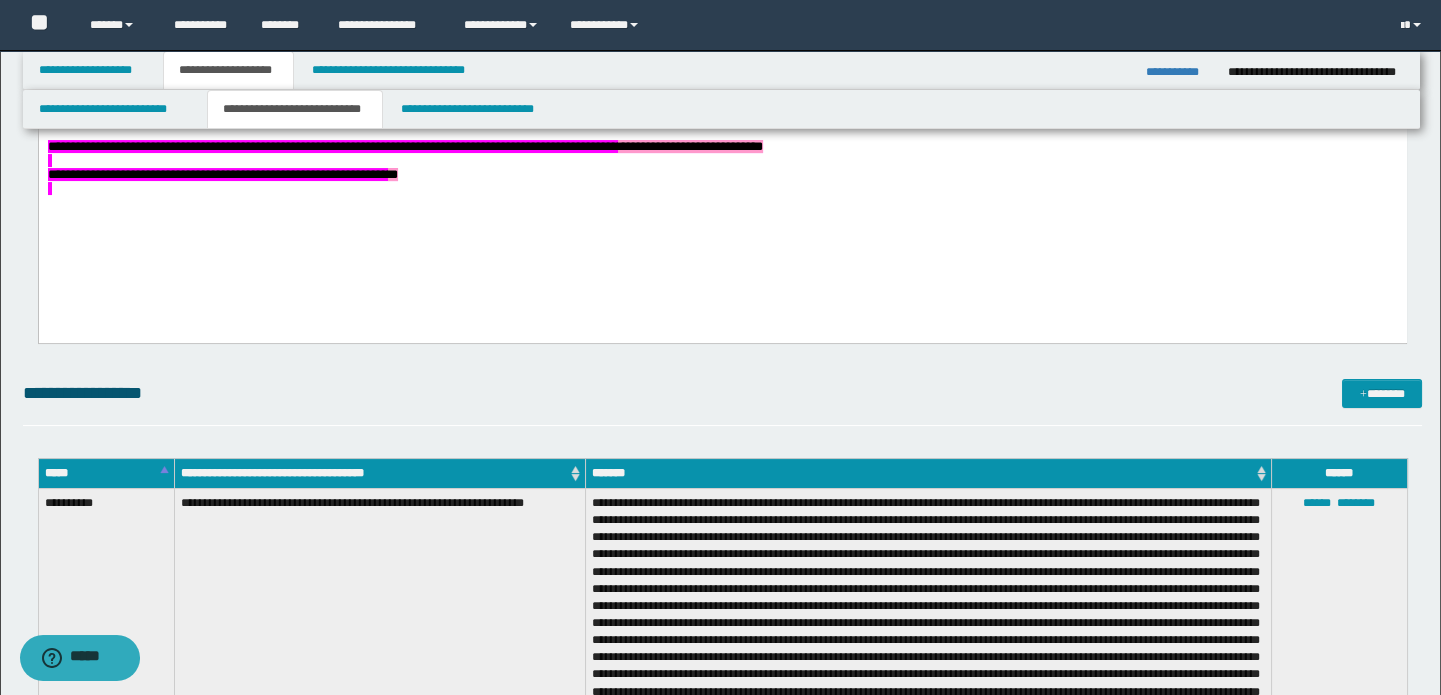 scroll, scrollTop: 636, scrollLeft: 0, axis: vertical 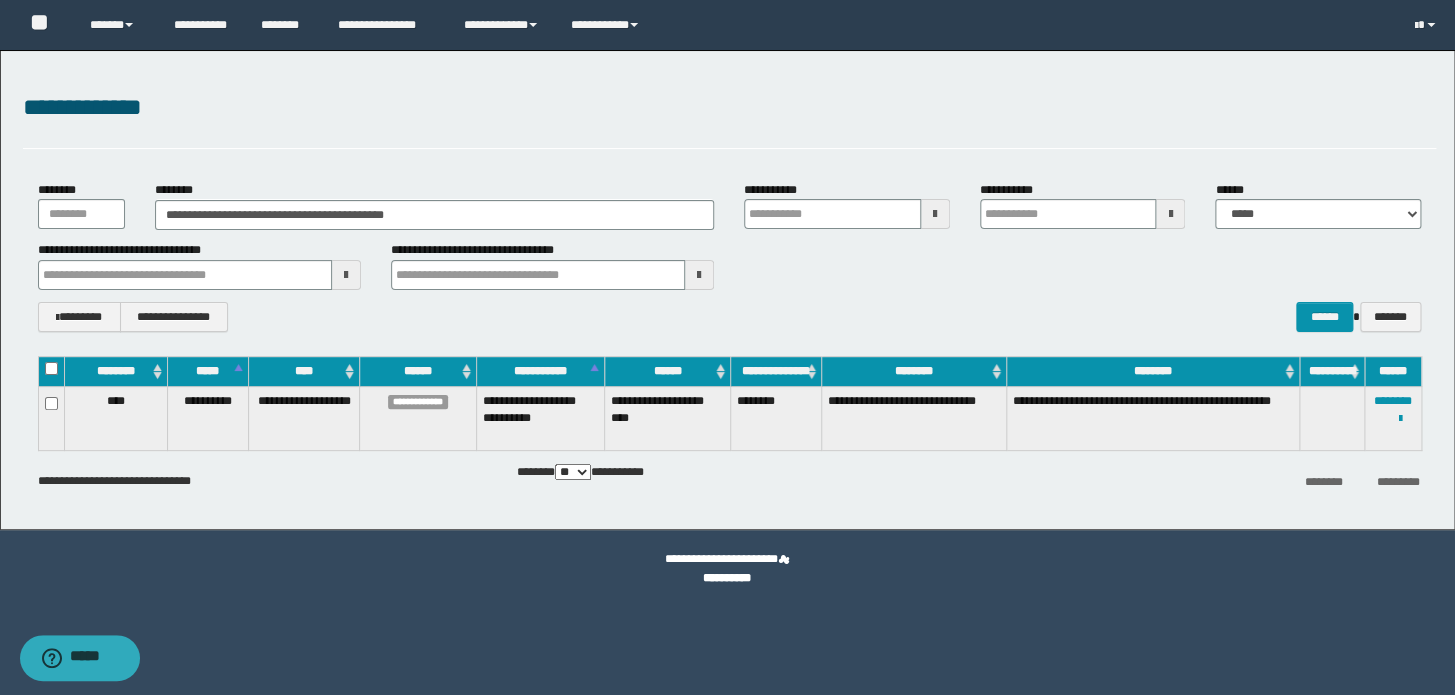 drag, startPoint x: 285, startPoint y: 213, endPoint x: 0, endPoint y: 213, distance: 285 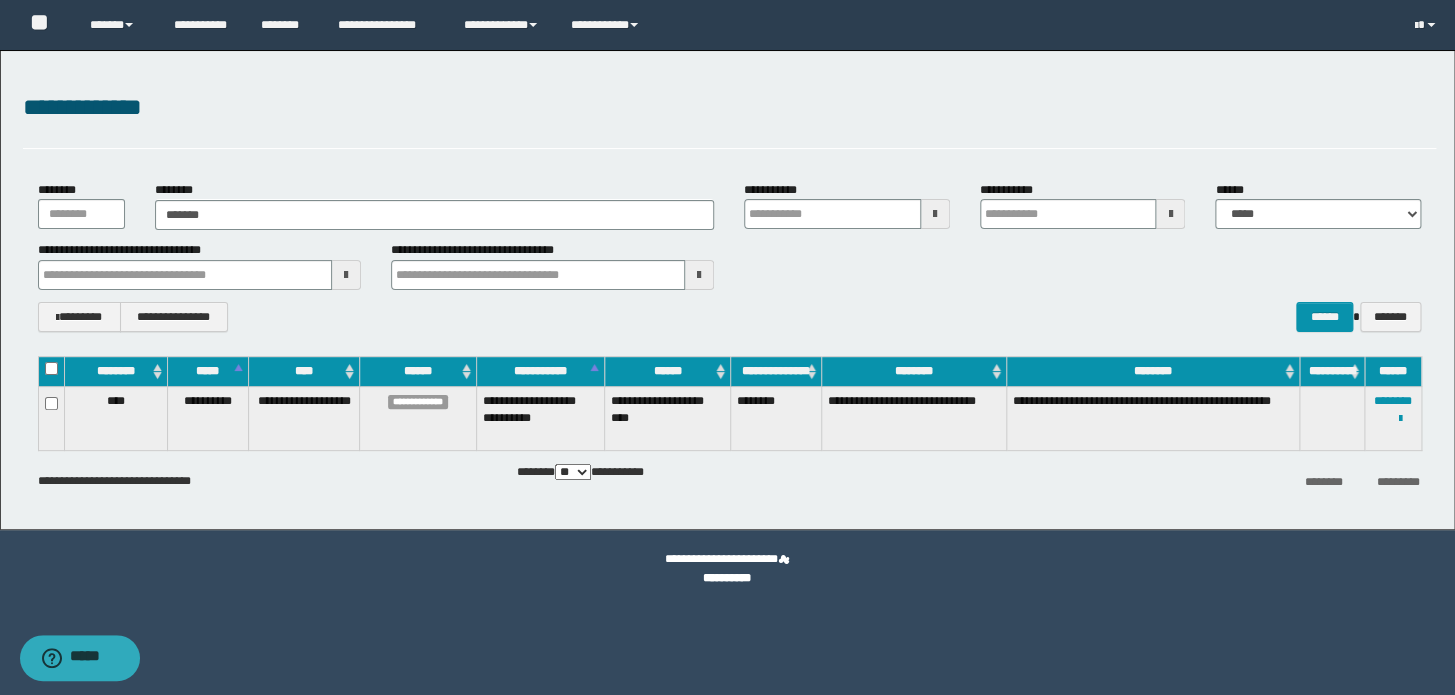 type on "*******" 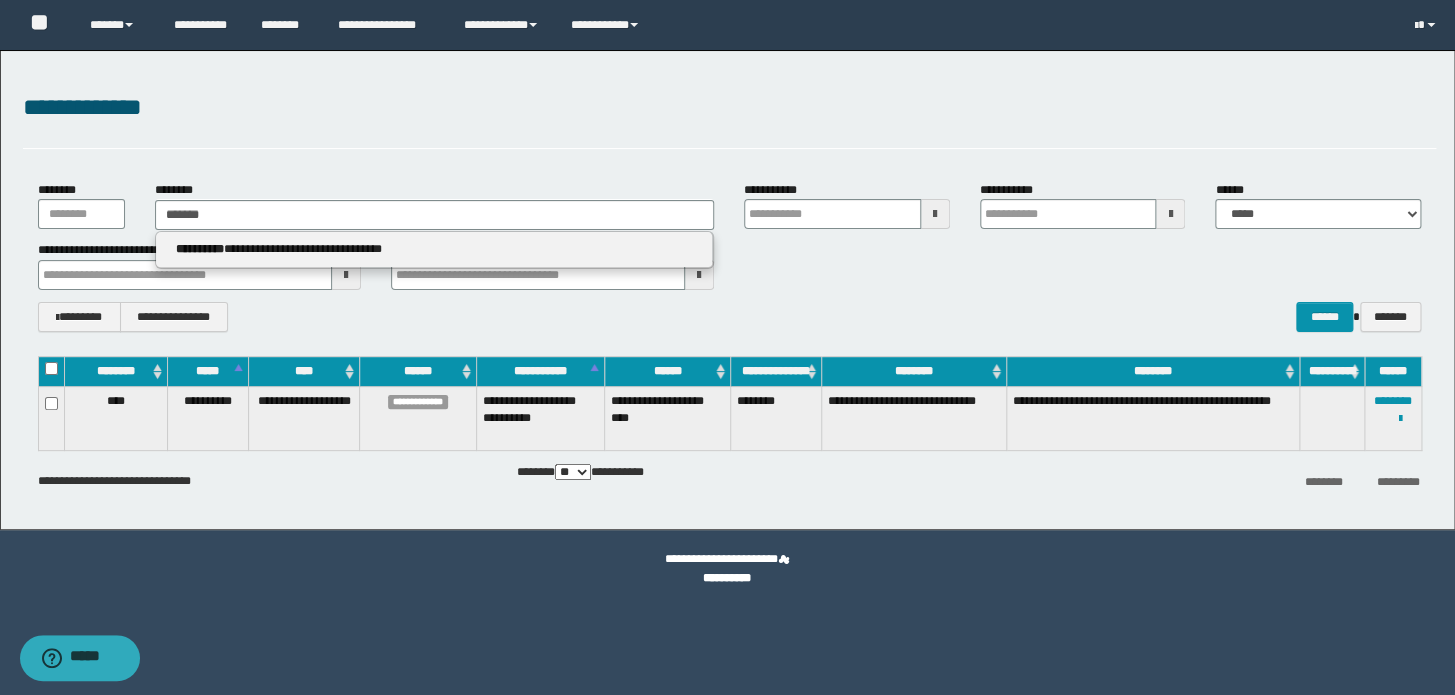 type on "*******" 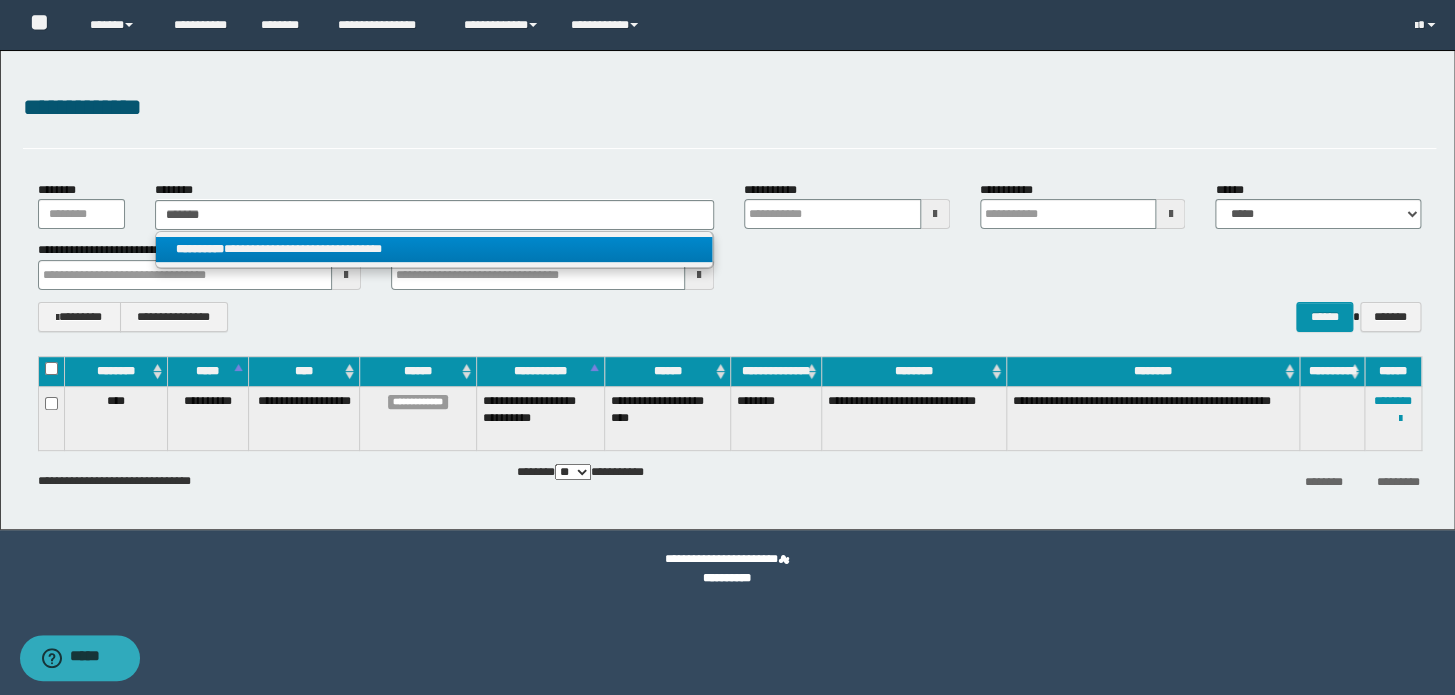 click on "**********" at bounding box center (434, 249) 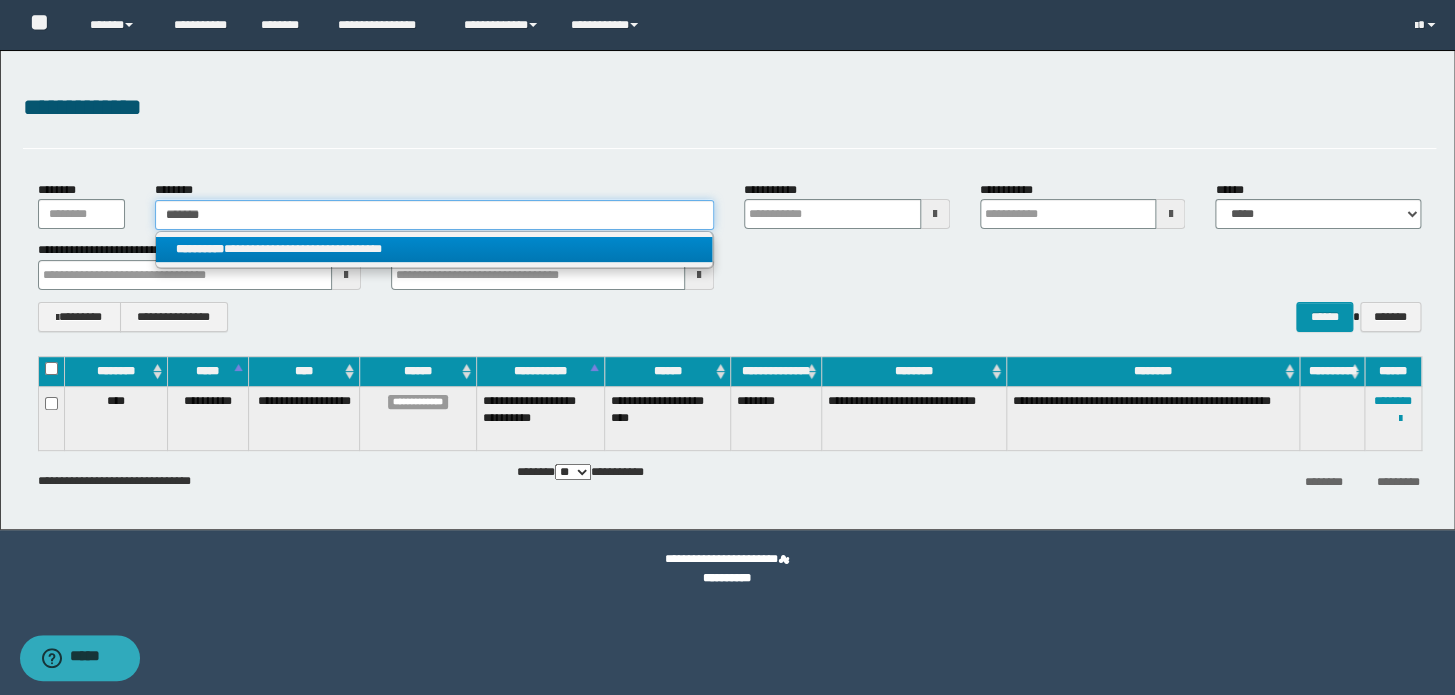 type 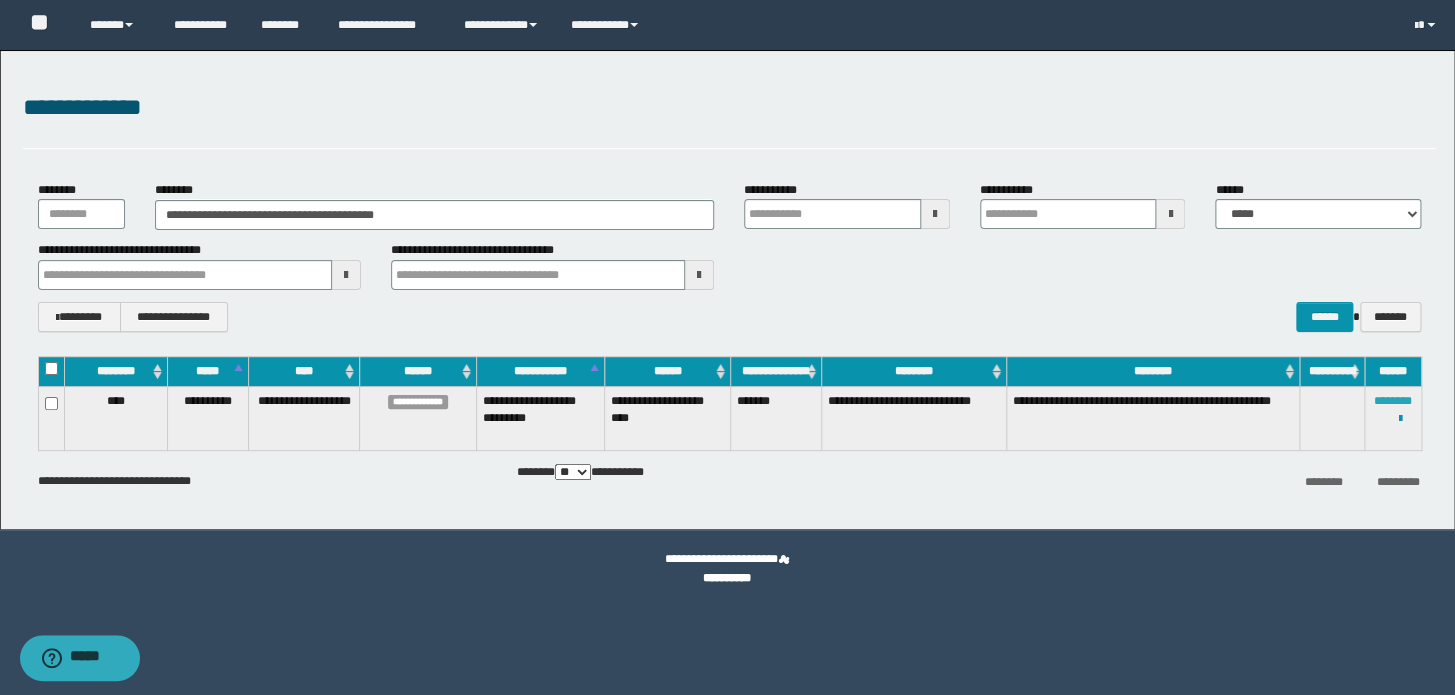 click on "********" at bounding box center [1393, 401] 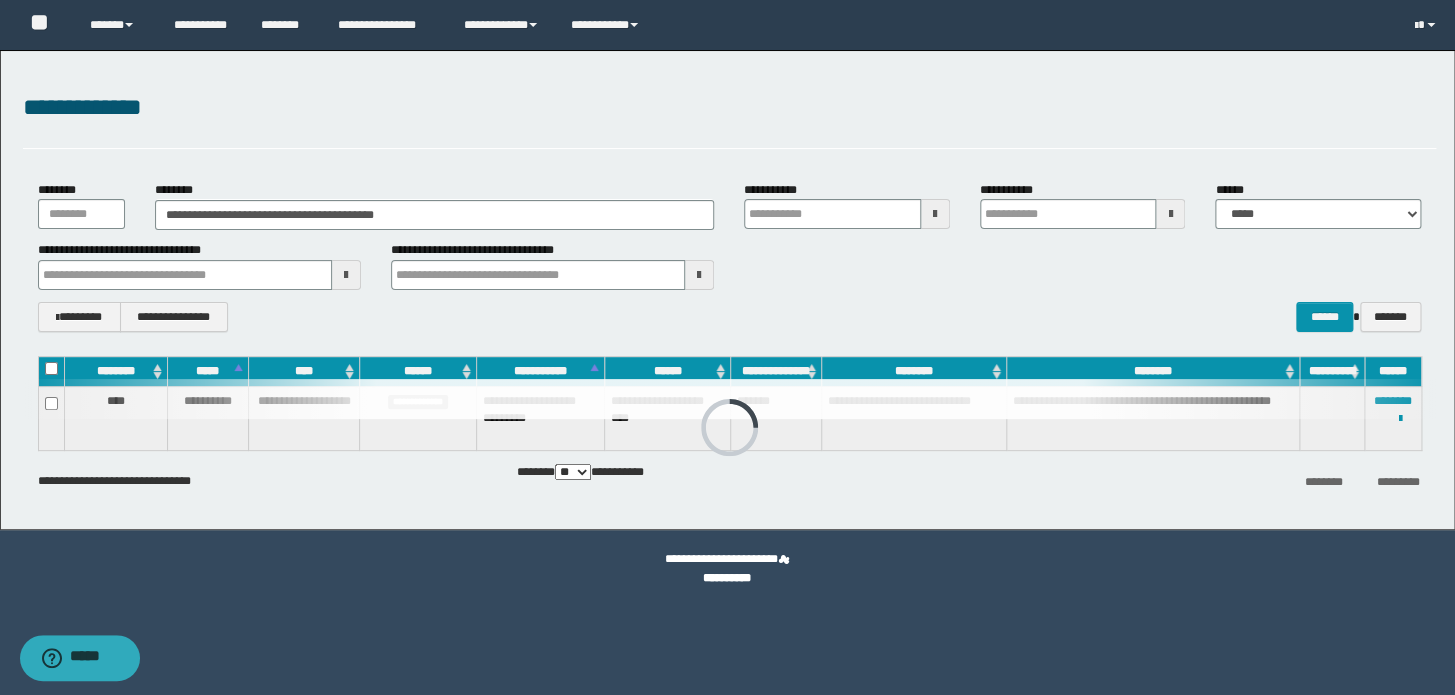 click on "**********" at bounding box center (729, 256) 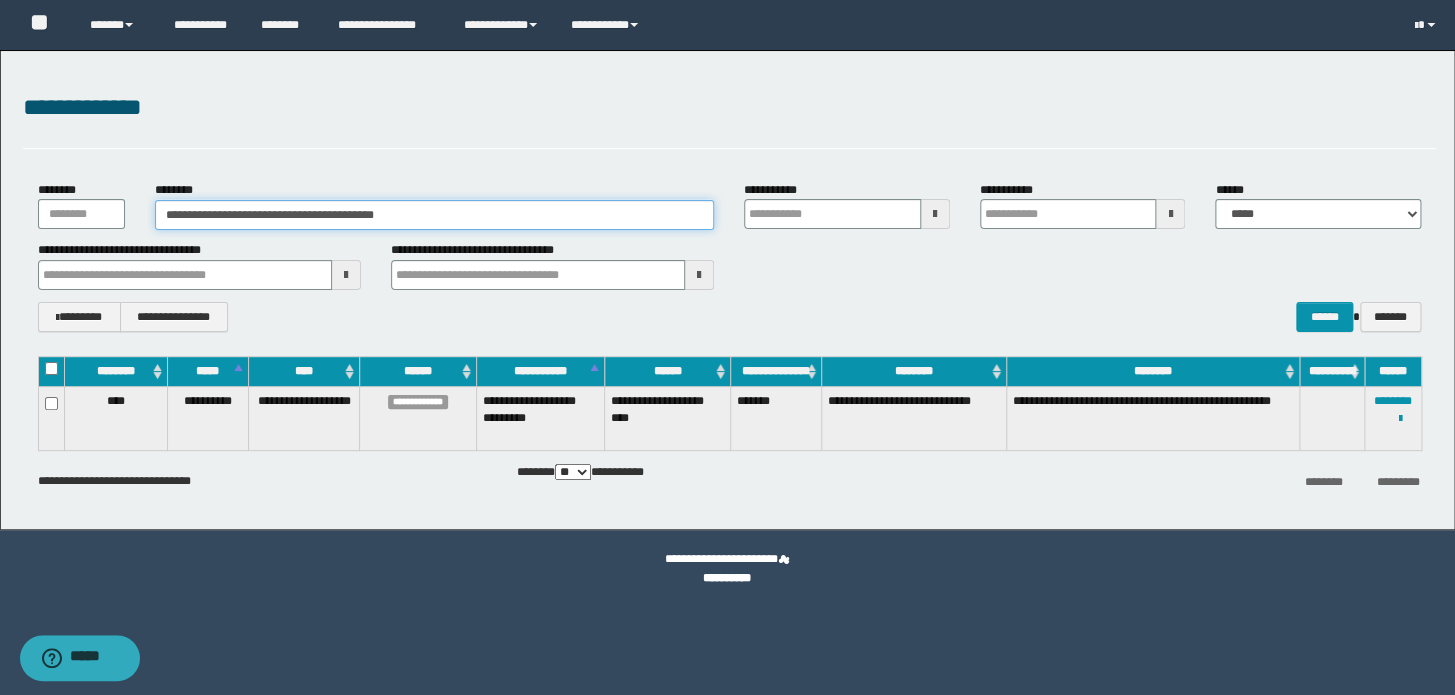 click on "**********" at bounding box center [434, 215] 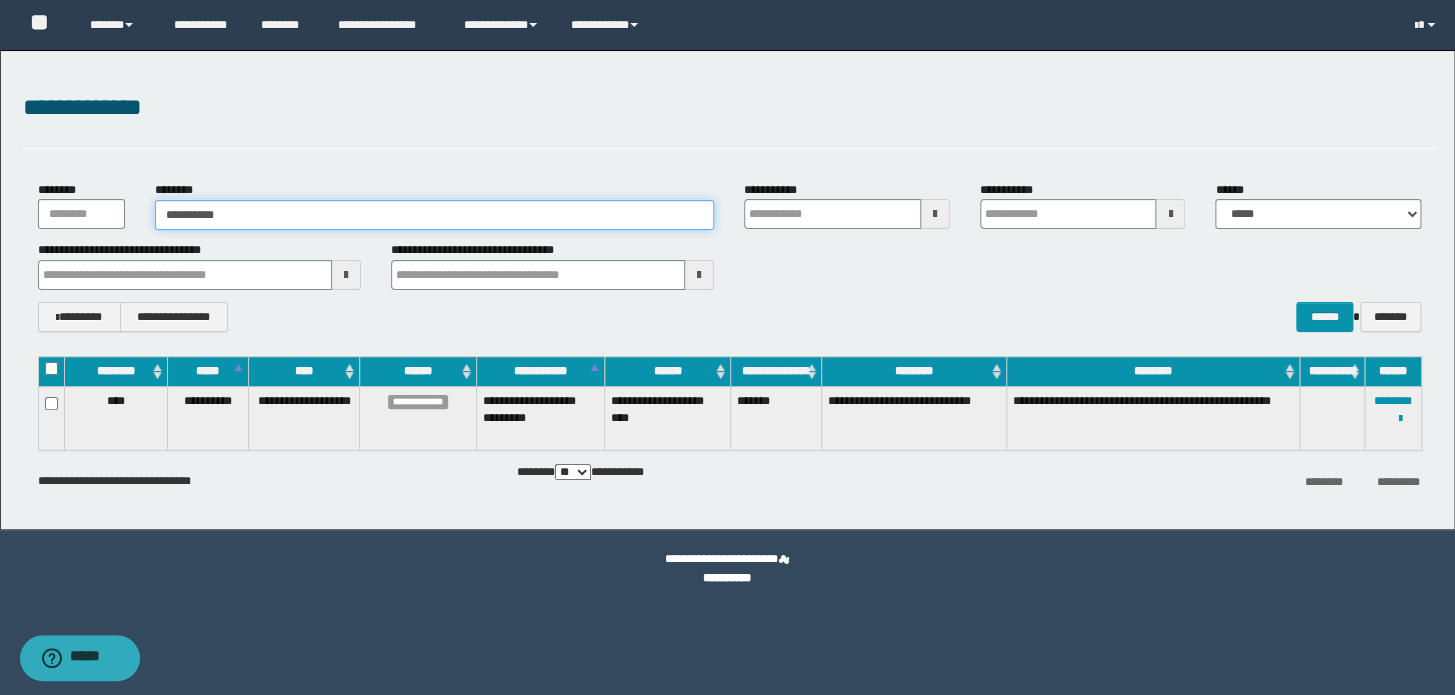 type on "**********" 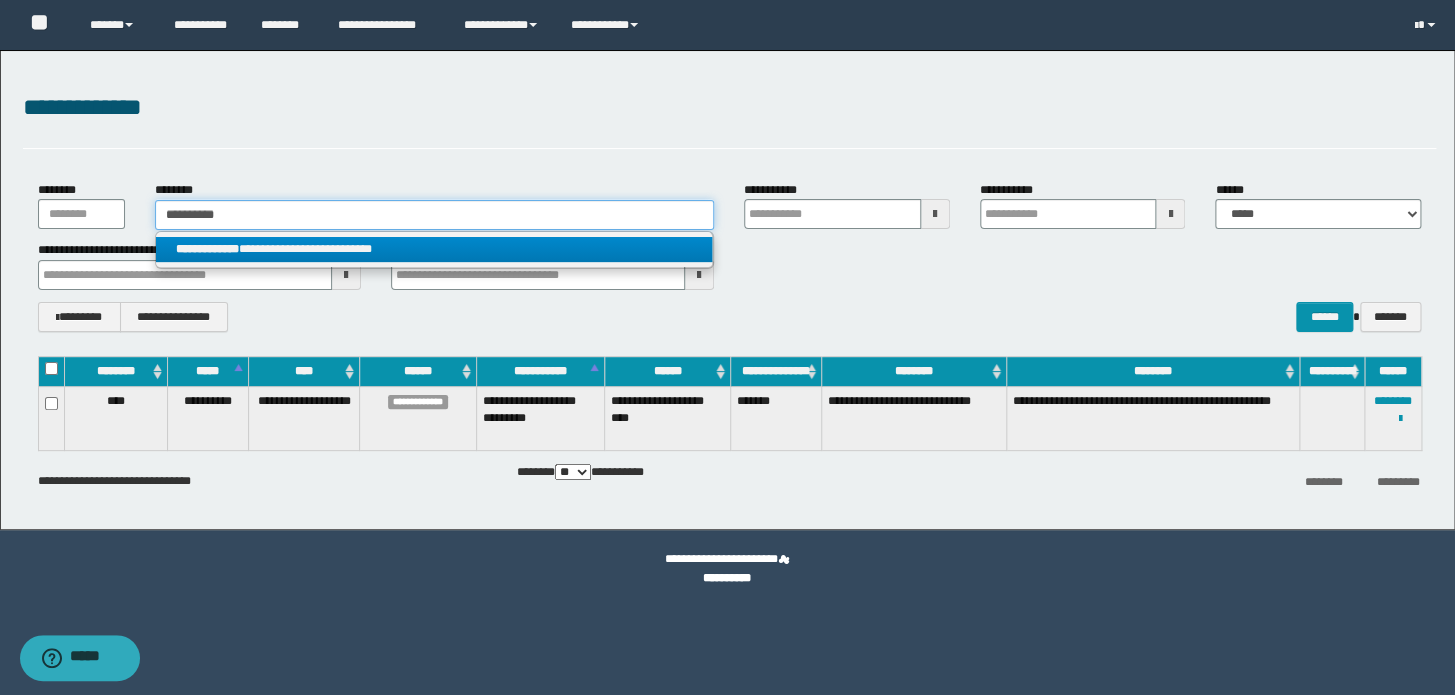 type on "**********" 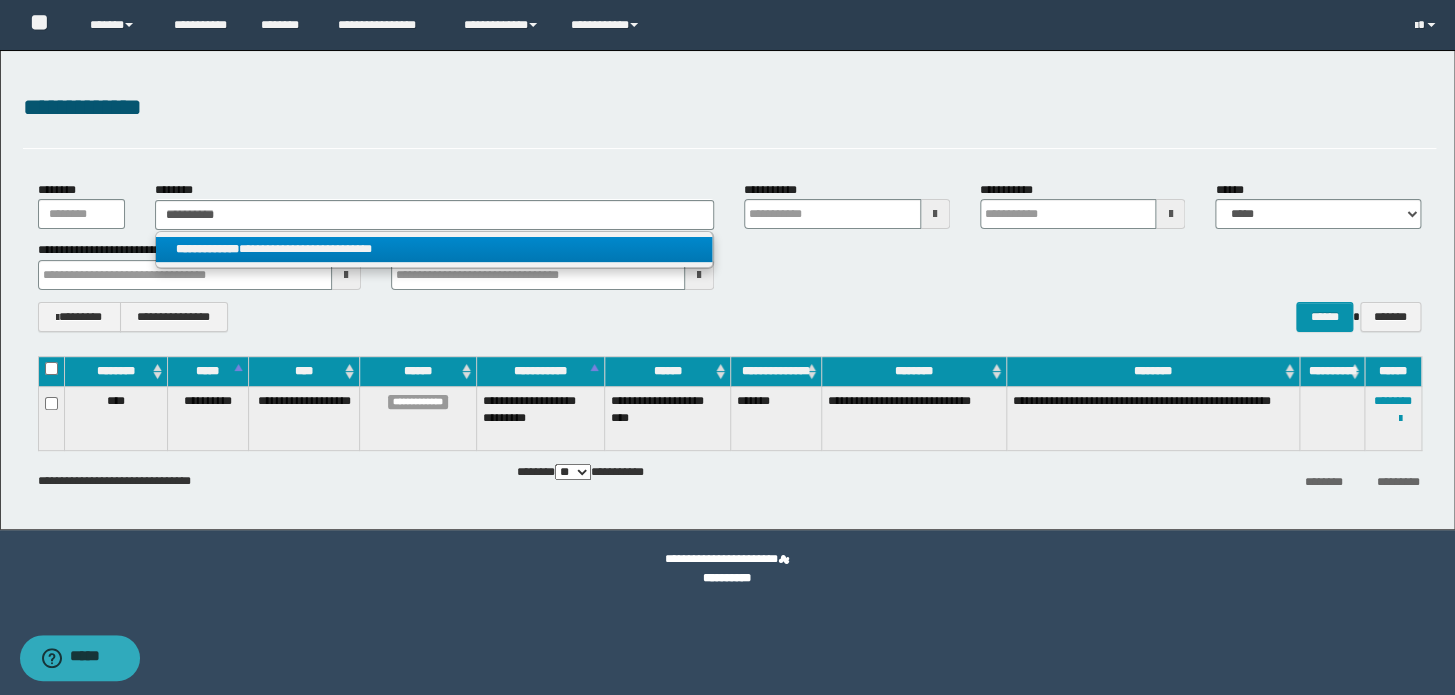 click on "**********" at bounding box center (434, 249) 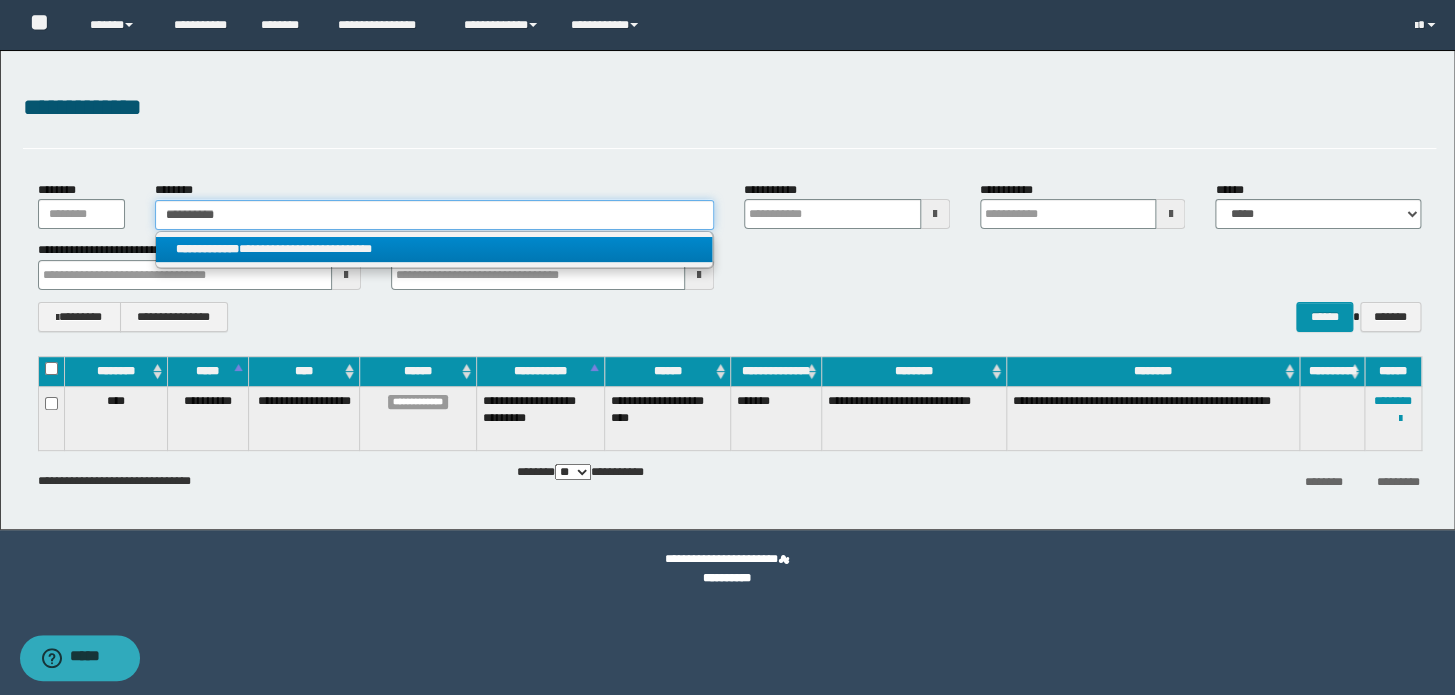 type 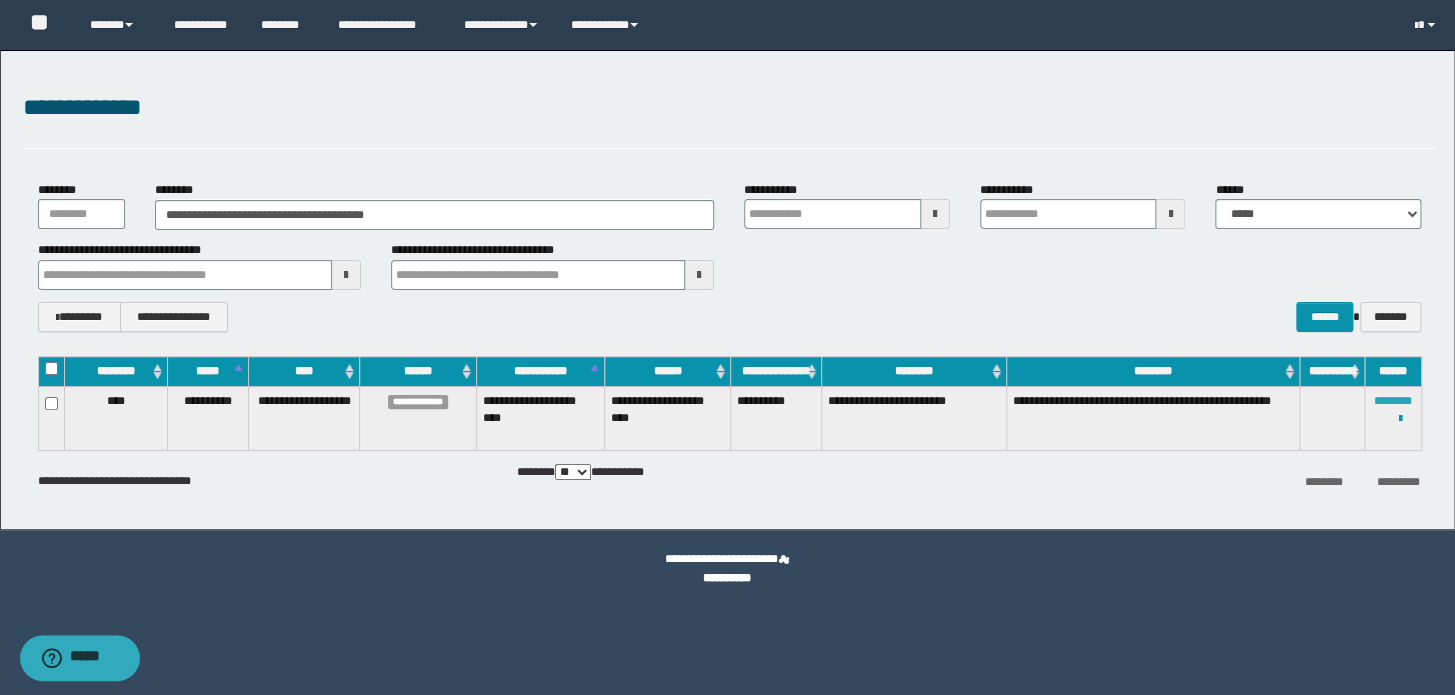 click on "********" at bounding box center [1393, 401] 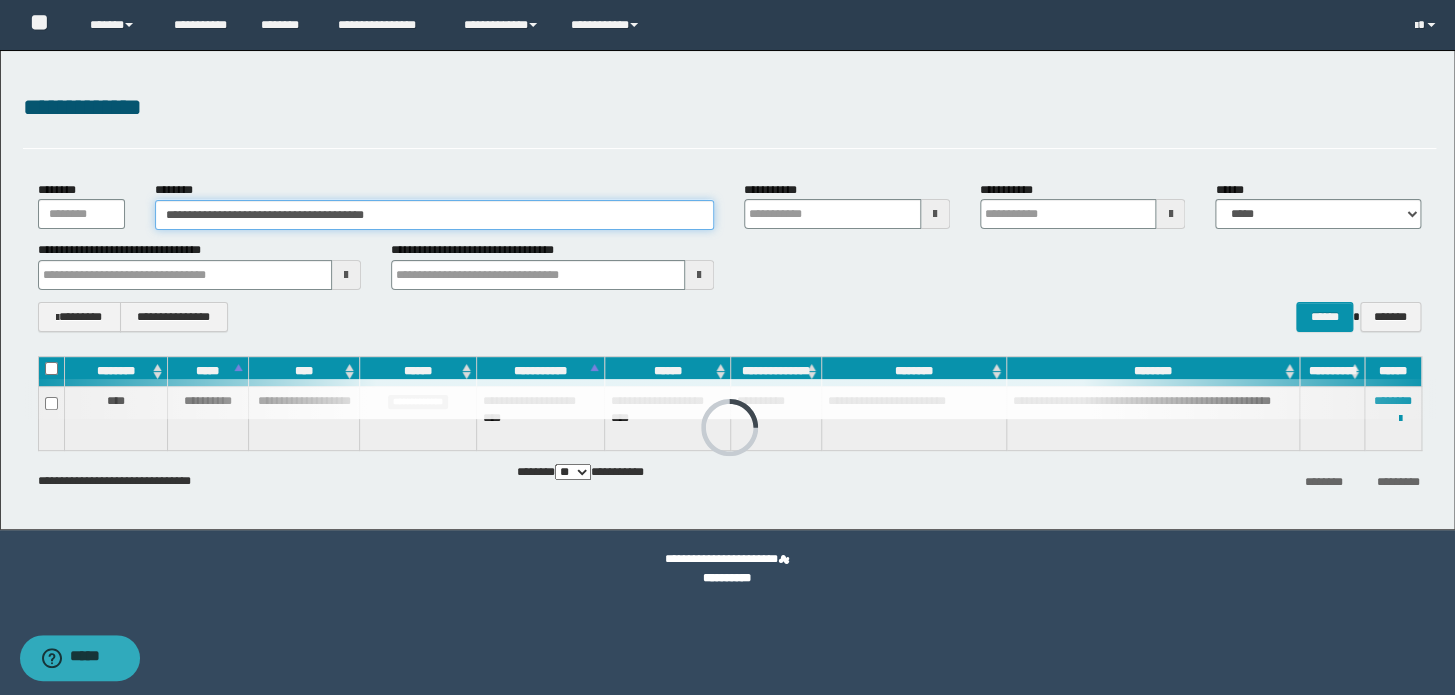 click on "**********" at bounding box center (434, 215) 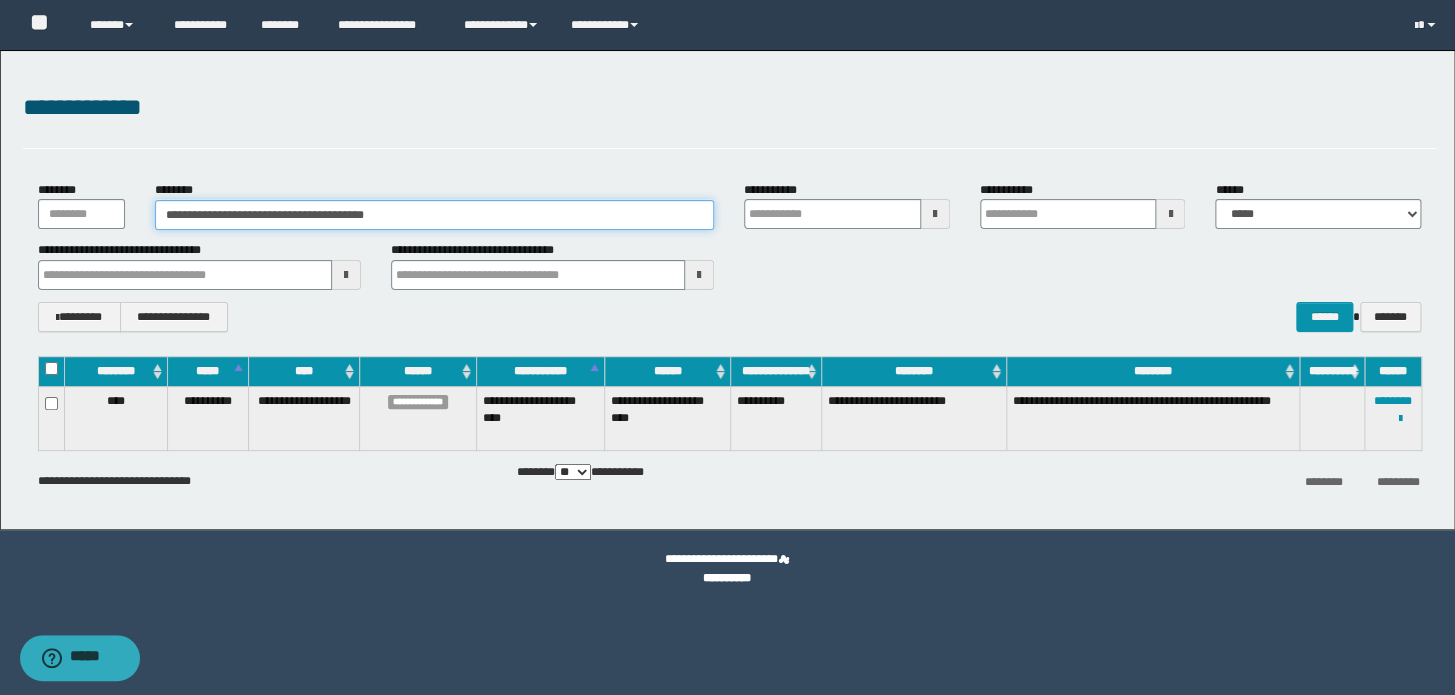 drag, startPoint x: 485, startPoint y: 212, endPoint x: 0, endPoint y: 189, distance: 485.54504 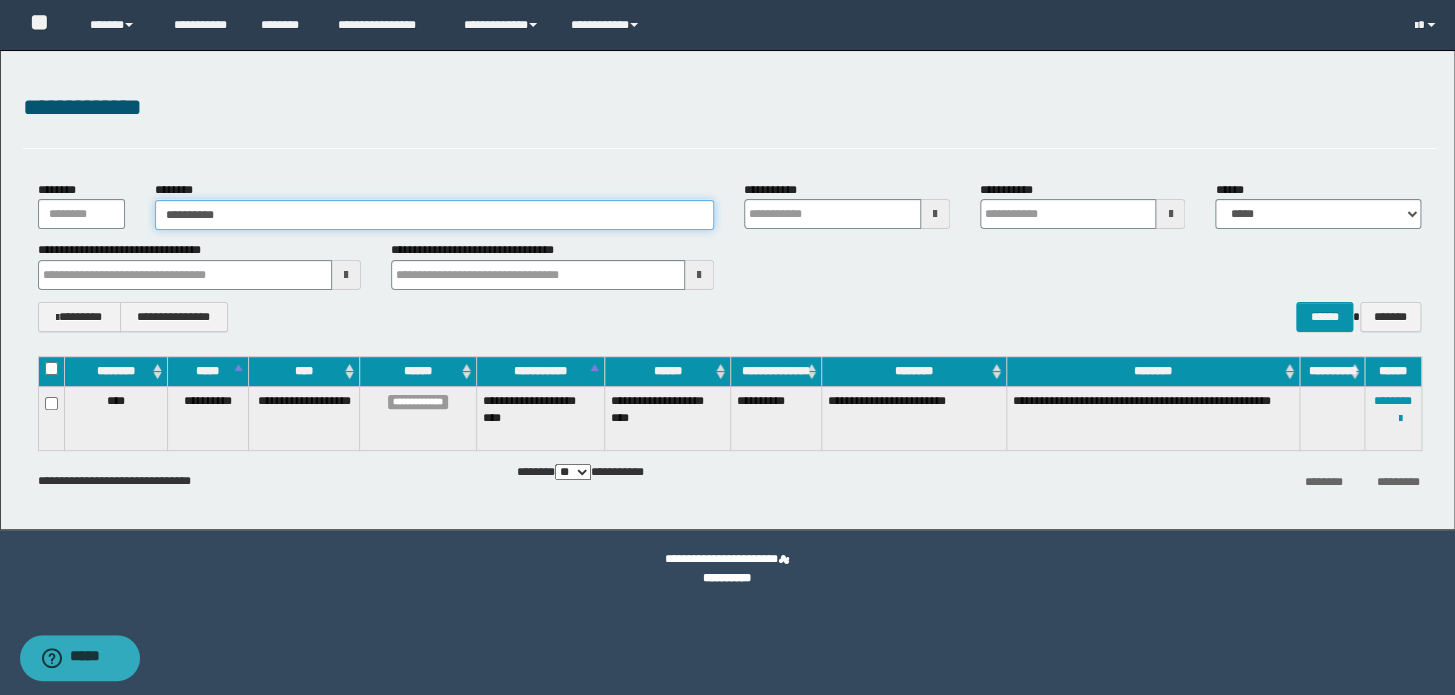 type on "**********" 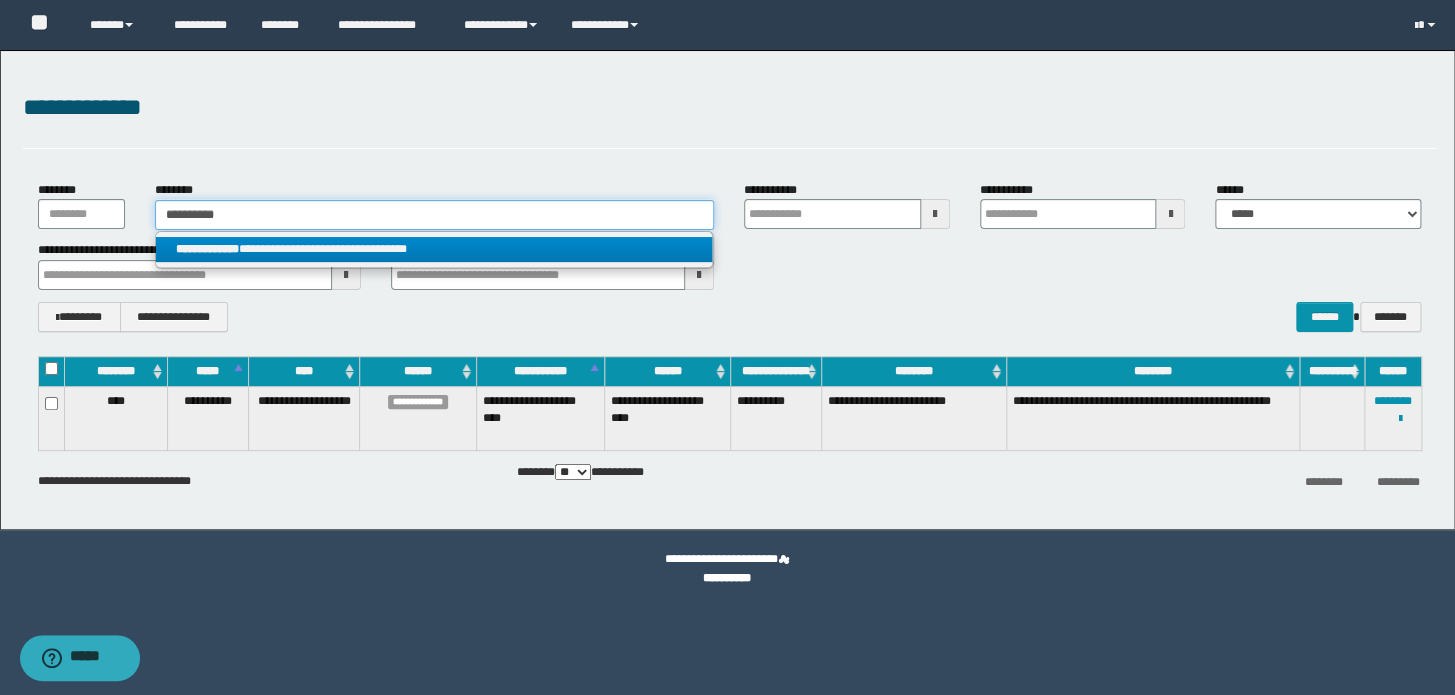 type on "**********" 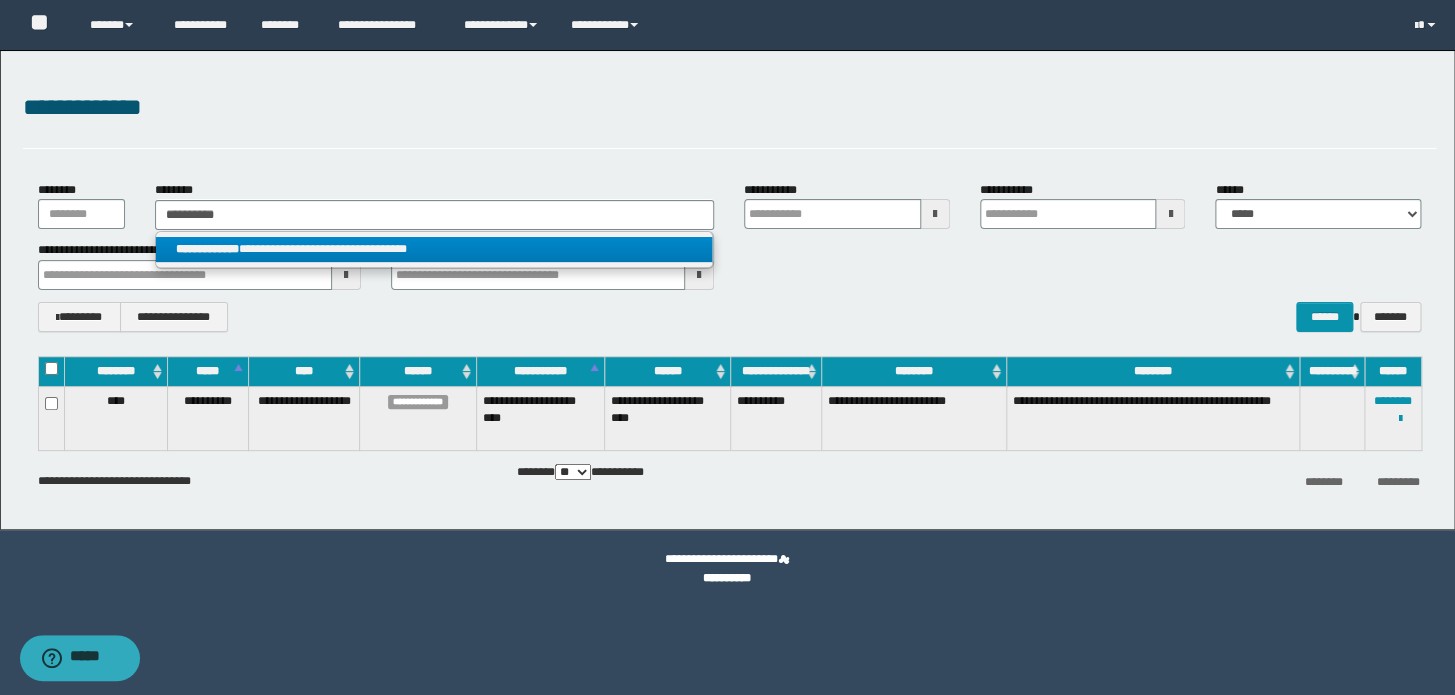 click on "**********" at bounding box center (434, 250) 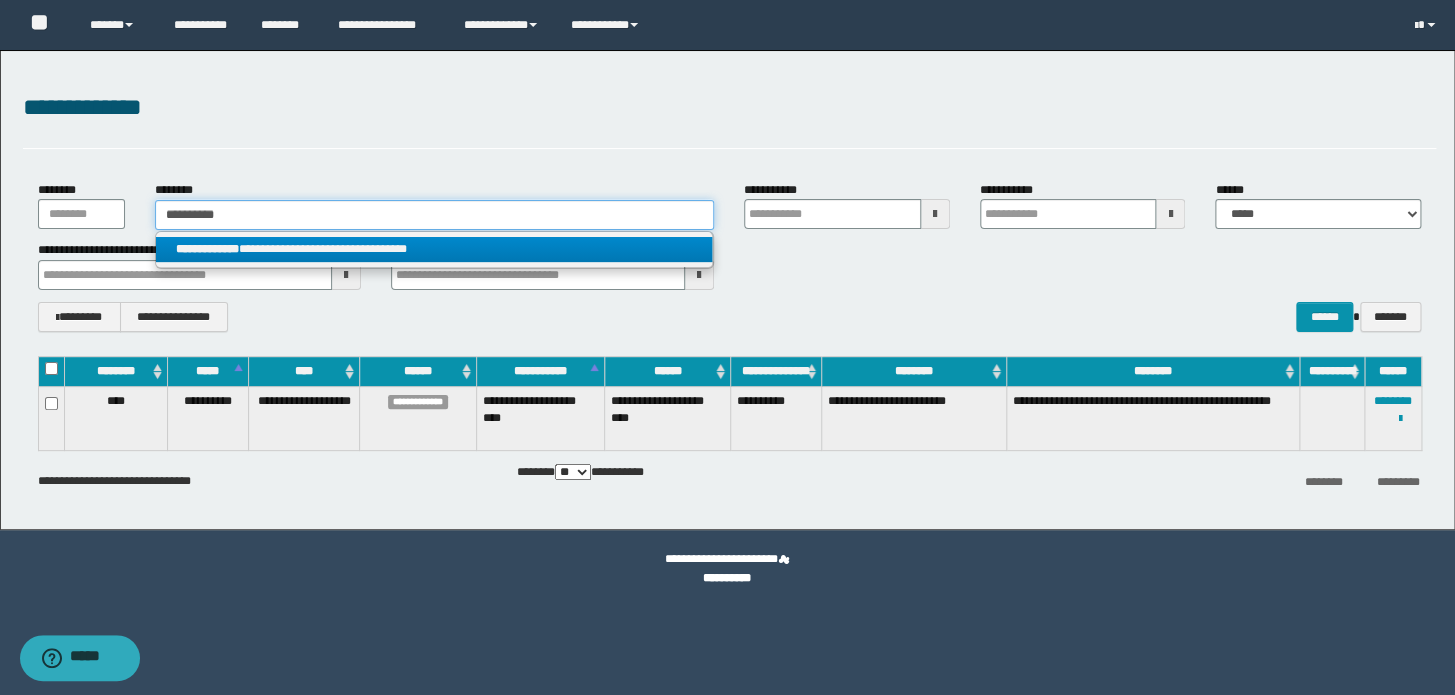 type 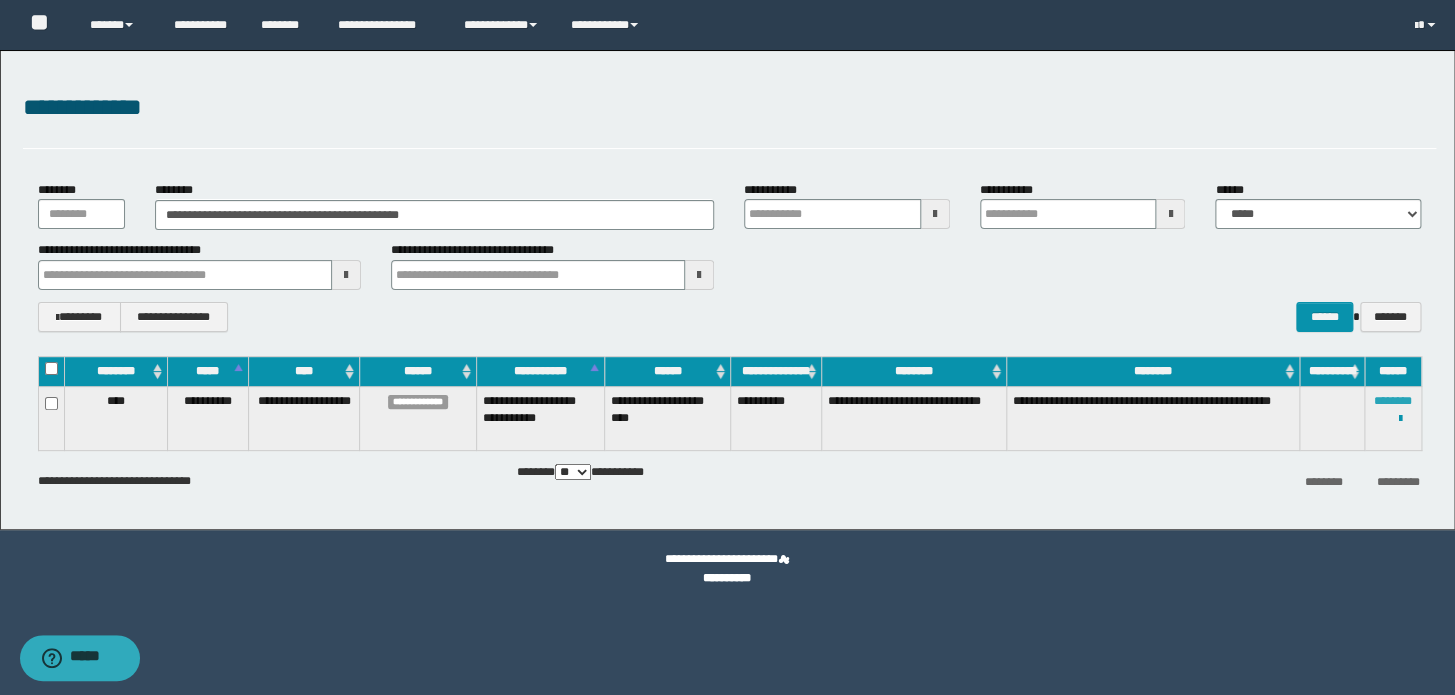 click on "********" at bounding box center [1393, 401] 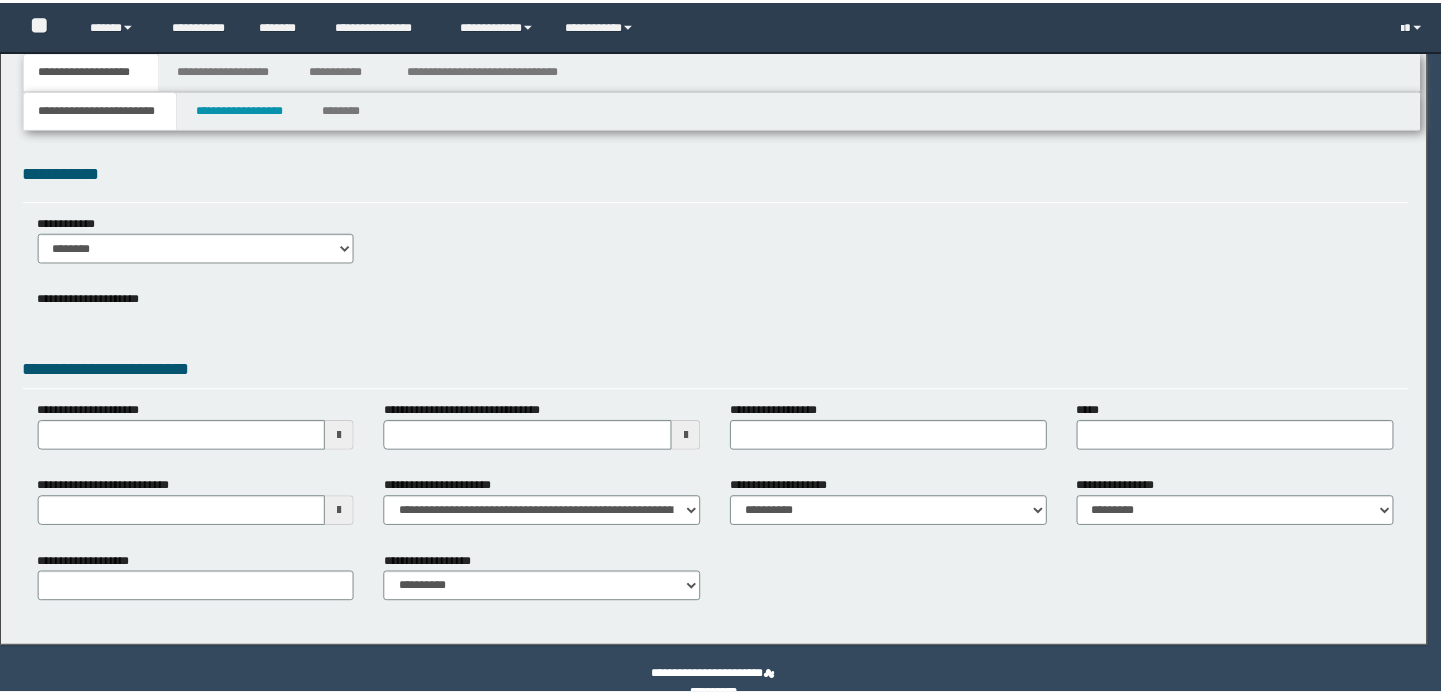 scroll, scrollTop: 0, scrollLeft: 0, axis: both 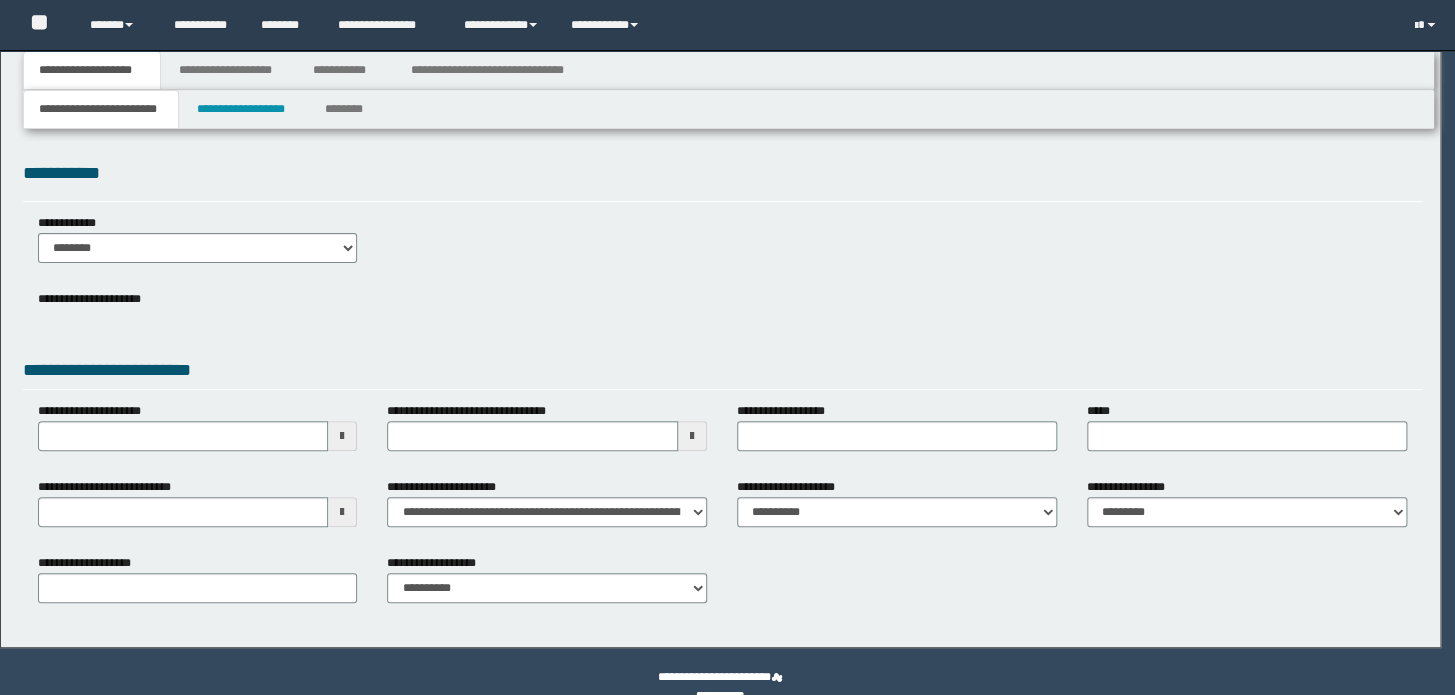 type on "**********" 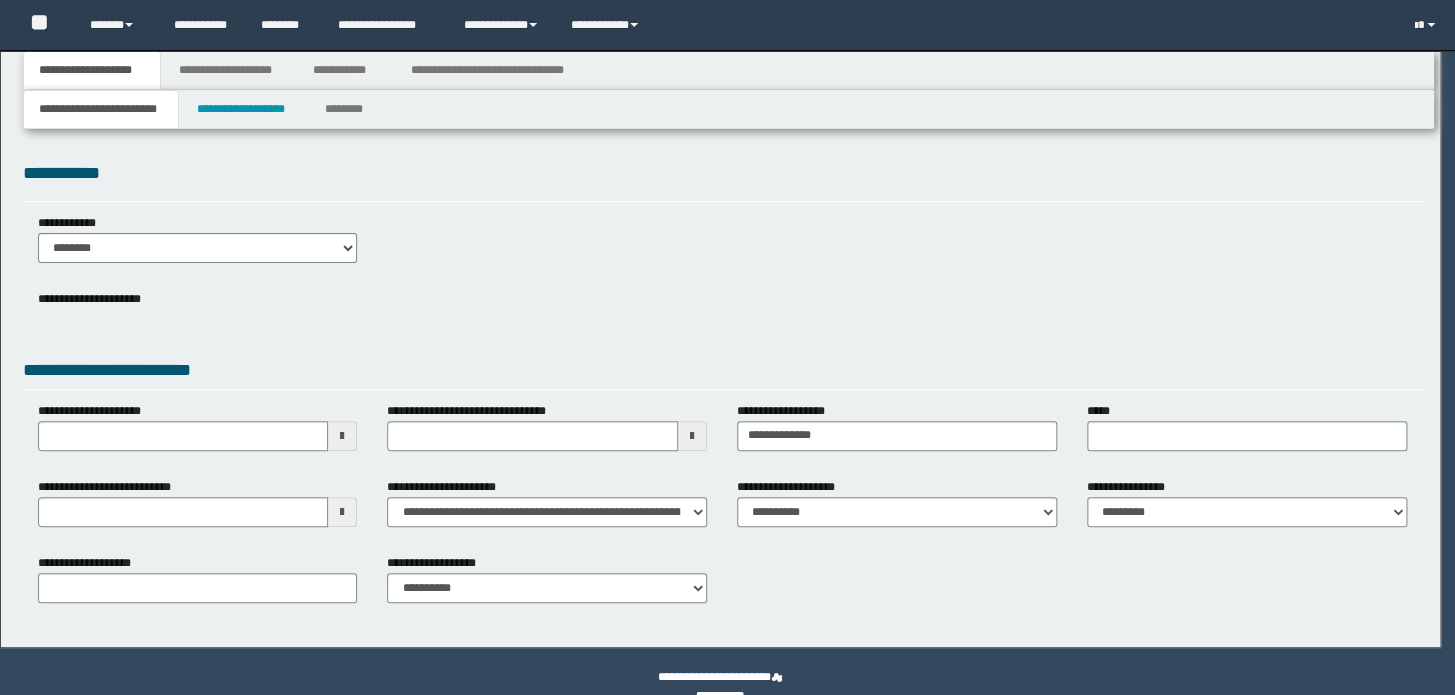 select on "*" 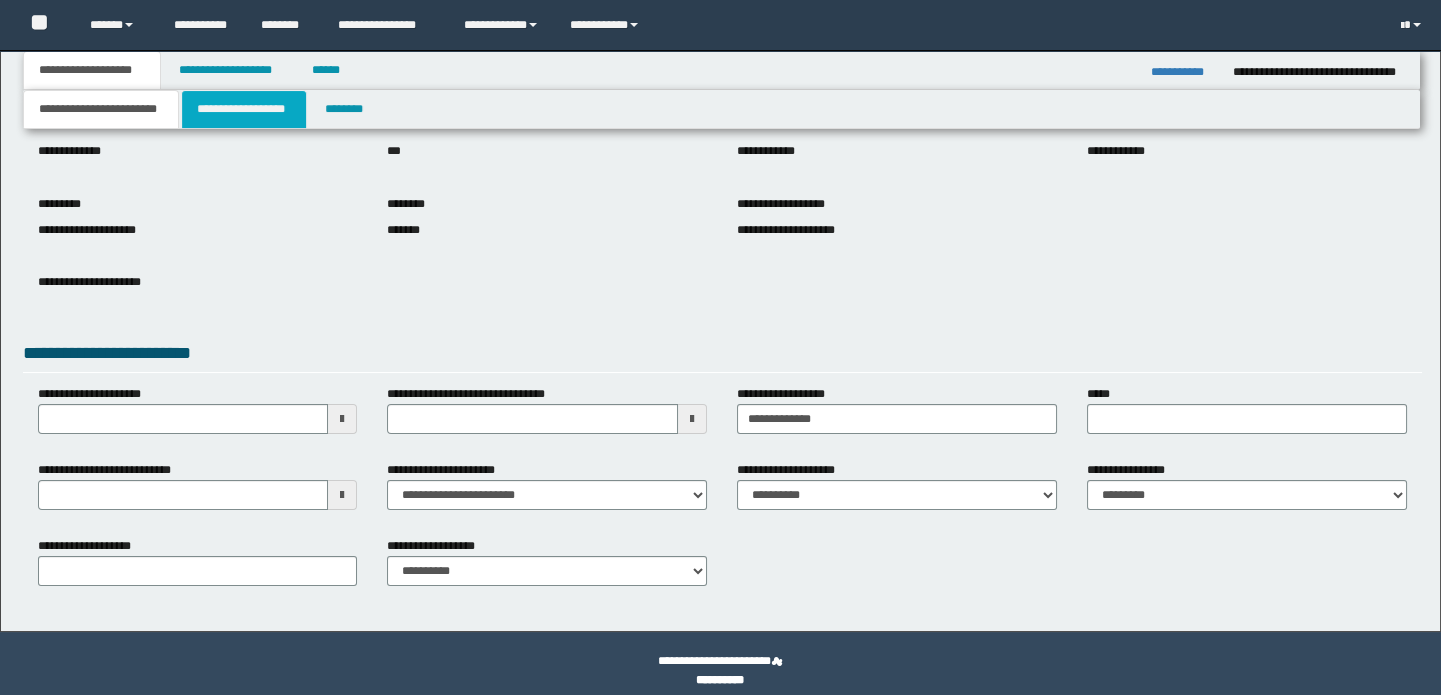 scroll, scrollTop: 188, scrollLeft: 0, axis: vertical 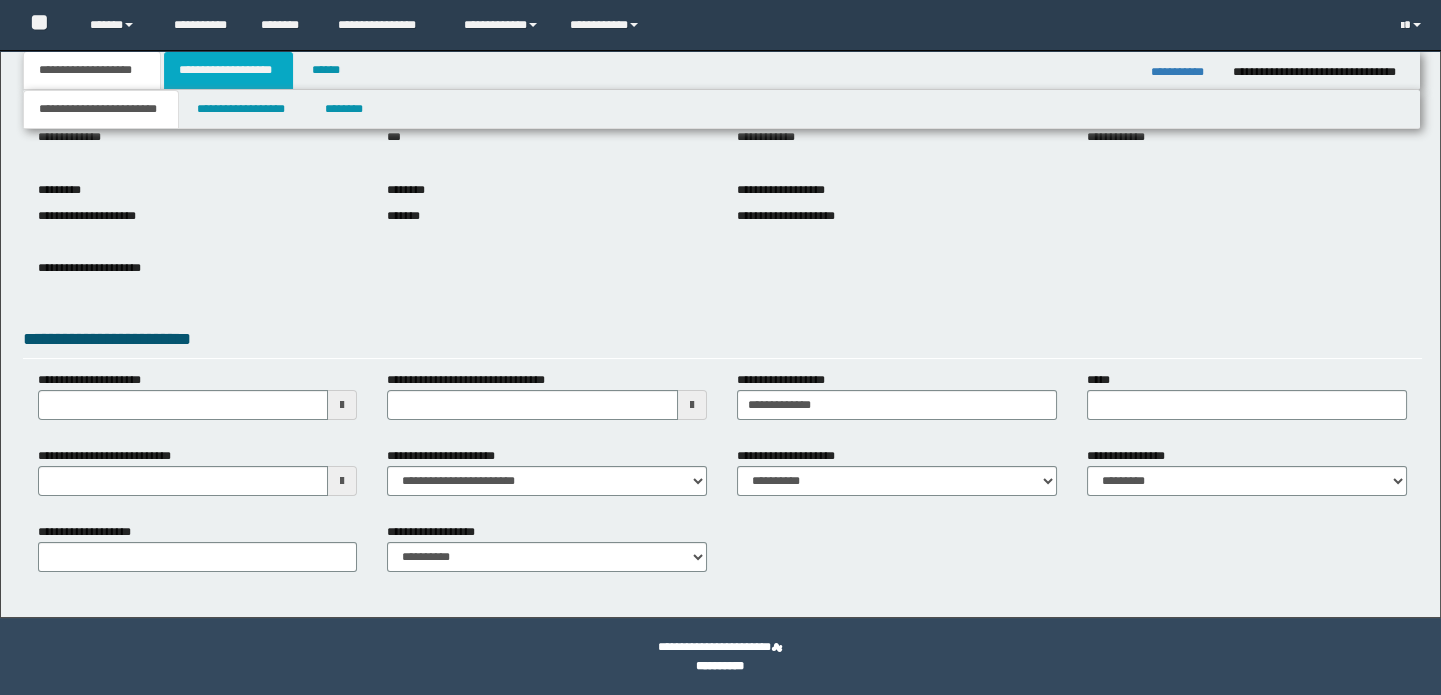 click on "**********" at bounding box center (228, 70) 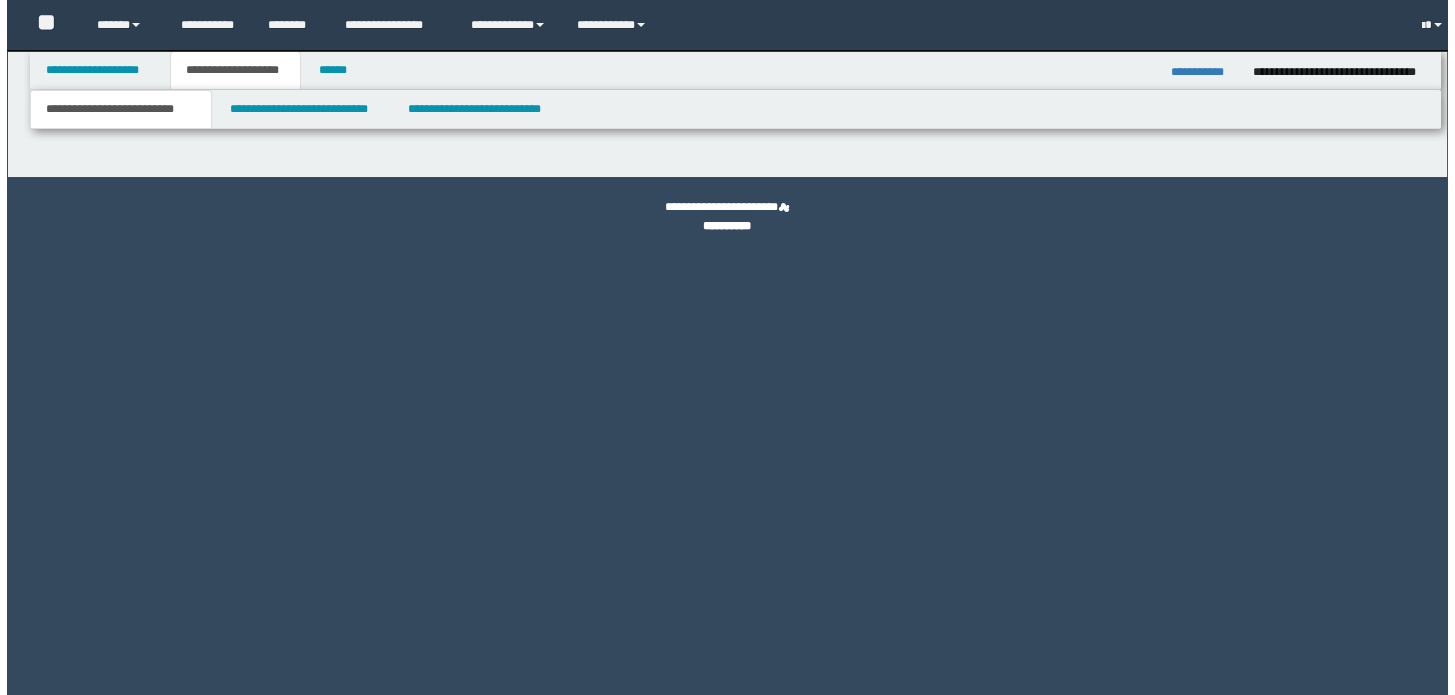 scroll, scrollTop: 0, scrollLeft: 0, axis: both 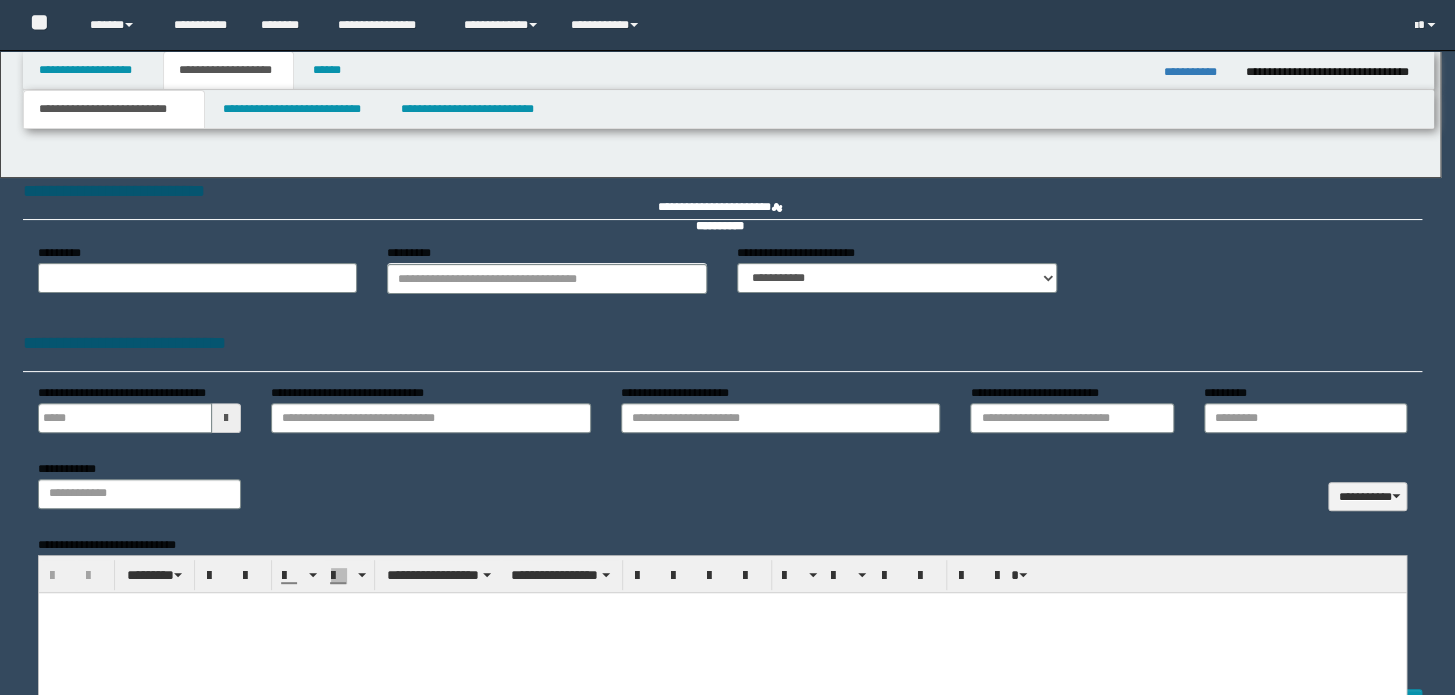 type 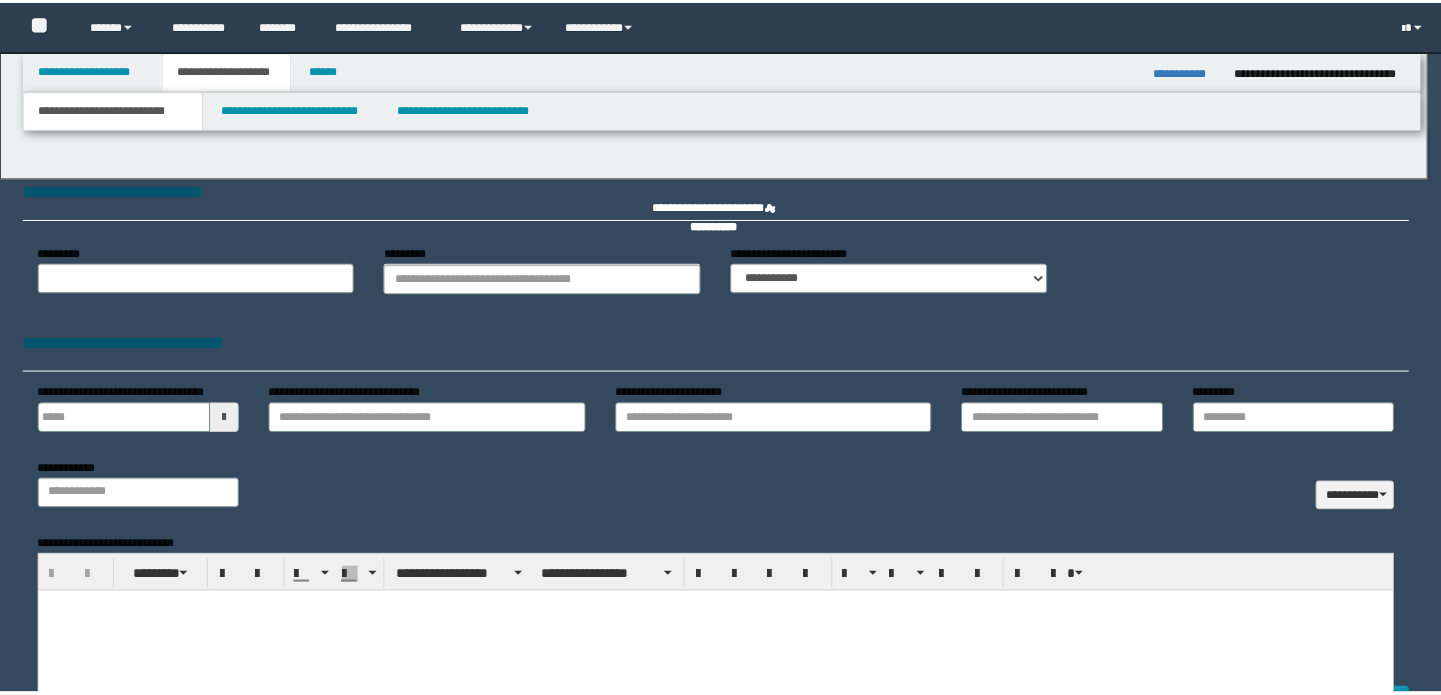 scroll, scrollTop: 0, scrollLeft: 0, axis: both 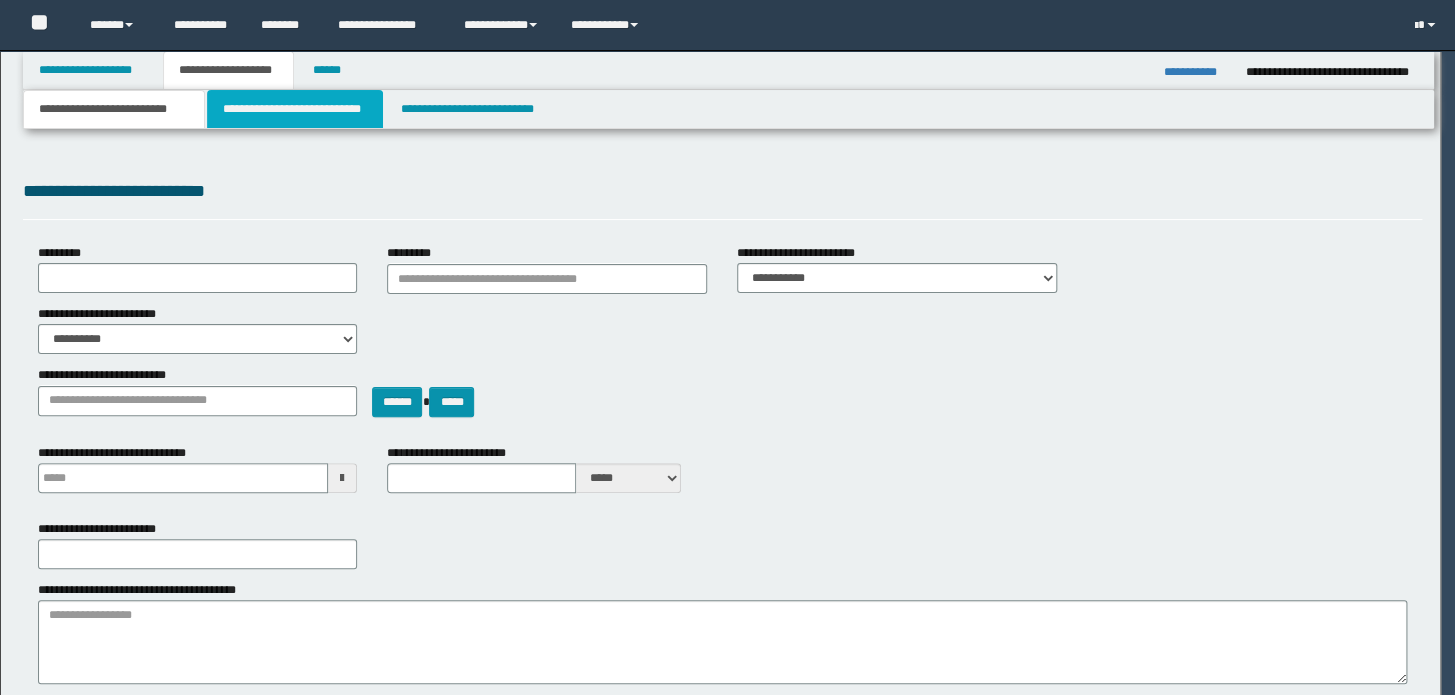 click on "**********" at bounding box center [294, 109] 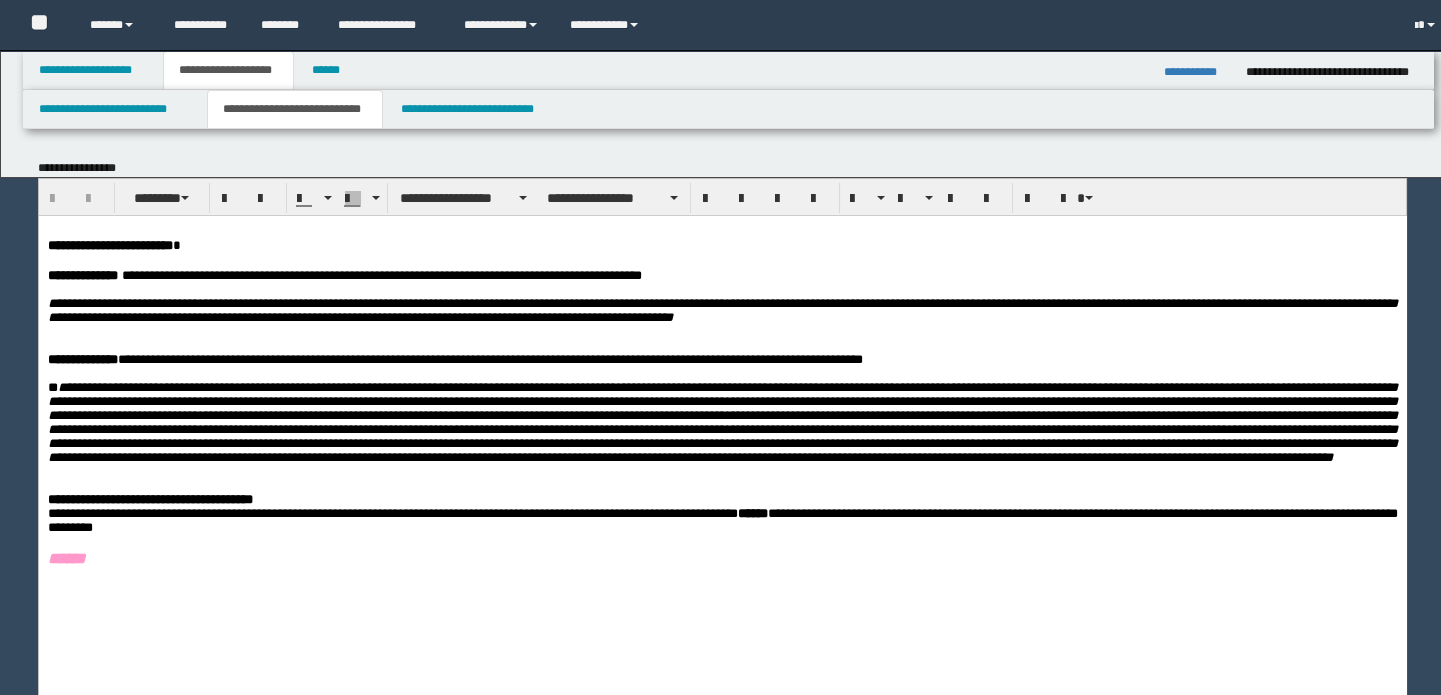 scroll, scrollTop: 0, scrollLeft: 0, axis: both 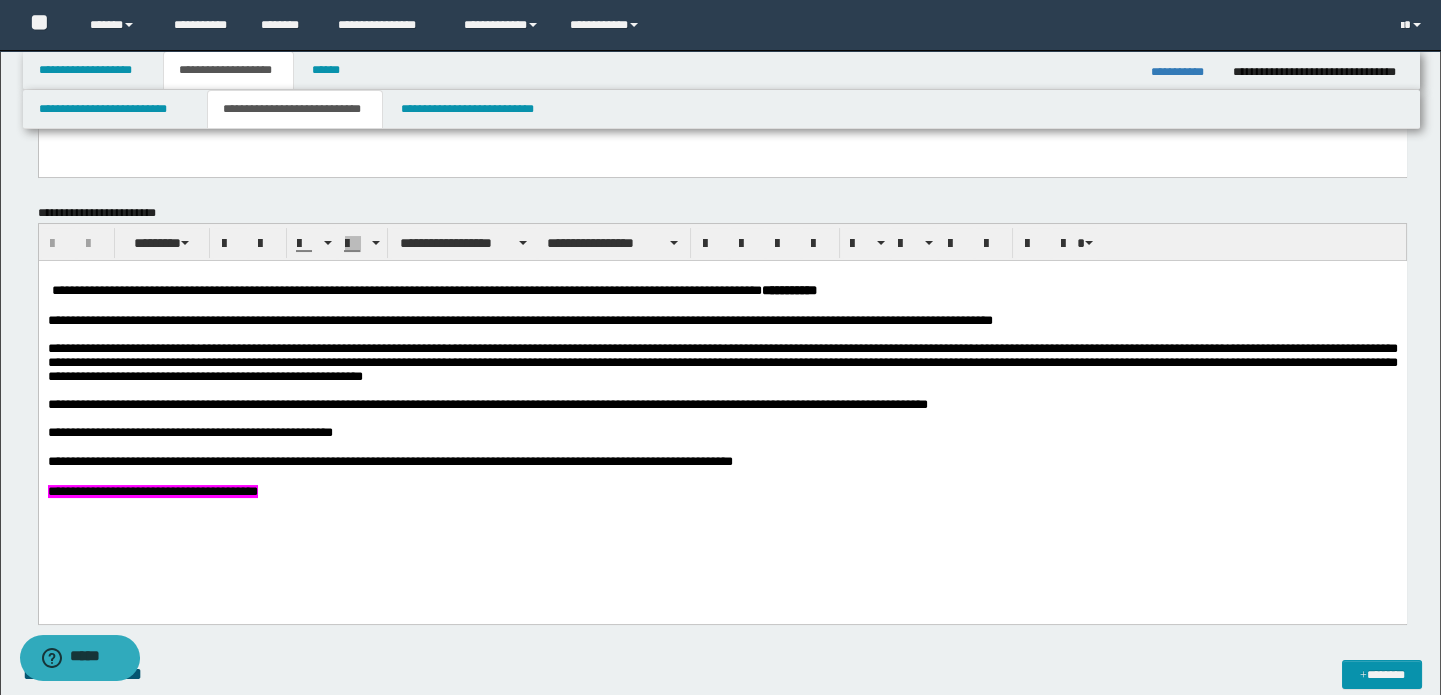 click on "**********" at bounding box center (1184, 72) 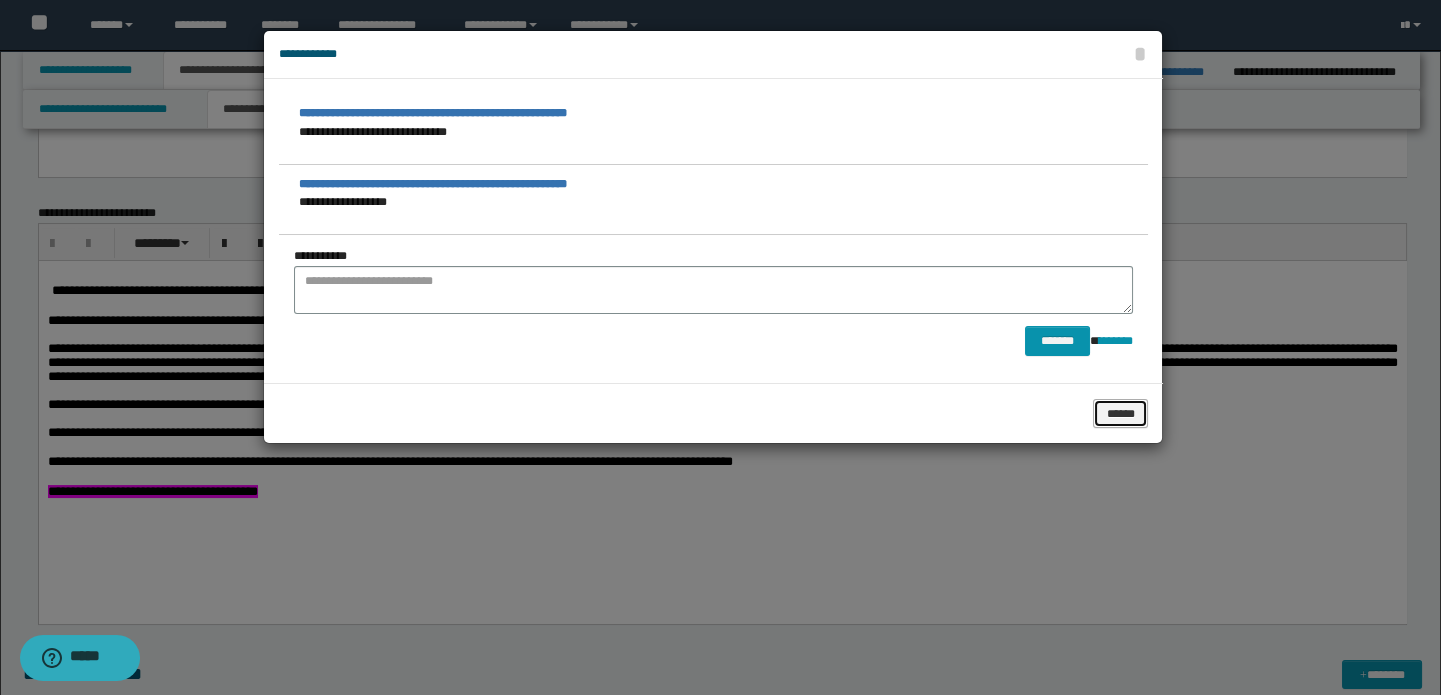 click on "******" at bounding box center (1120, 414) 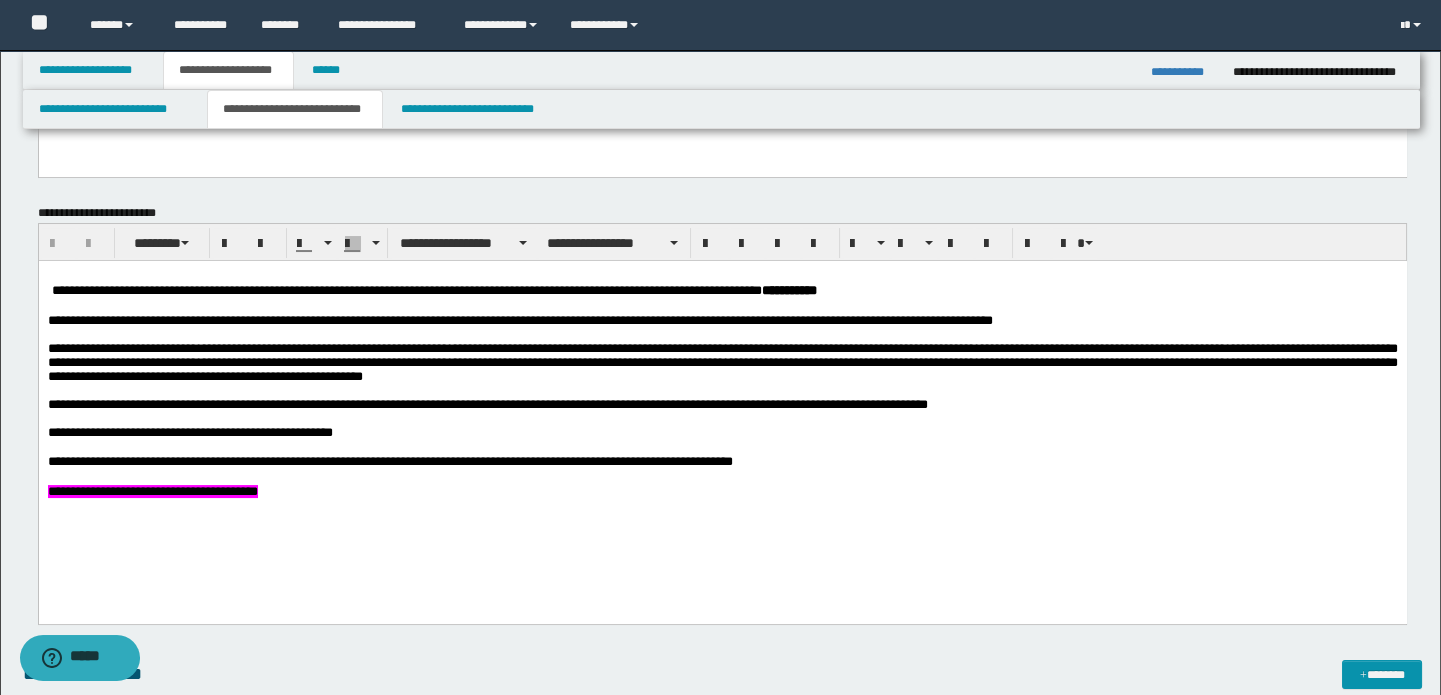 click at bounding box center [721, 447] 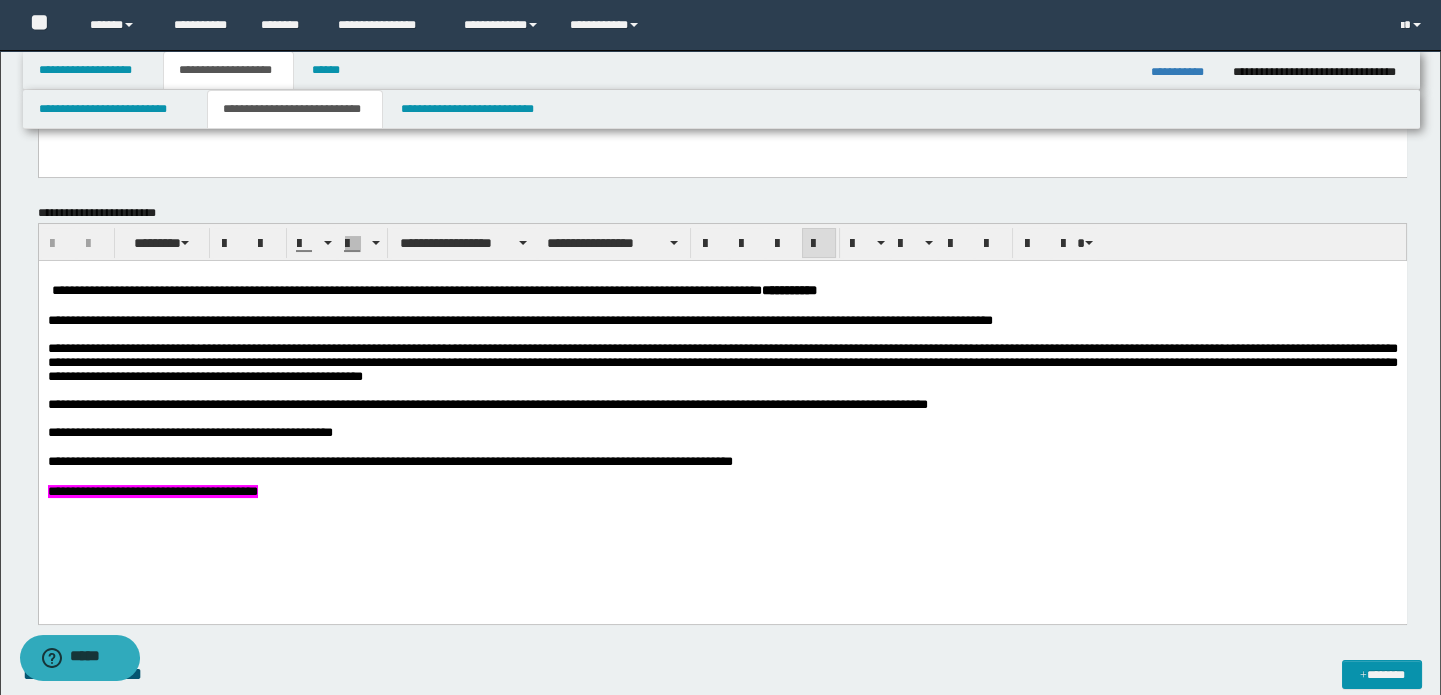 click at bounding box center [721, 476] 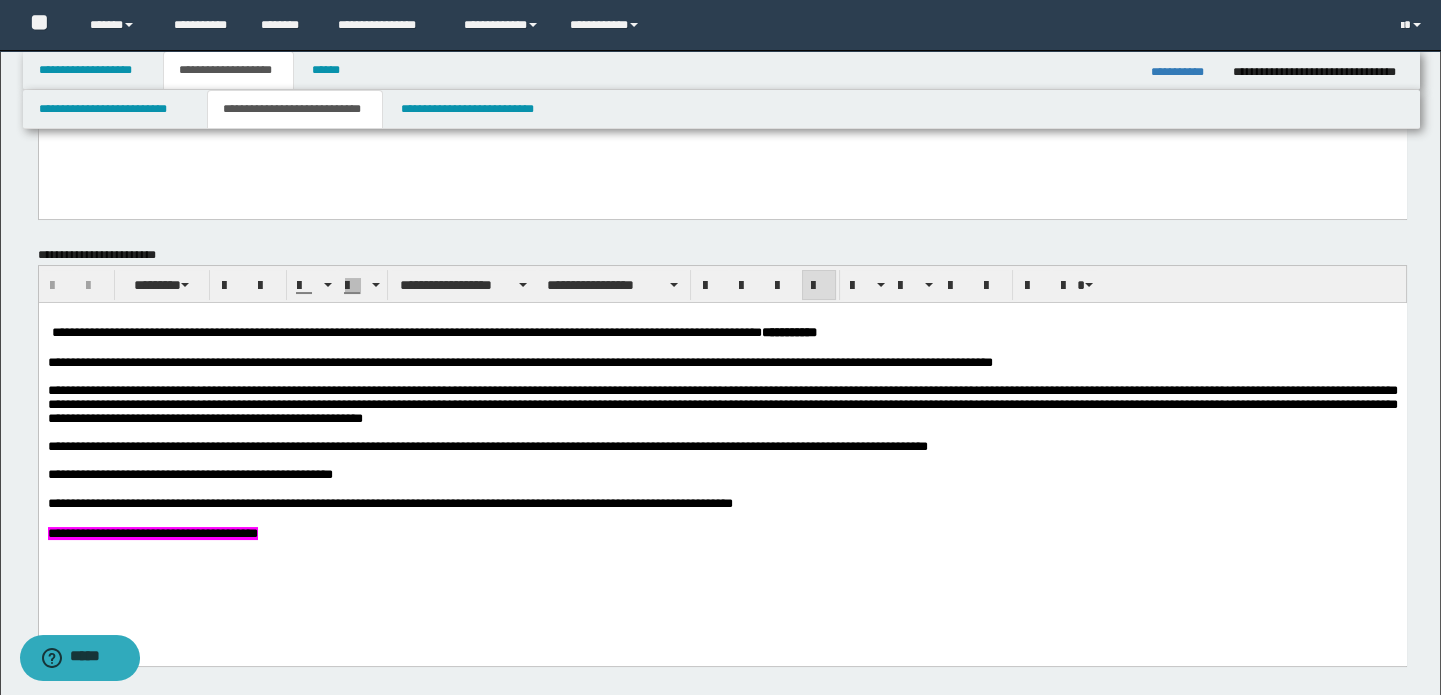 scroll, scrollTop: 545, scrollLeft: 0, axis: vertical 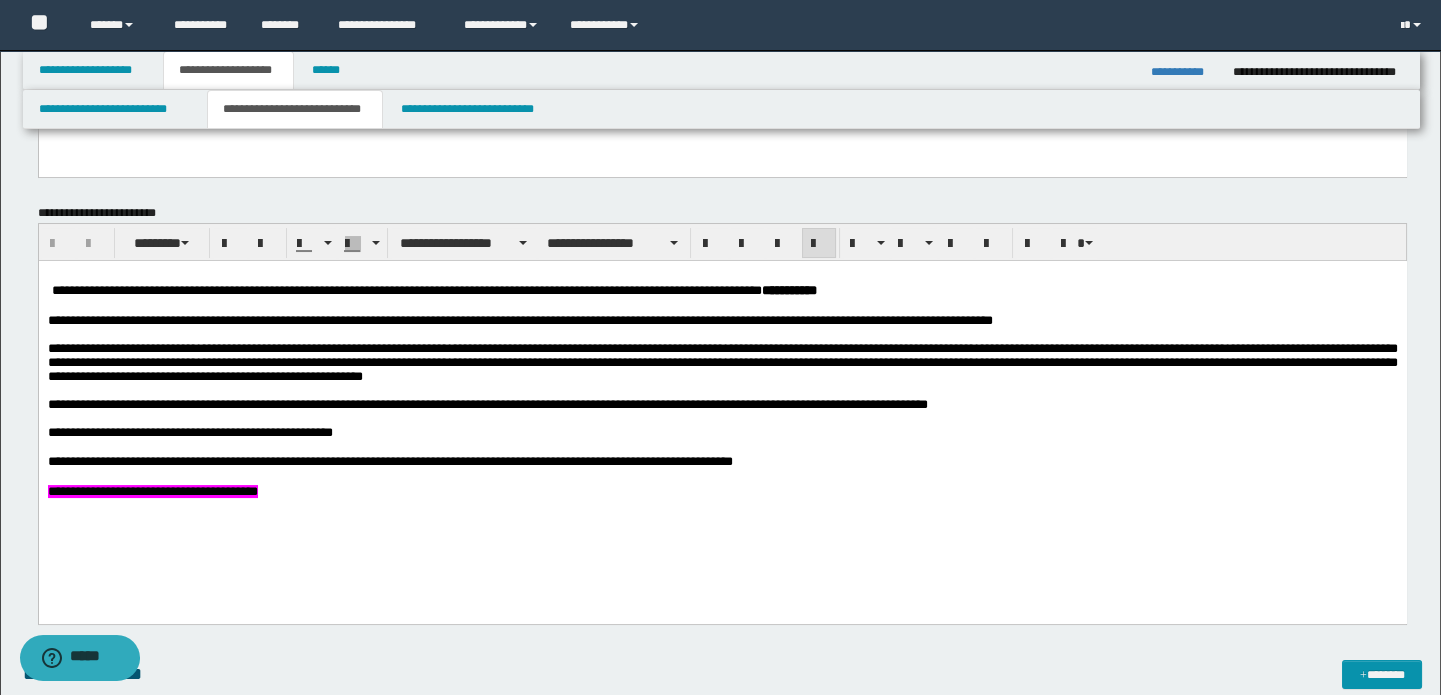 click on "**********" at bounding box center (1184, 72) 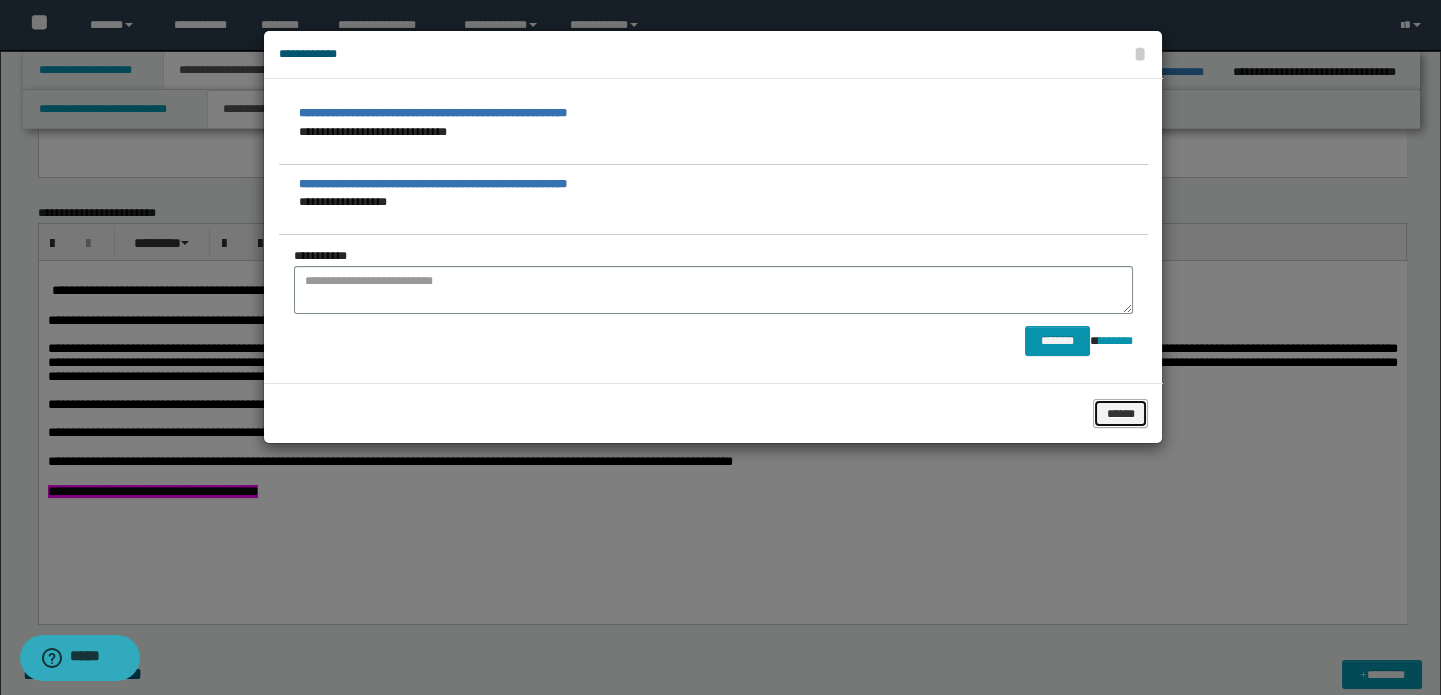 click on "******" at bounding box center [1120, 414] 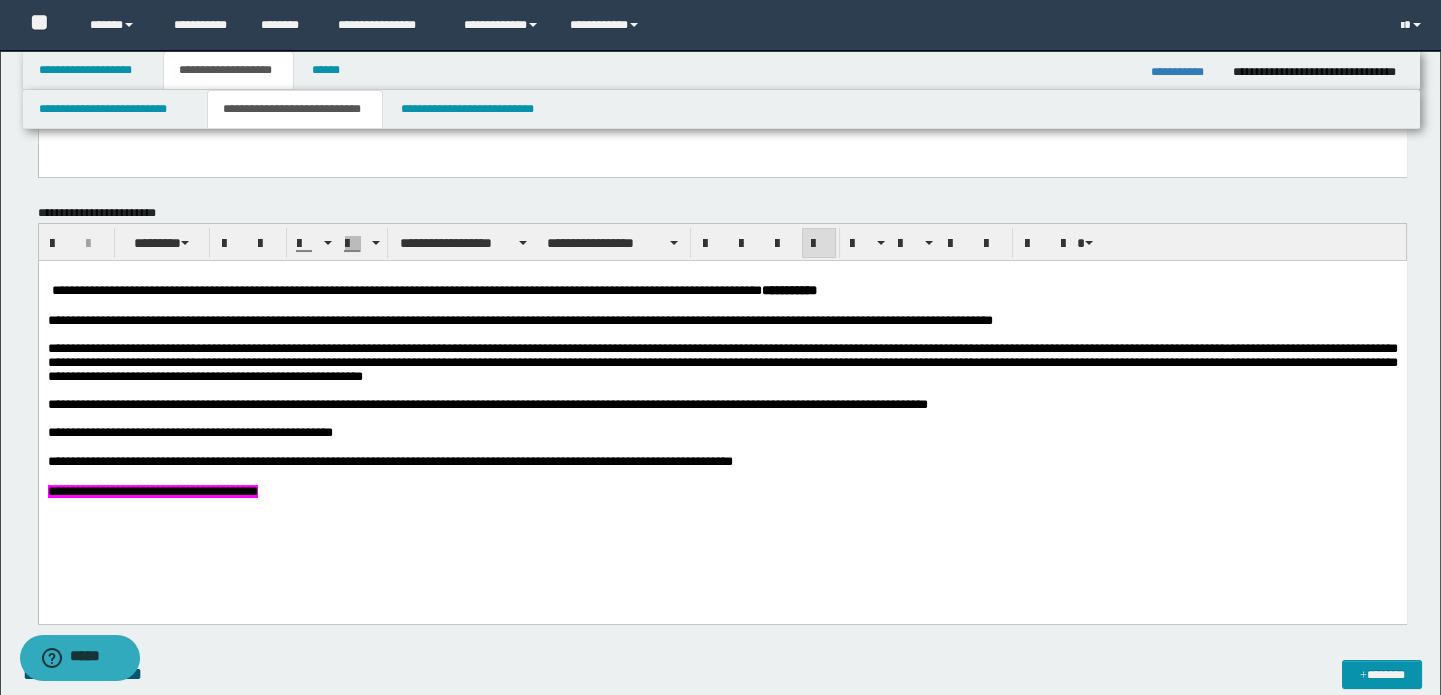 click at bounding box center [721, 476] 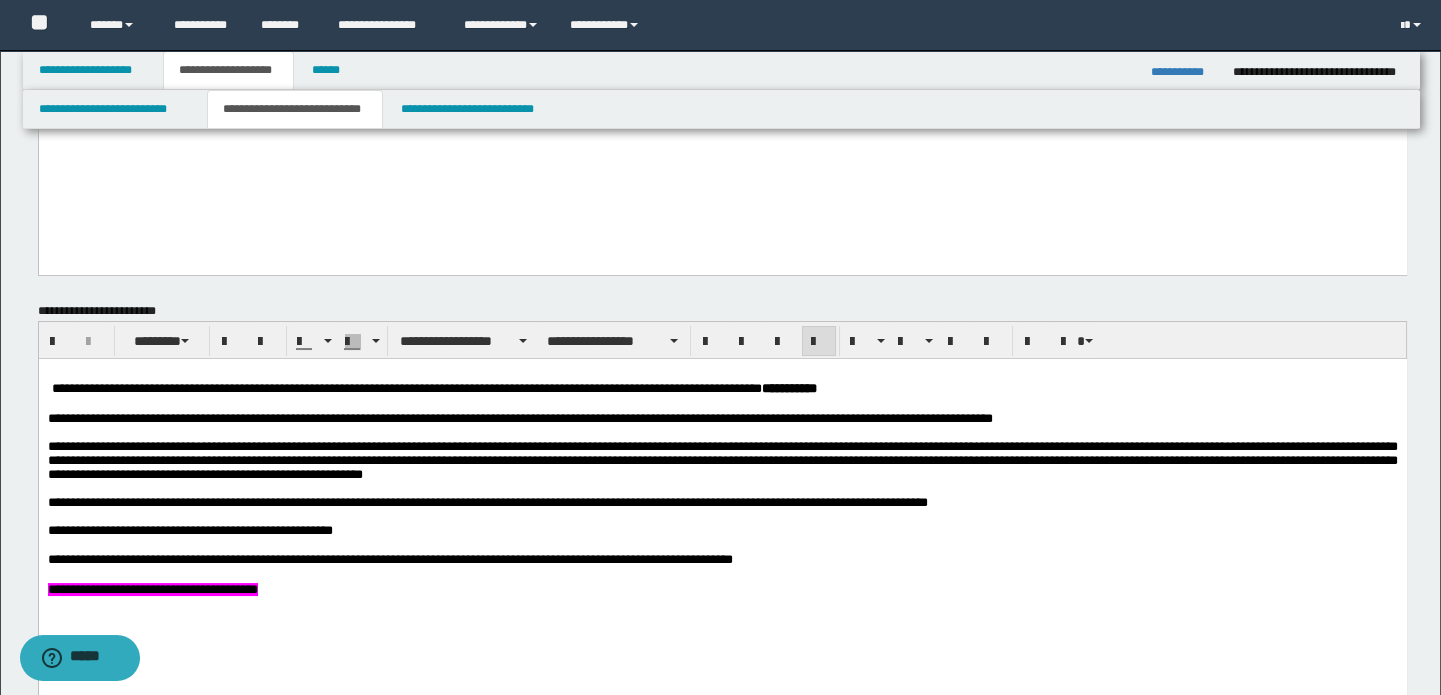 scroll, scrollTop: 545, scrollLeft: 0, axis: vertical 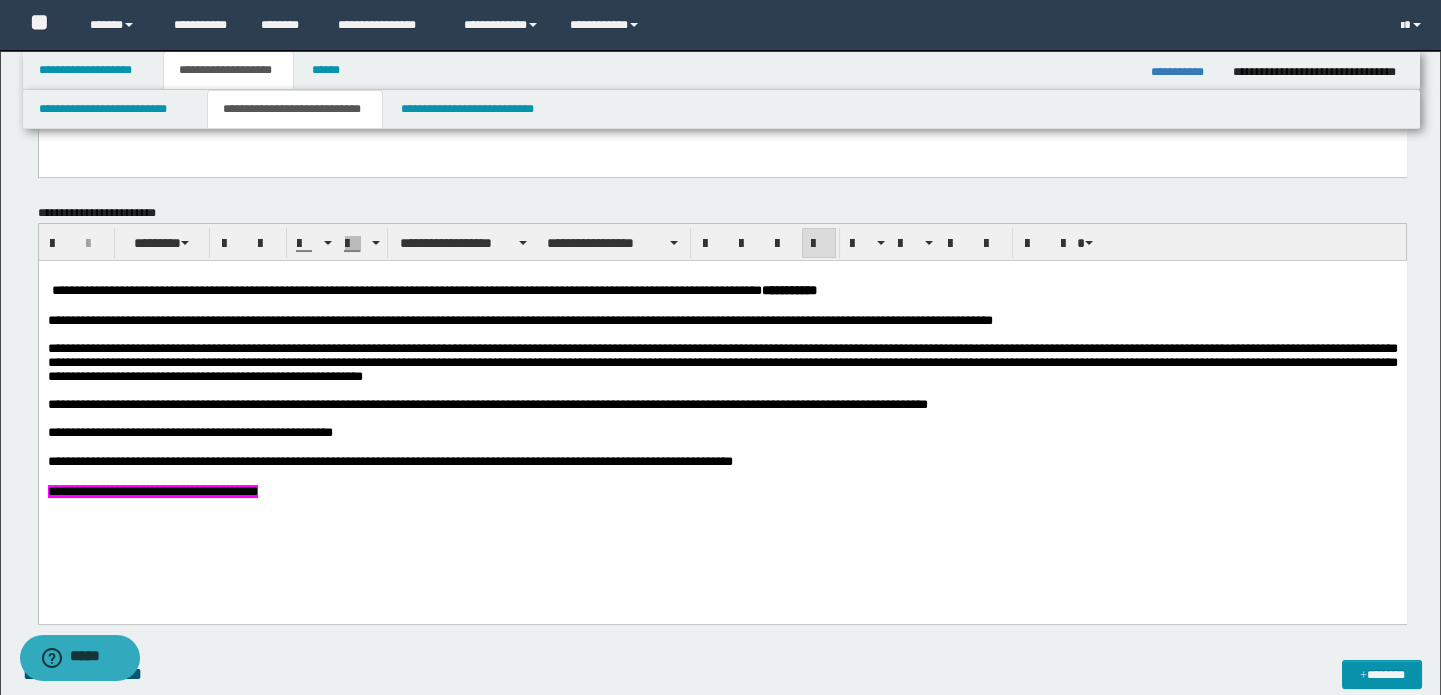 click on "**********" at bounding box center [1184, 72] 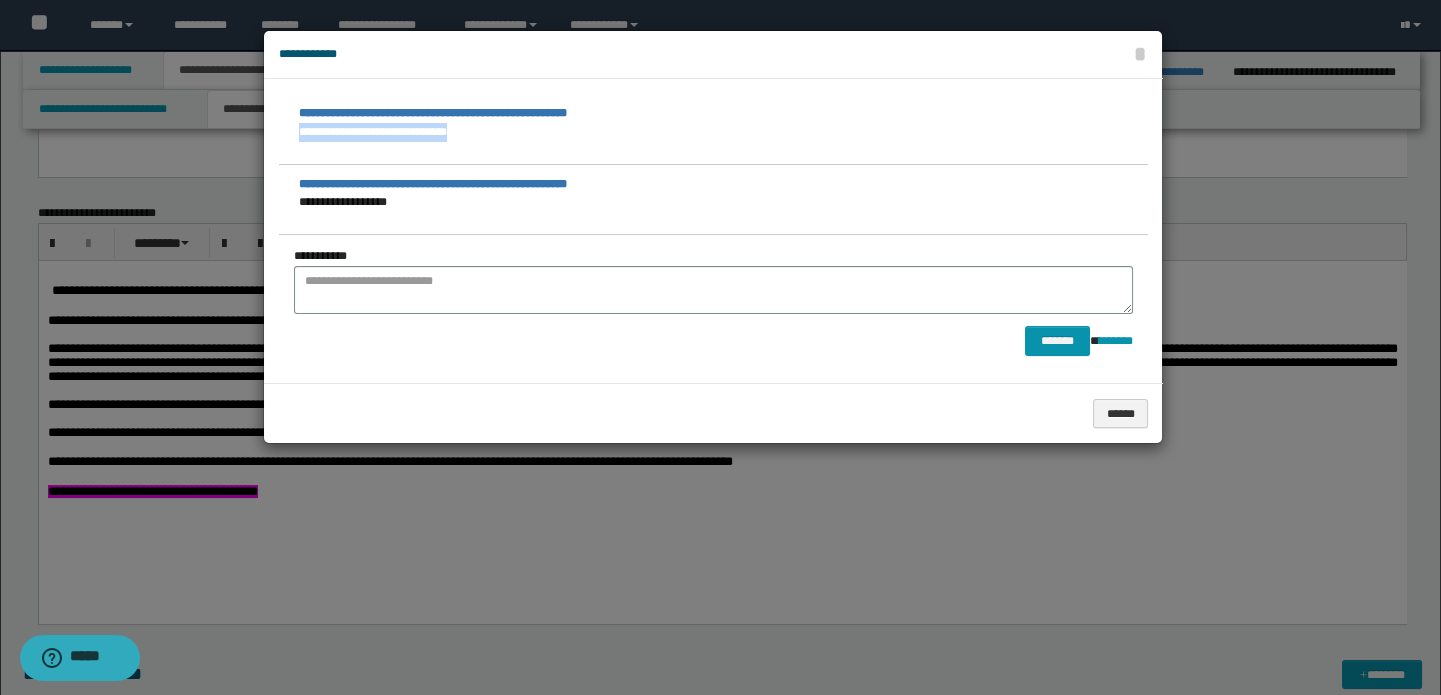 drag, startPoint x: 499, startPoint y: 129, endPoint x: 269, endPoint y: 139, distance: 230.21729 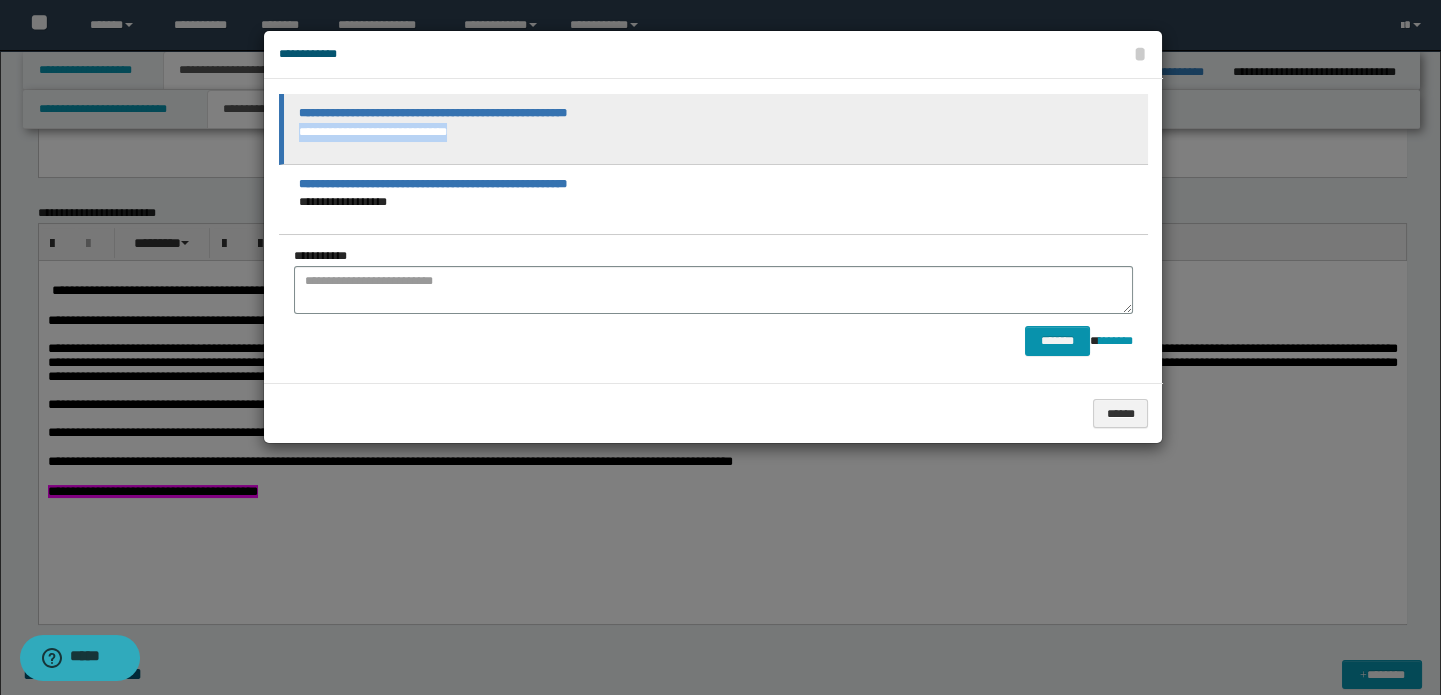 click on "**********" at bounding box center (713, 129) 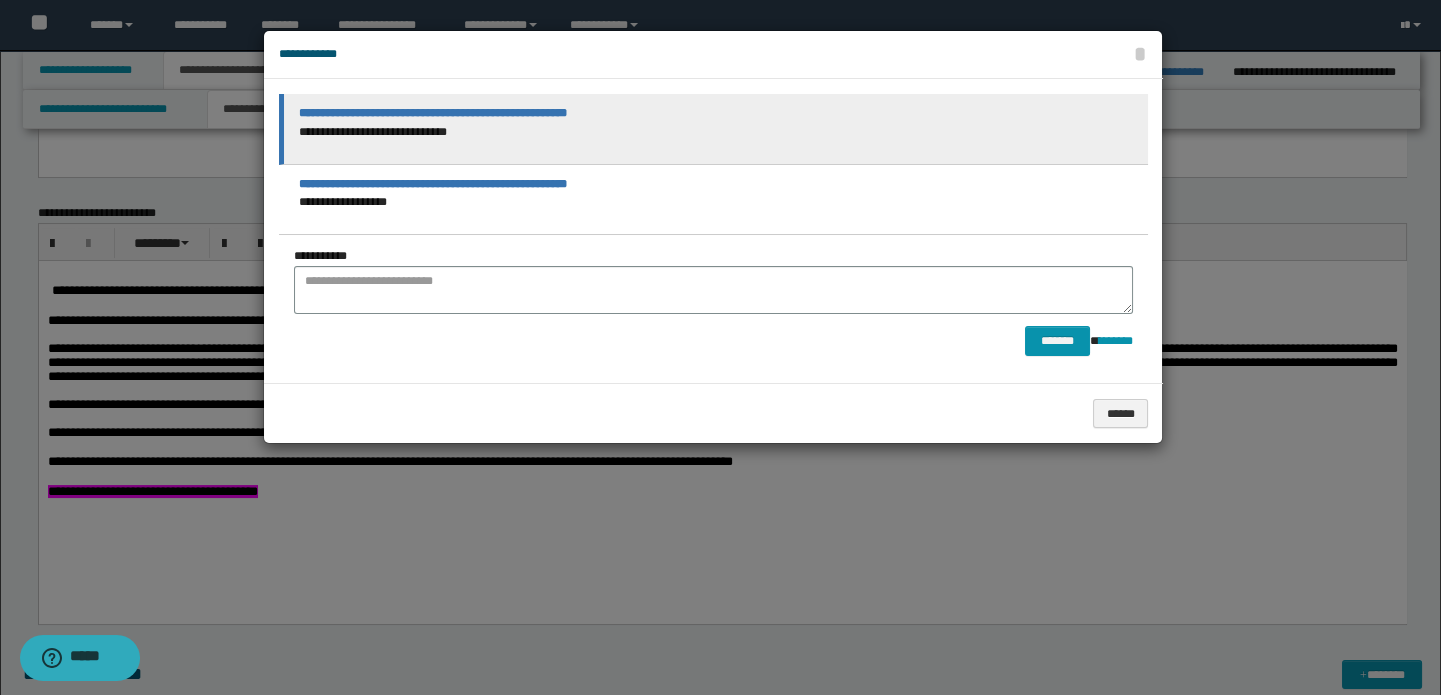 click on "**********" at bounding box center (718, 132) 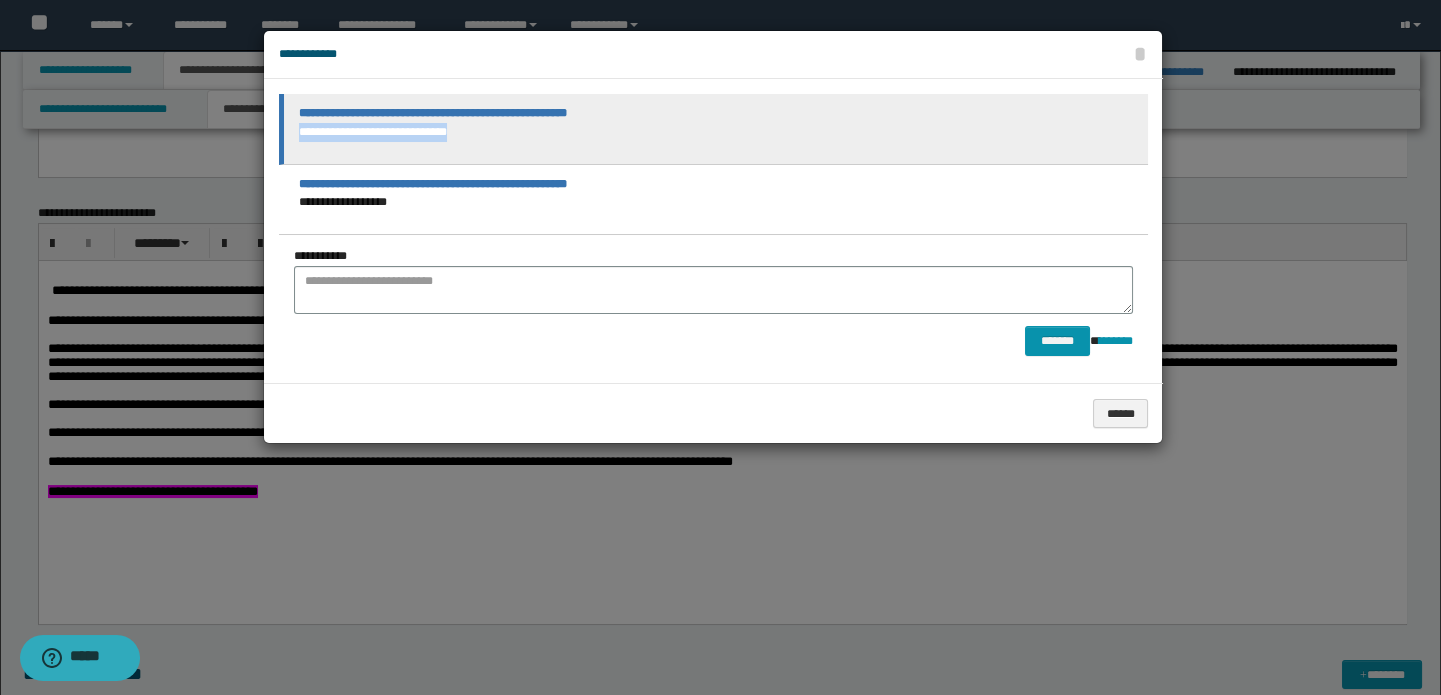 drag, startPoint x: 494, startPoint y: 134, endPoint x: 297, endPoint y: 146, distance: 197.36514 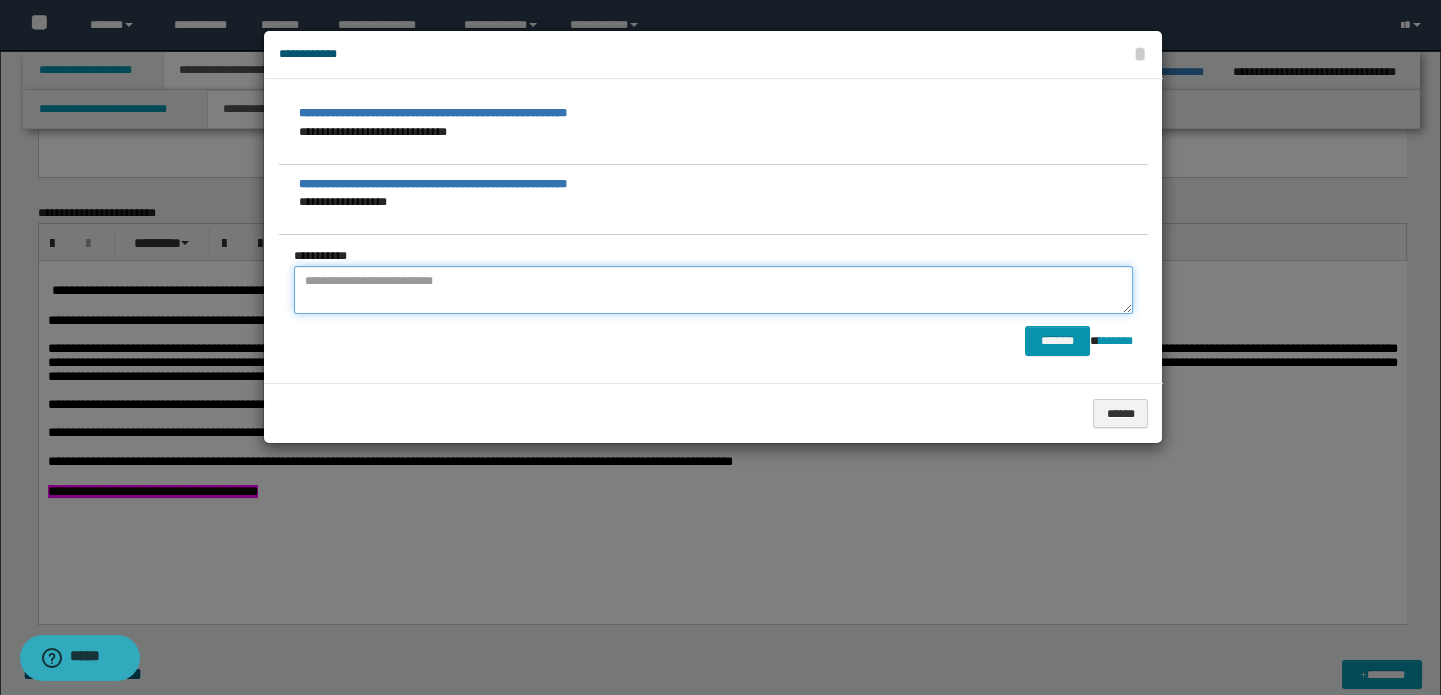 click at bounding box center (713, 290) 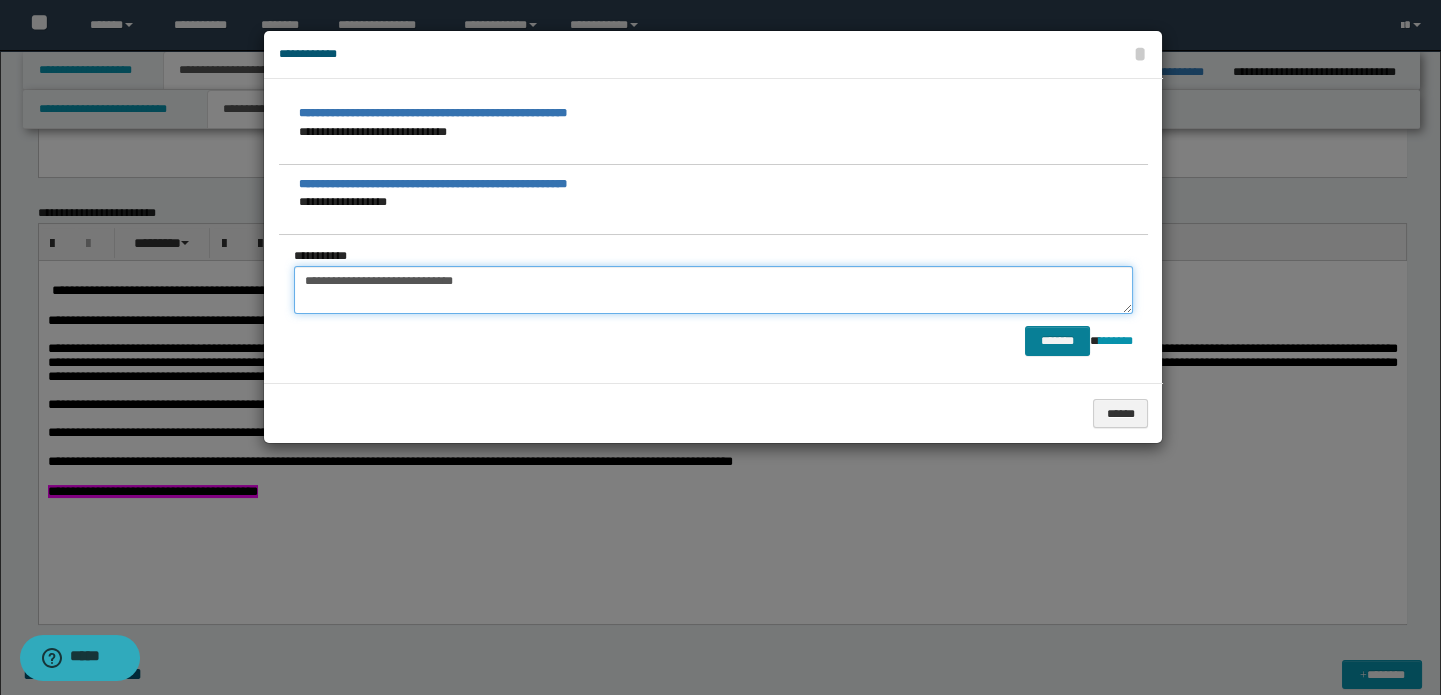 type on "**********" 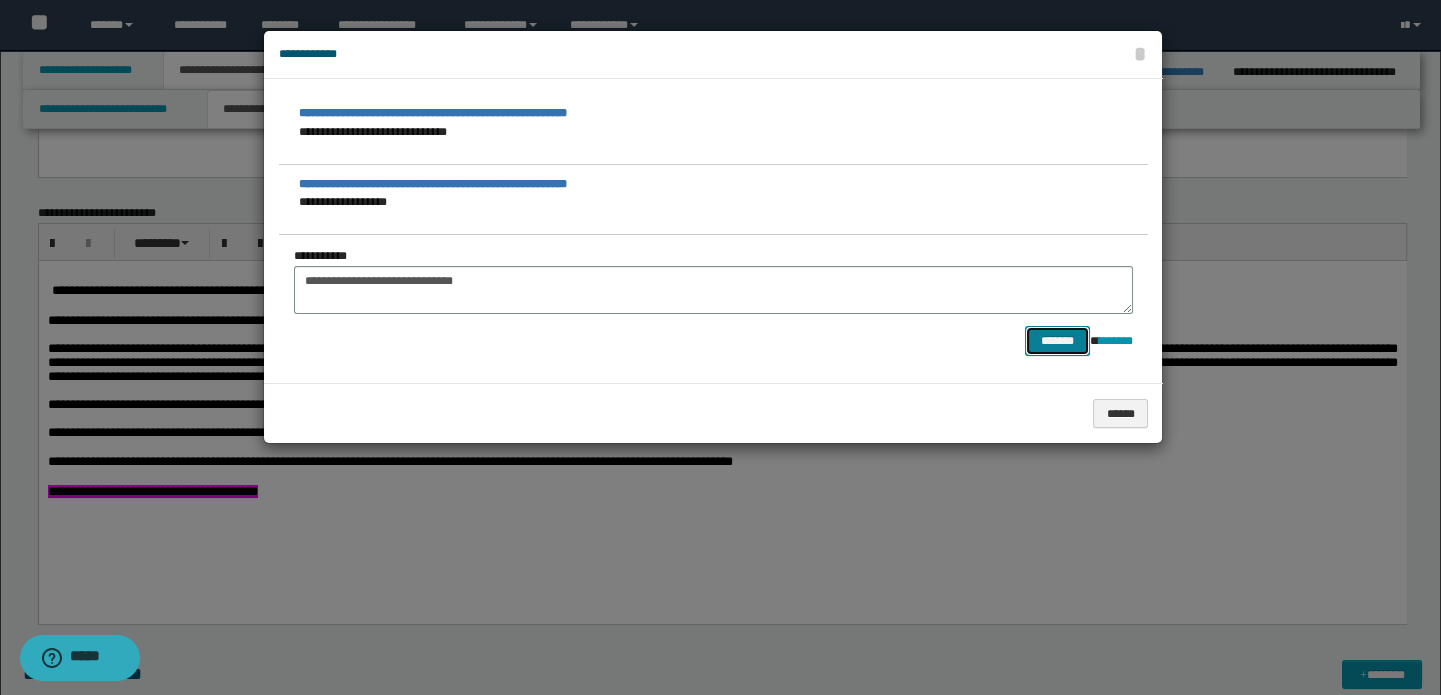 click on "*******" at bounding box center [1057, 341] 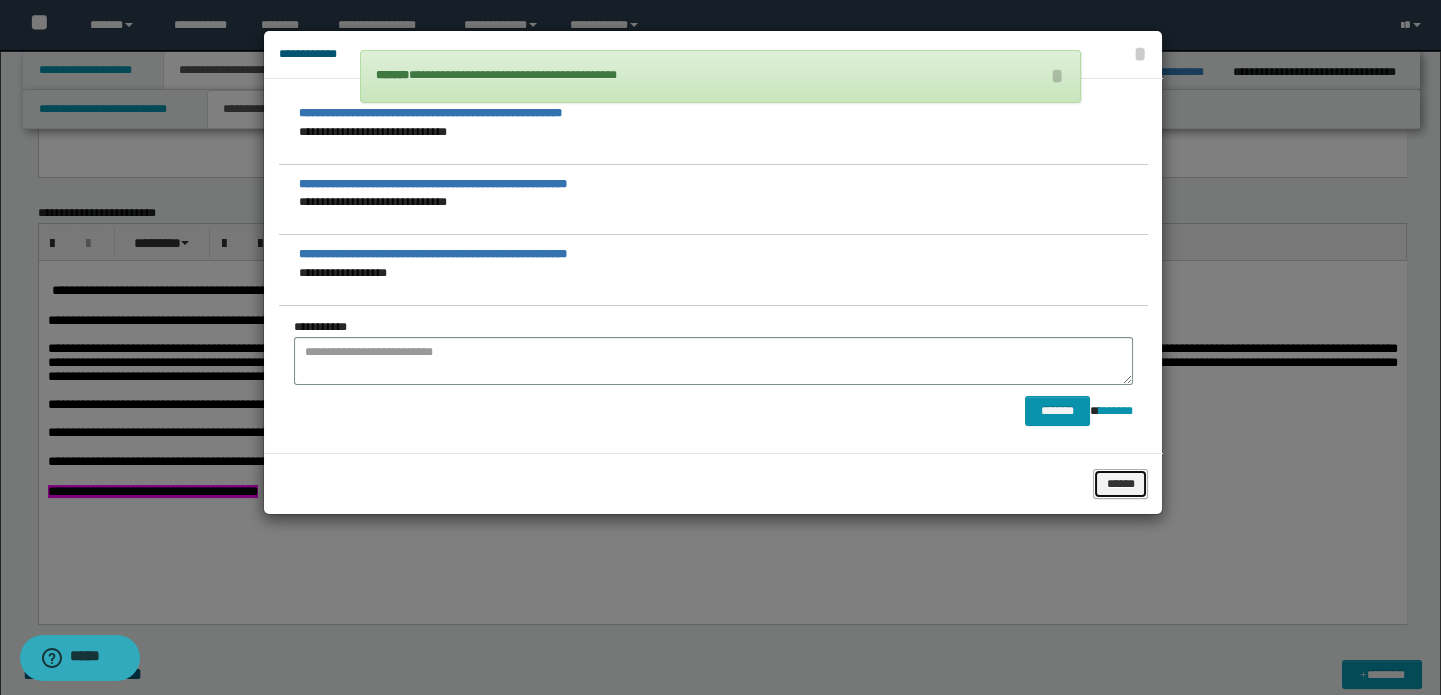 click on "******" at bounding box center (1120, 484) 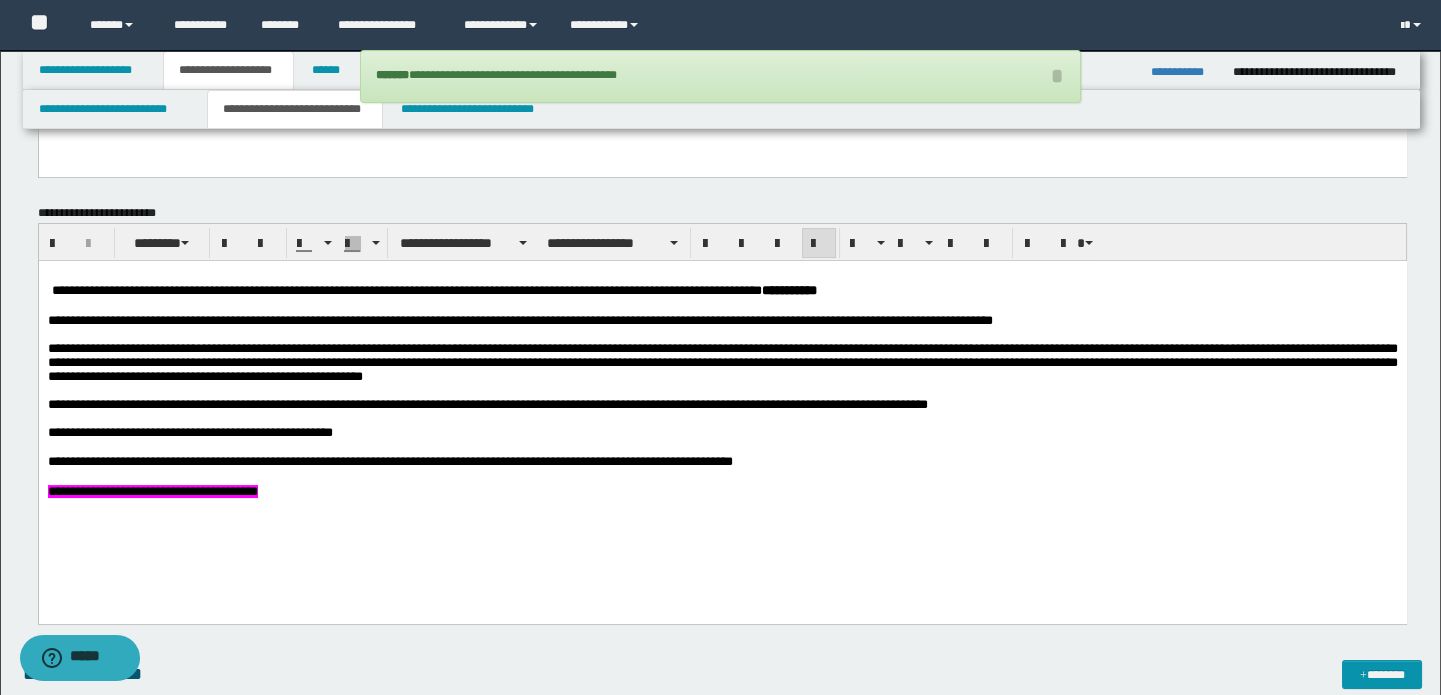 click on "**********" at bounding box center [722, 405] 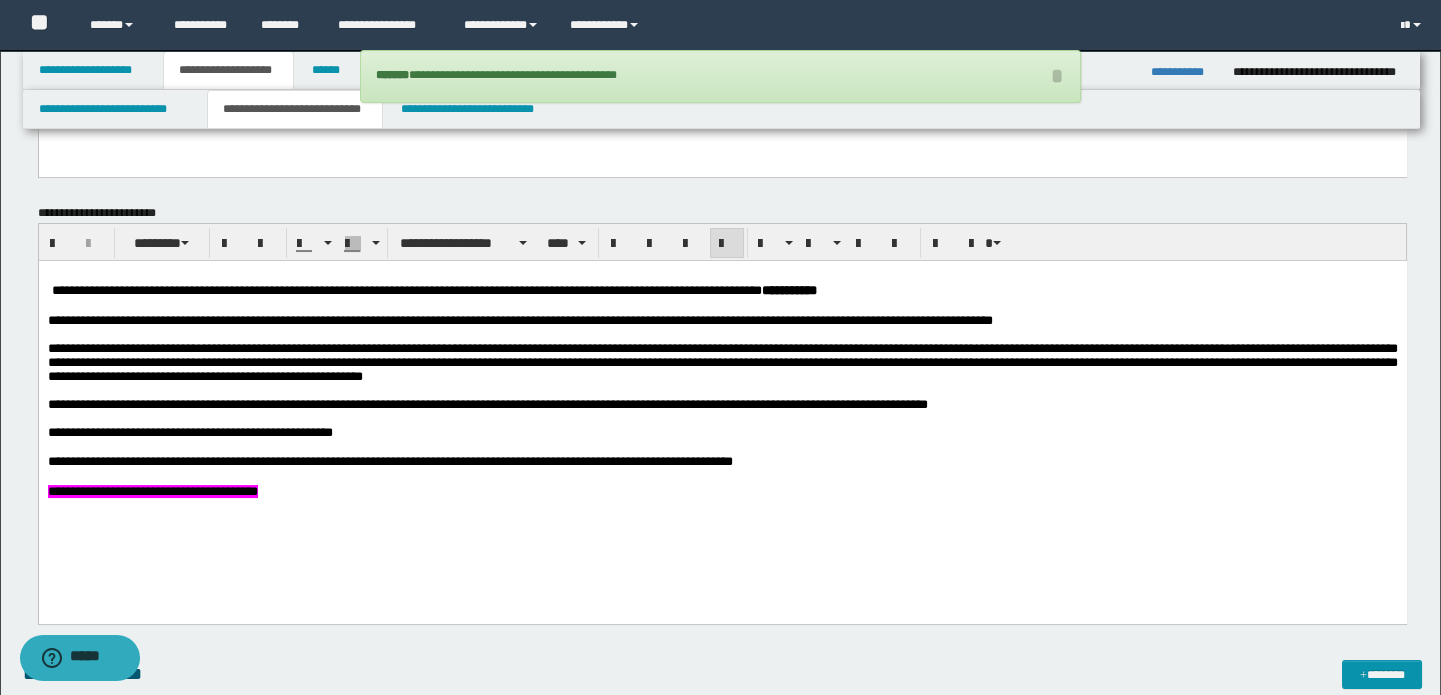 click at bounding box center (722, 419) 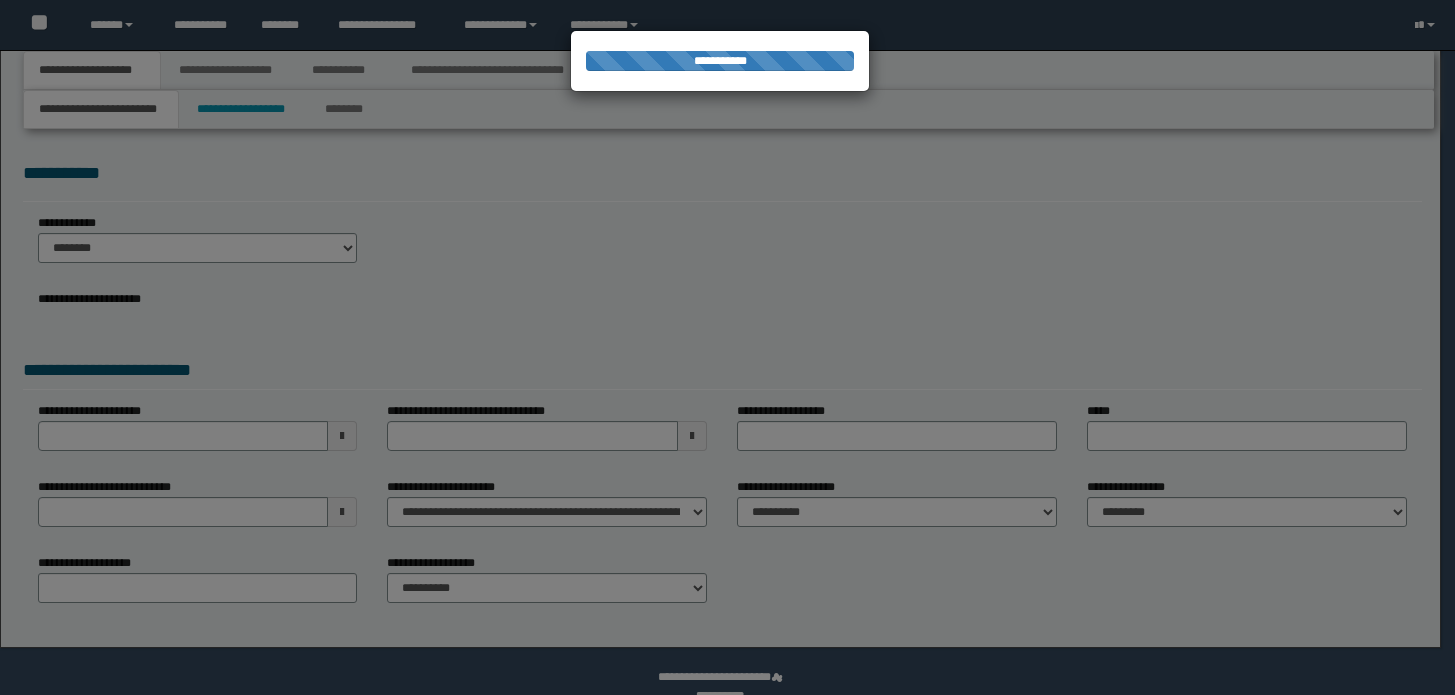 scroll, scrollTop: 0, scrollLeft: 0, axis: both 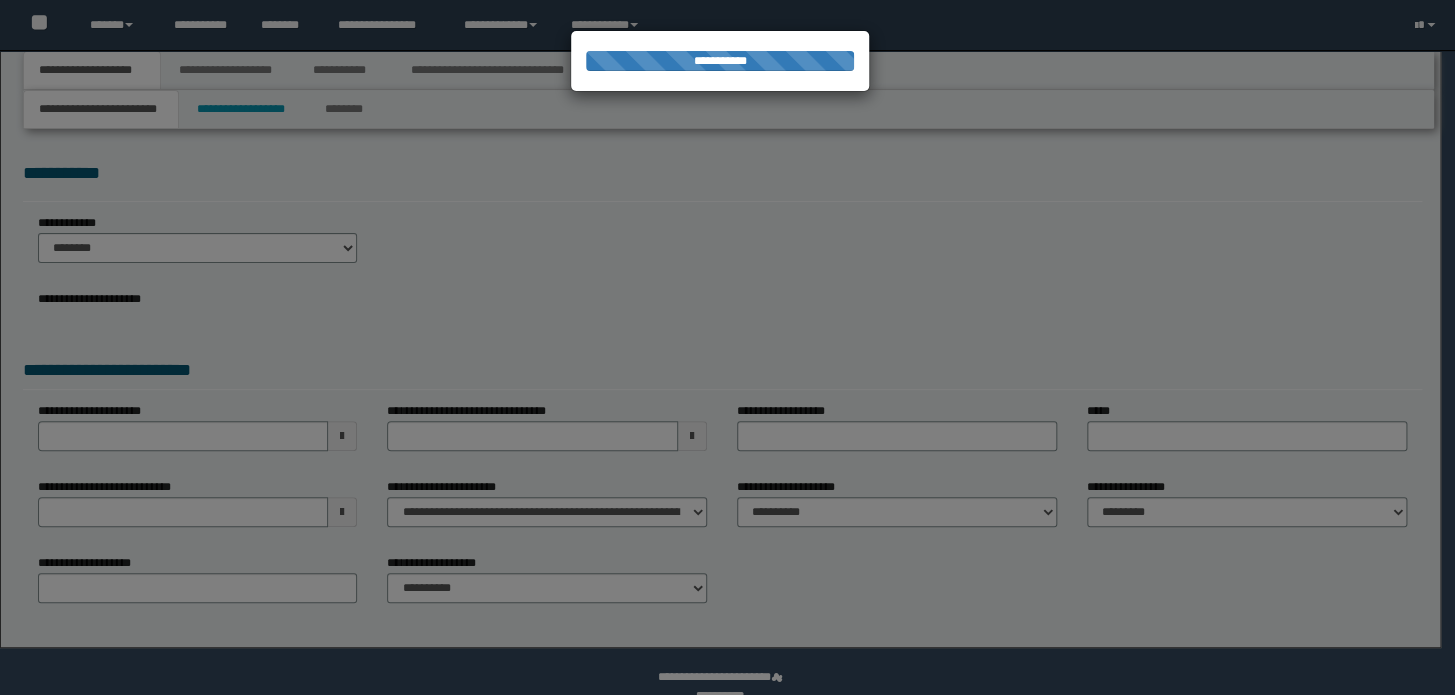 type on "**********" 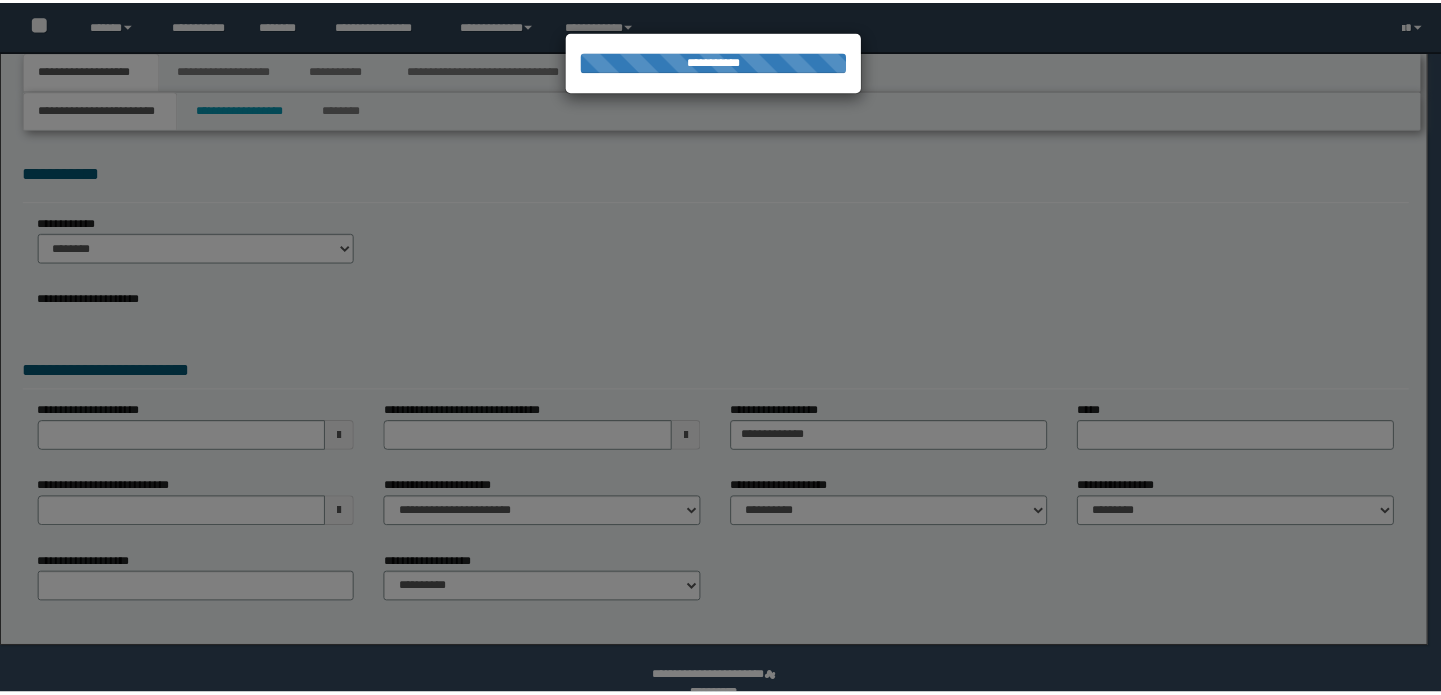 scroll, scrollTop: 0, scrollLeft: 0, axis: both 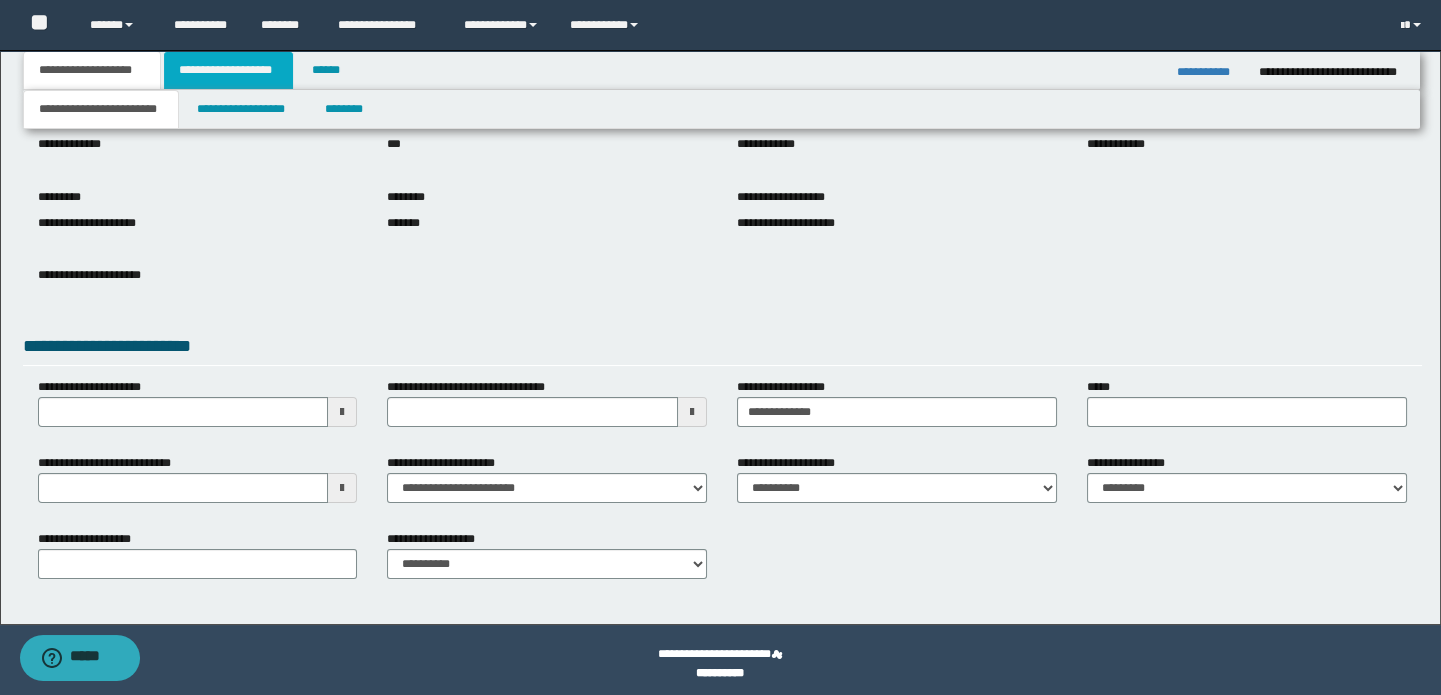 click on "**********" at bounding box center (228, 70) 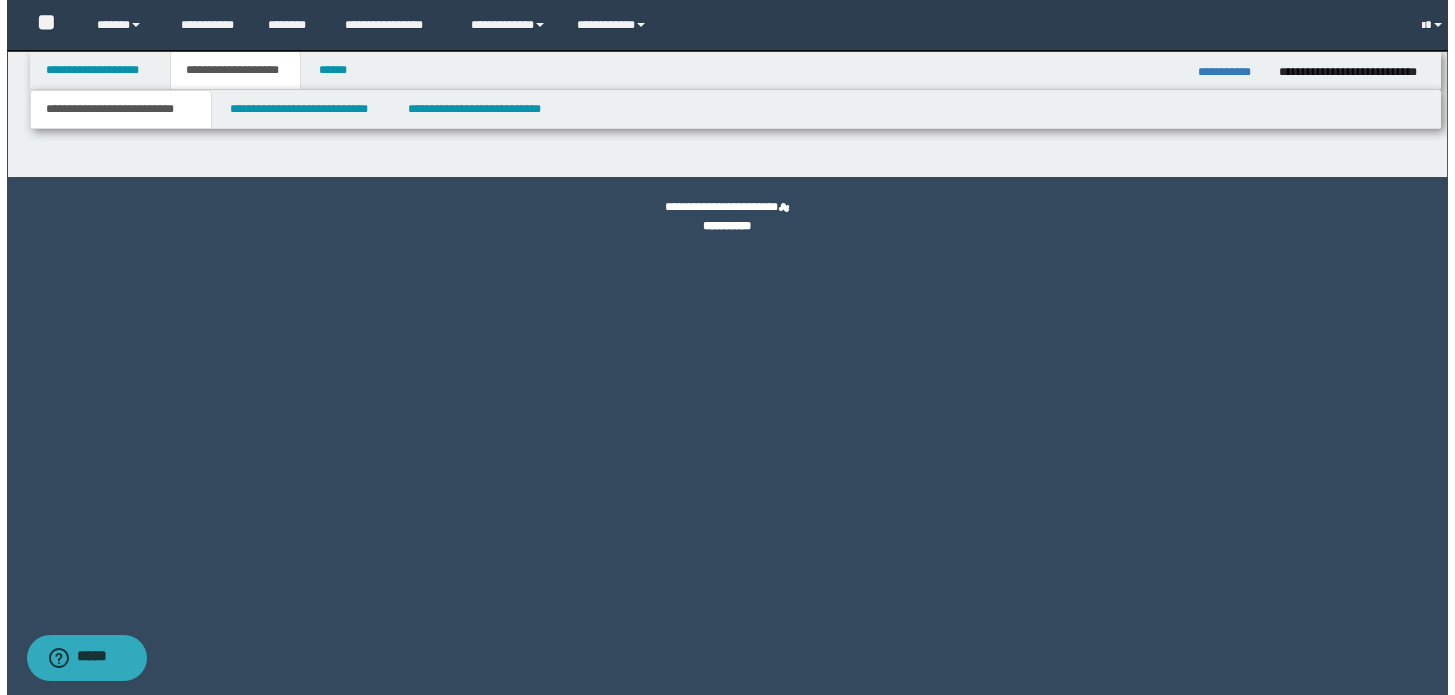 scroll, scrollTop: 0, scrollLeft: 0, axis: both 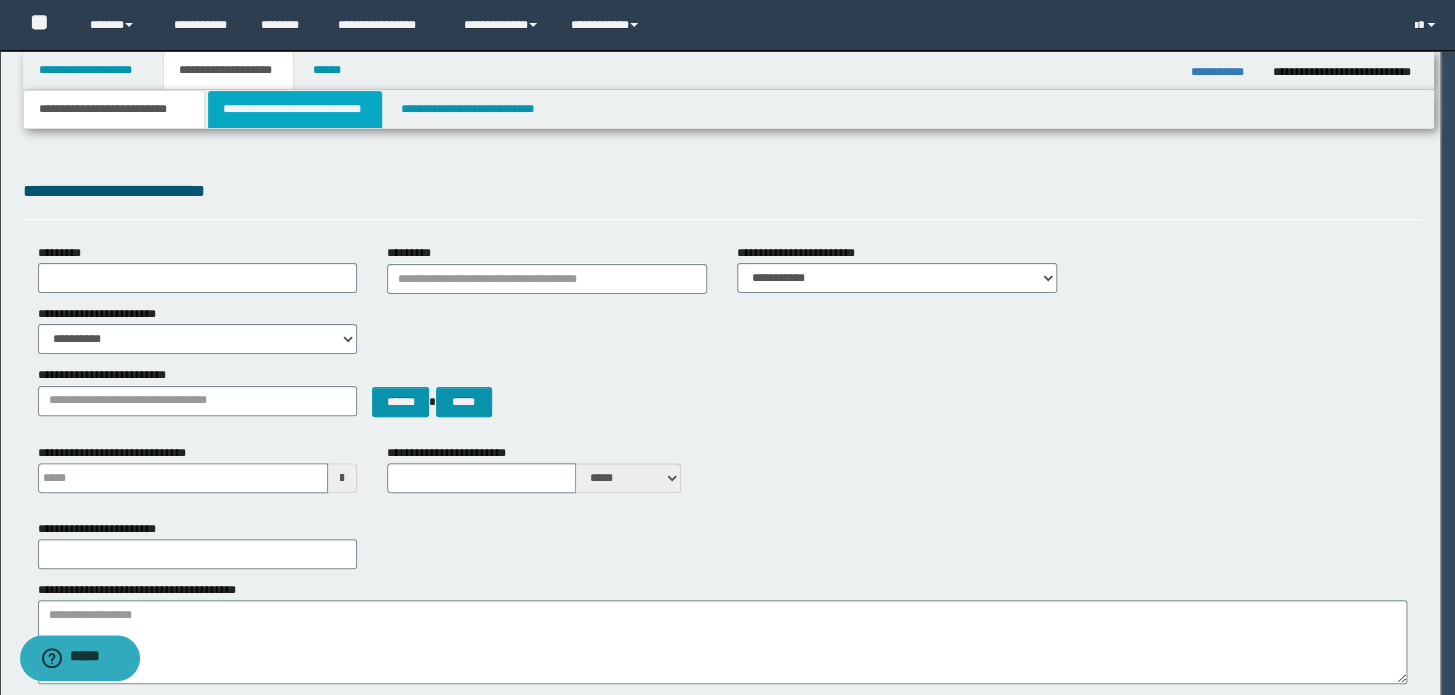 click on "**********" at bounding box center [294, 109] 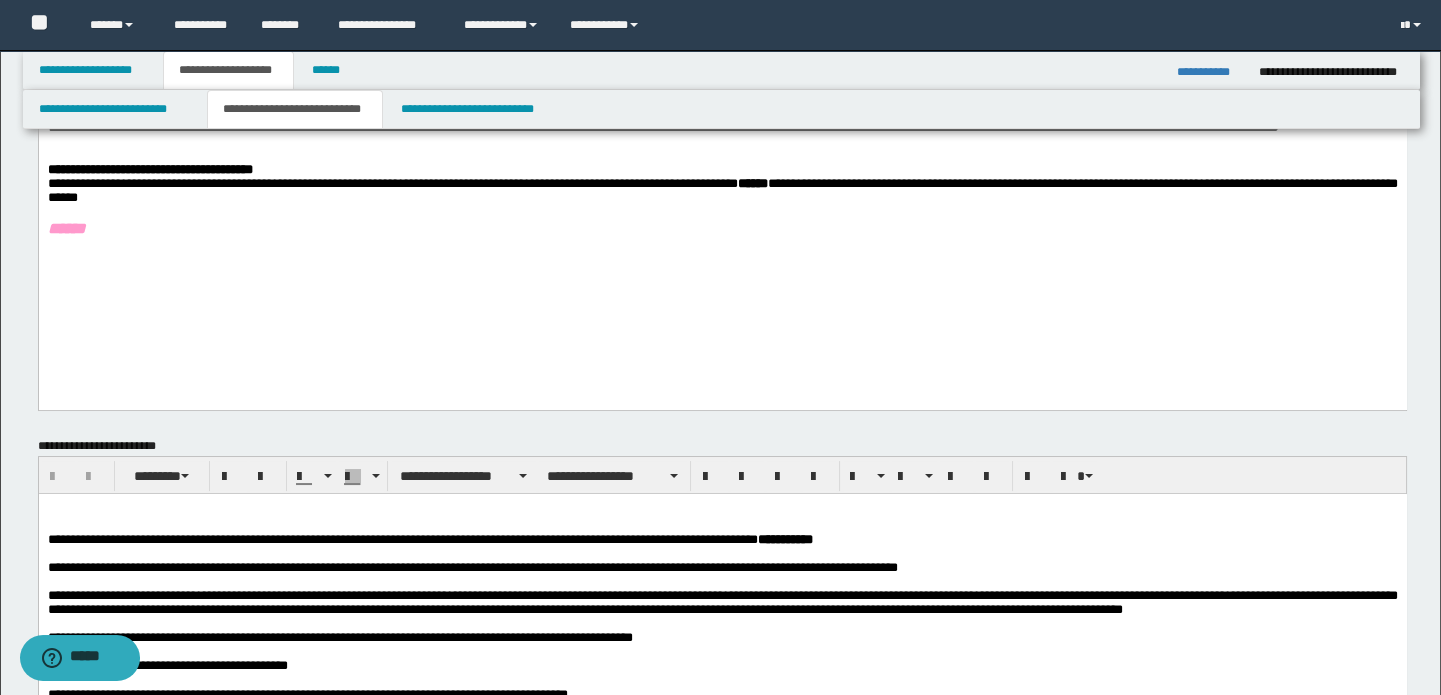 scroll, scrollTop: 363, scrollLeft: 0, axis: vertical 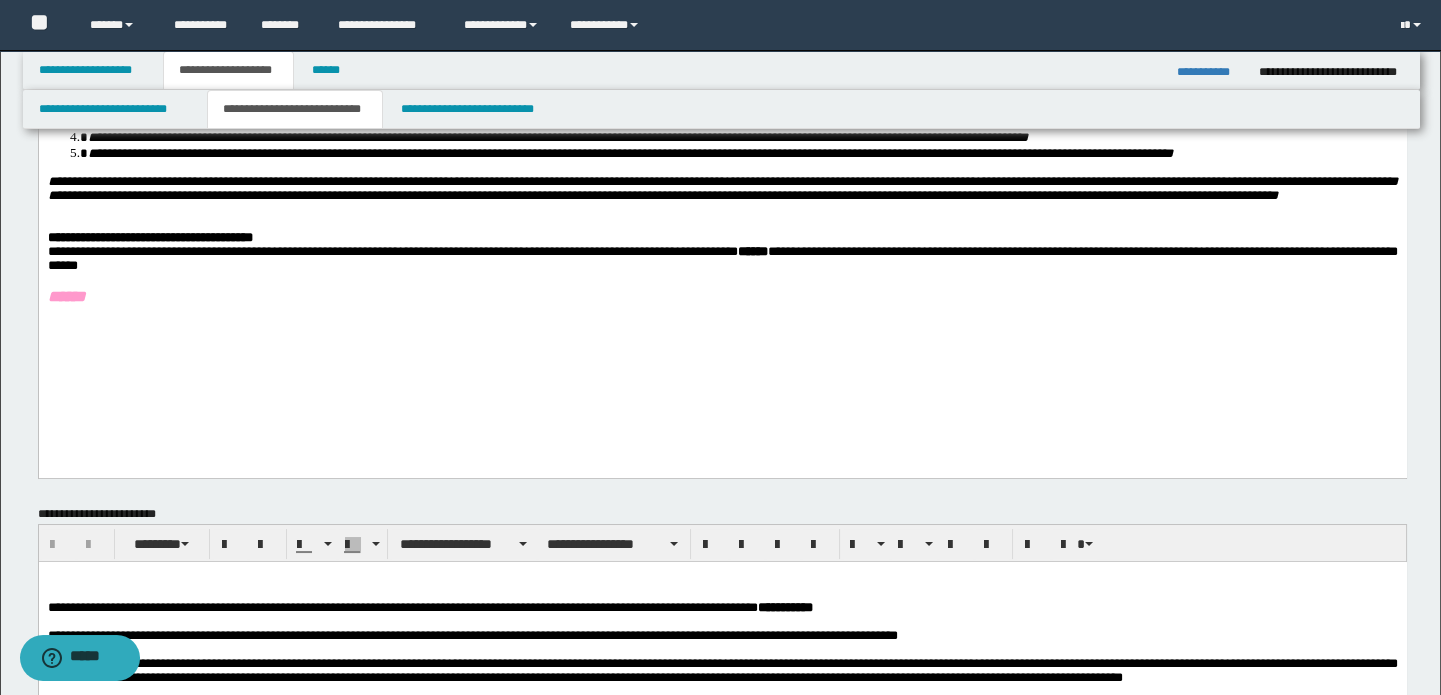 click on "**********" at bounding box center [1210, 72] 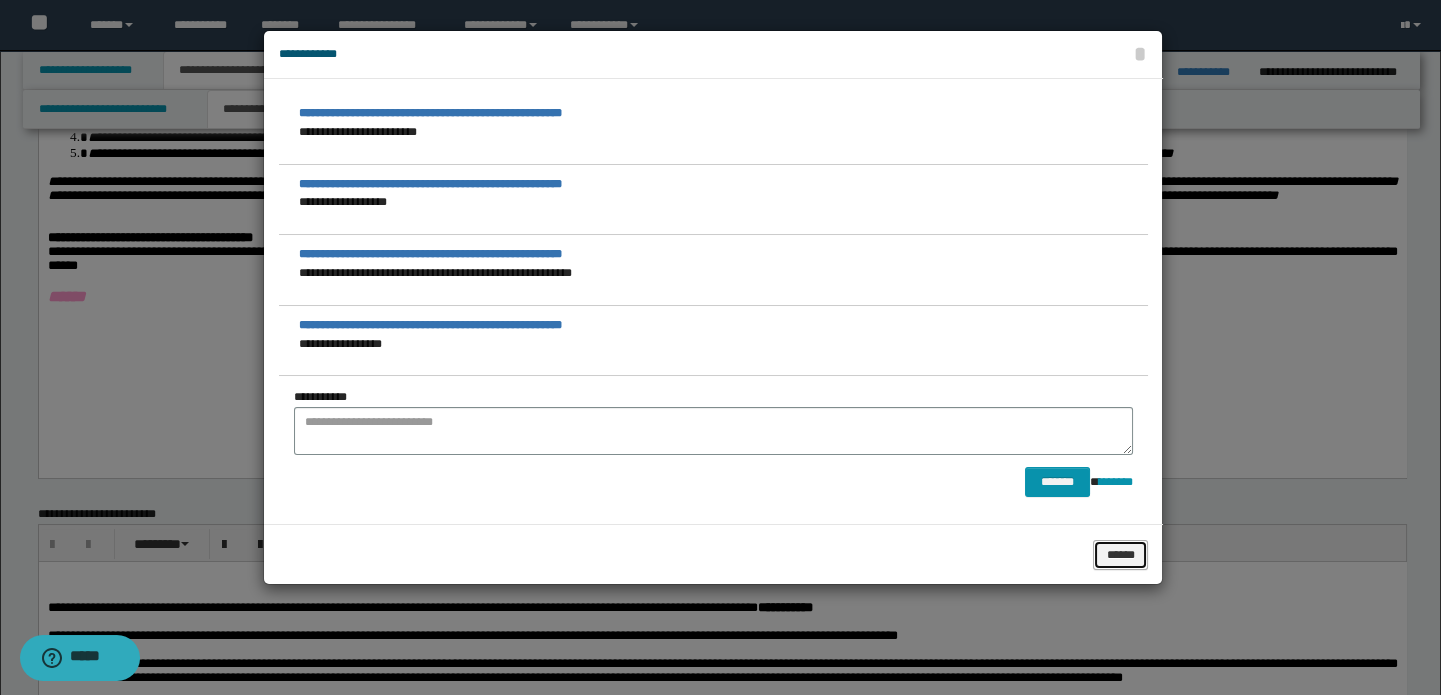 click on "******" at bounding box center [1120, 555] 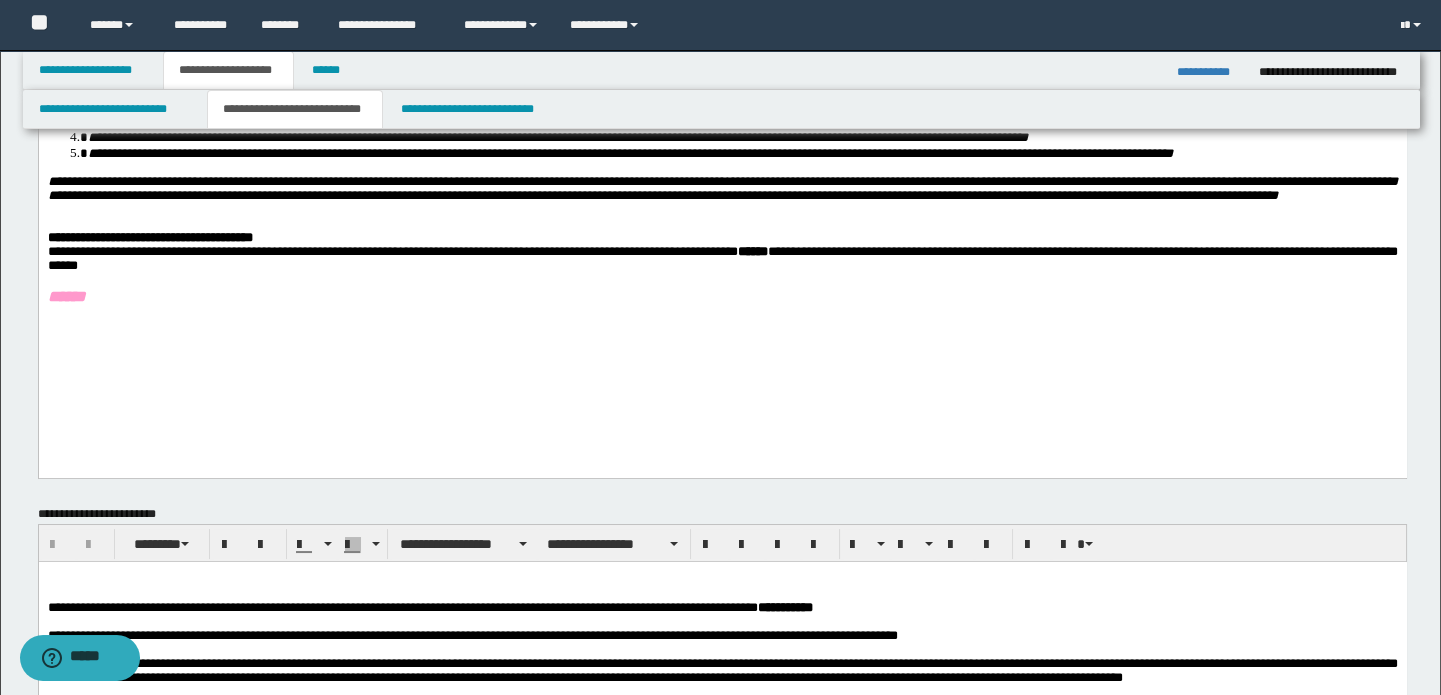 click on "**********" at bounding box center [722, 108] 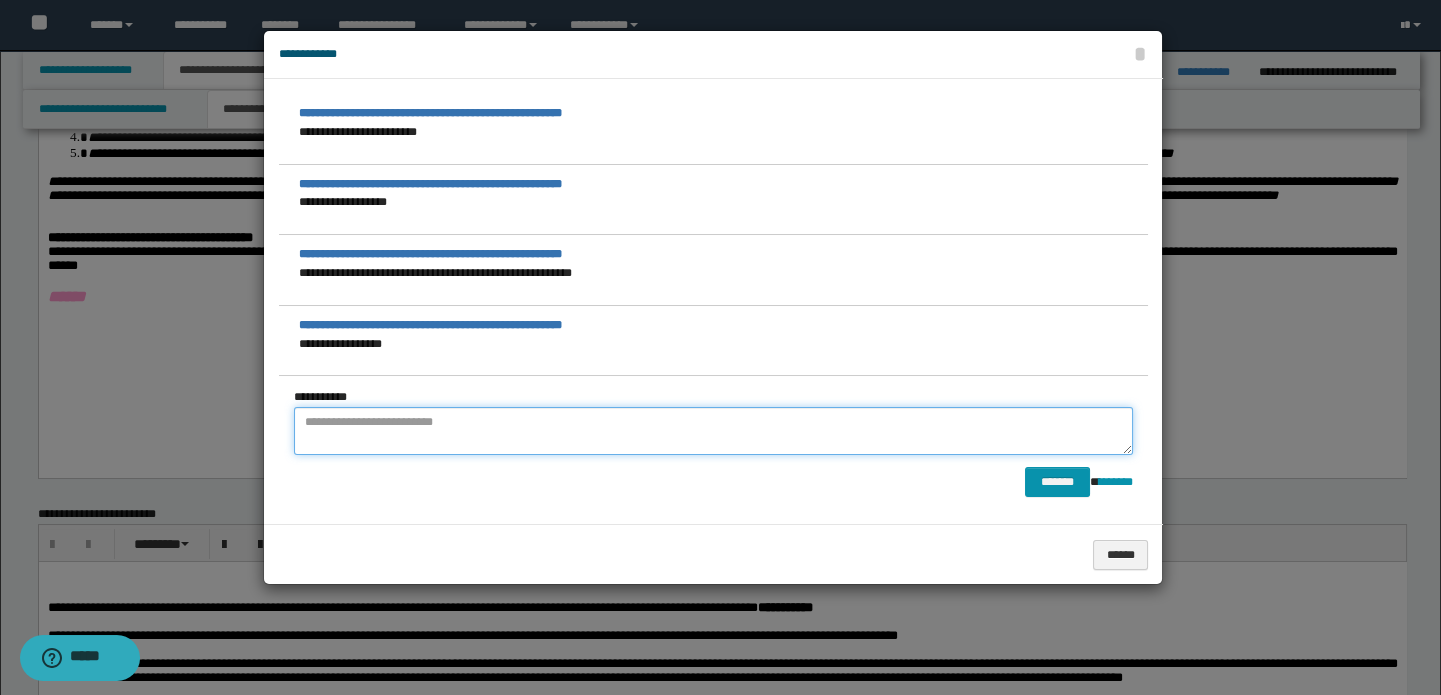 click at bounding box center (713, 431) 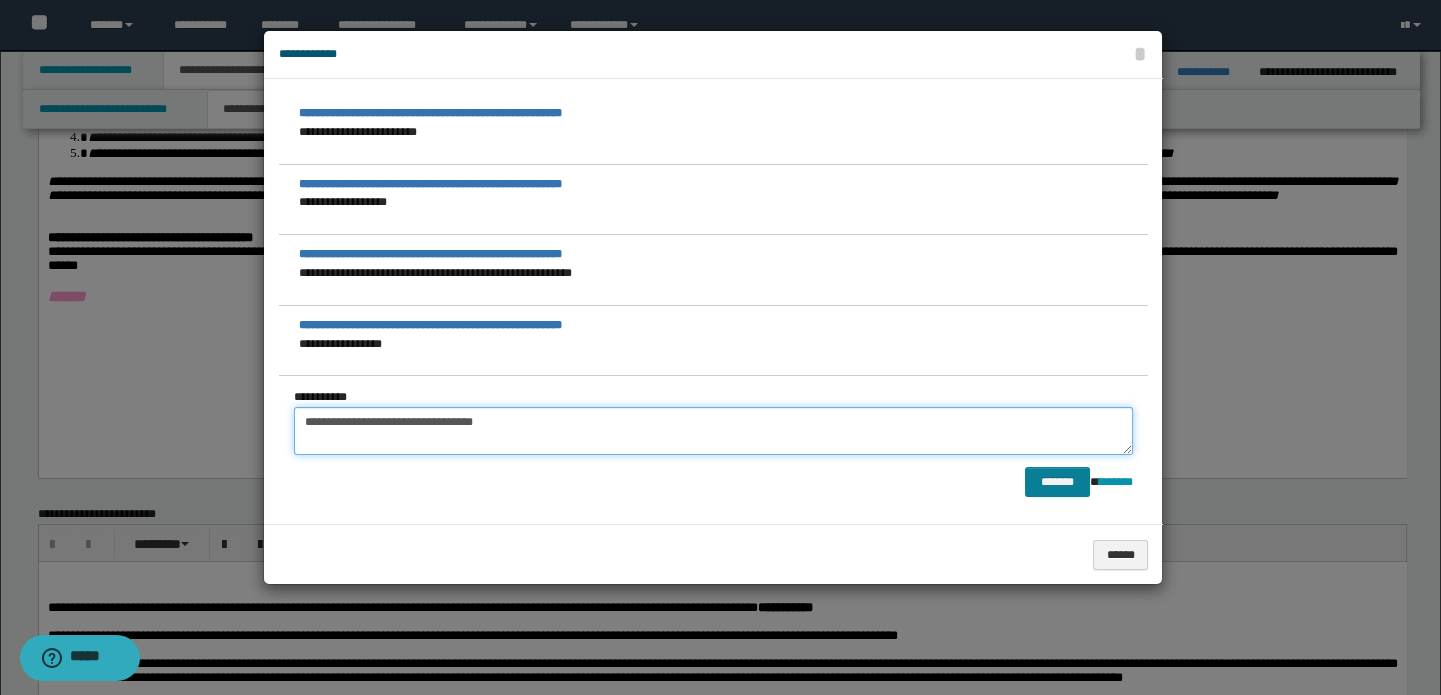 type on "**********" 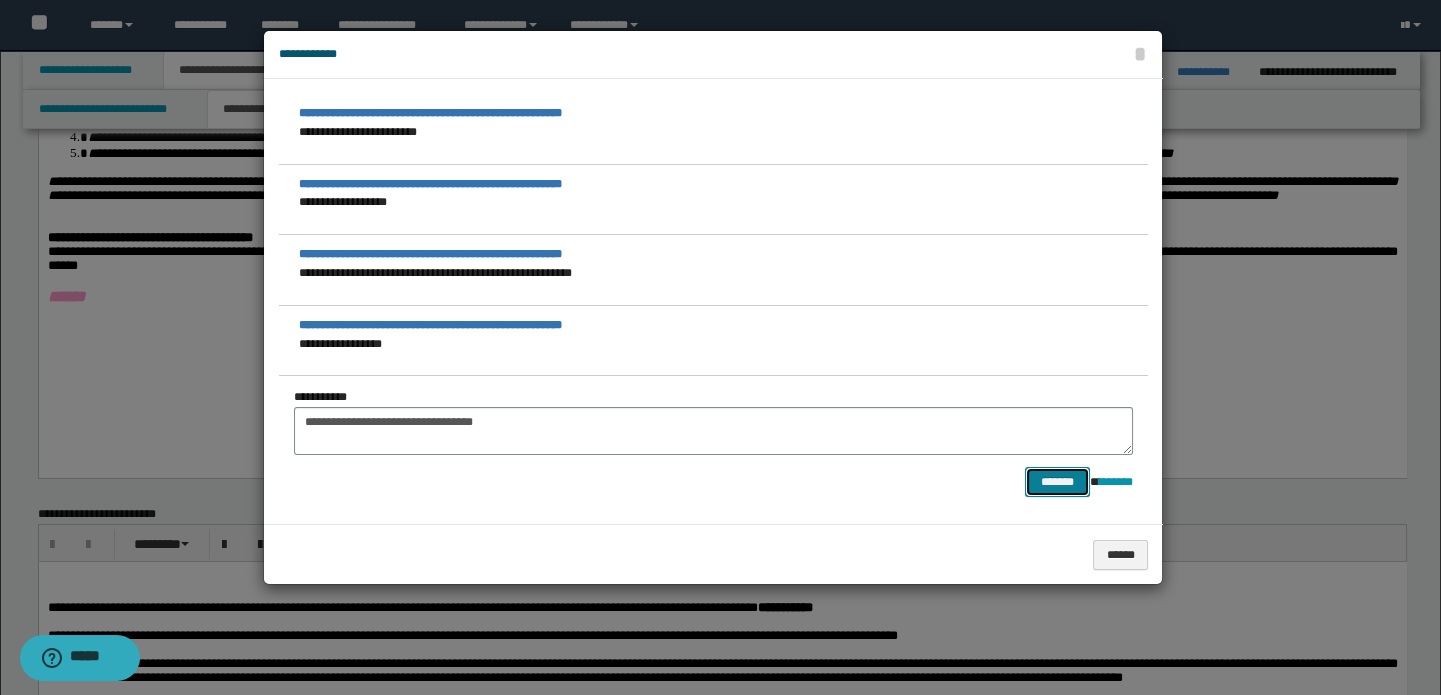 click on "*******" at bounding box center (1057, 482) 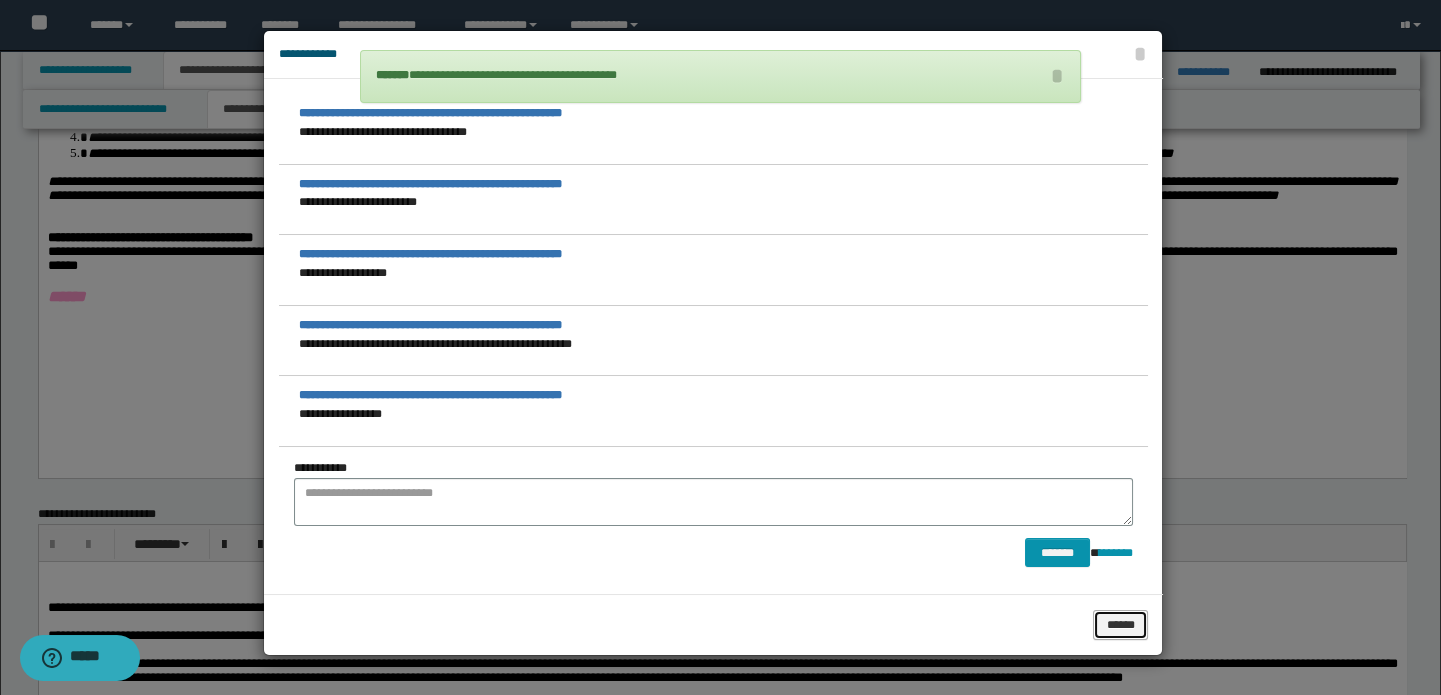 click on "******" at bounding box center [1120, 625] 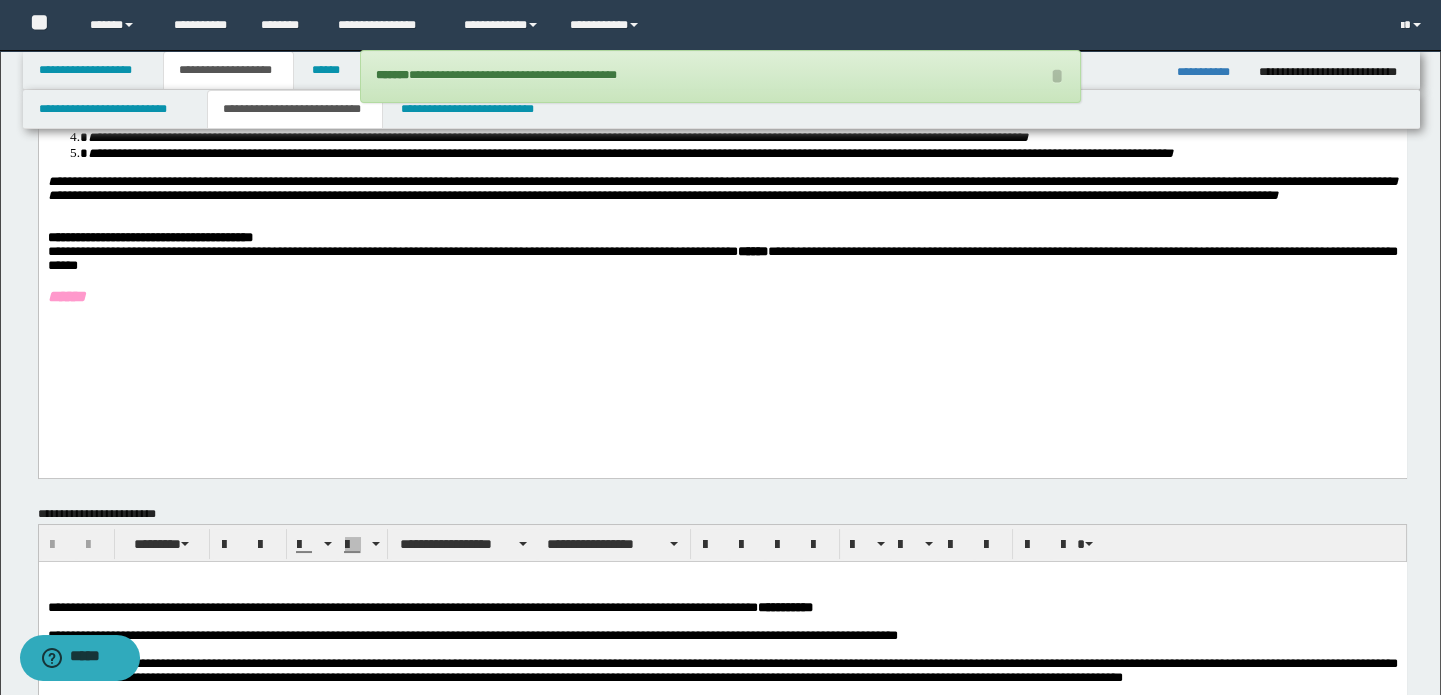 drag, startPoint x: 1149, startPoint y: 568, endPoint x: 1125, endPoint y: 568, distance: 24 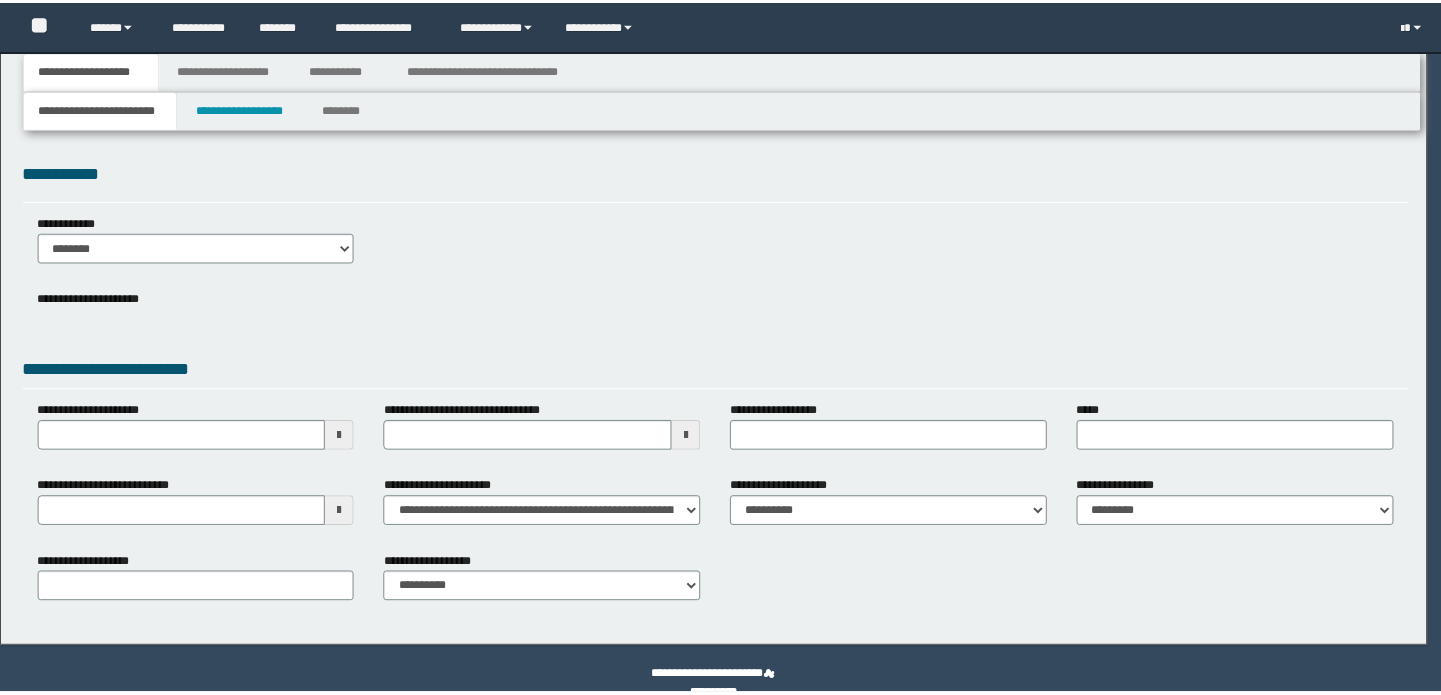 scroll, scrollTop: 0, scrollLeft: 0, axis: both 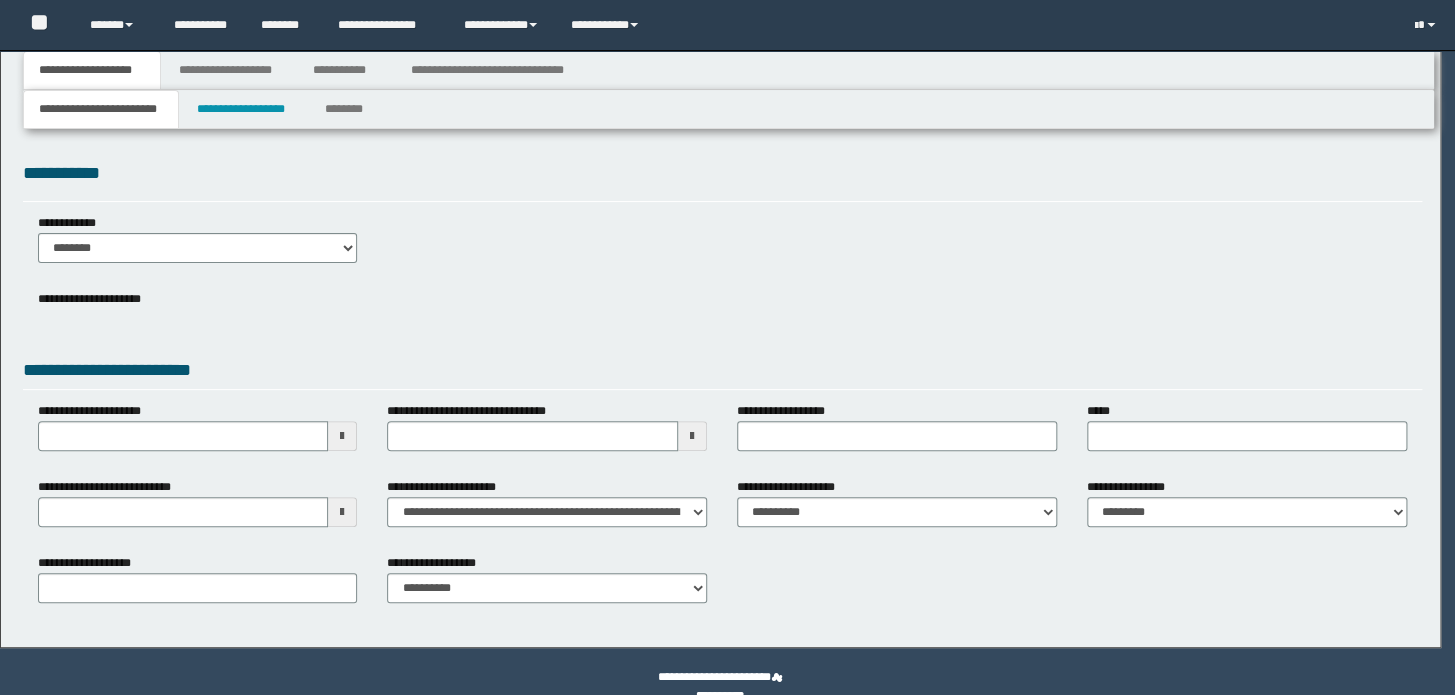 type on "**********" 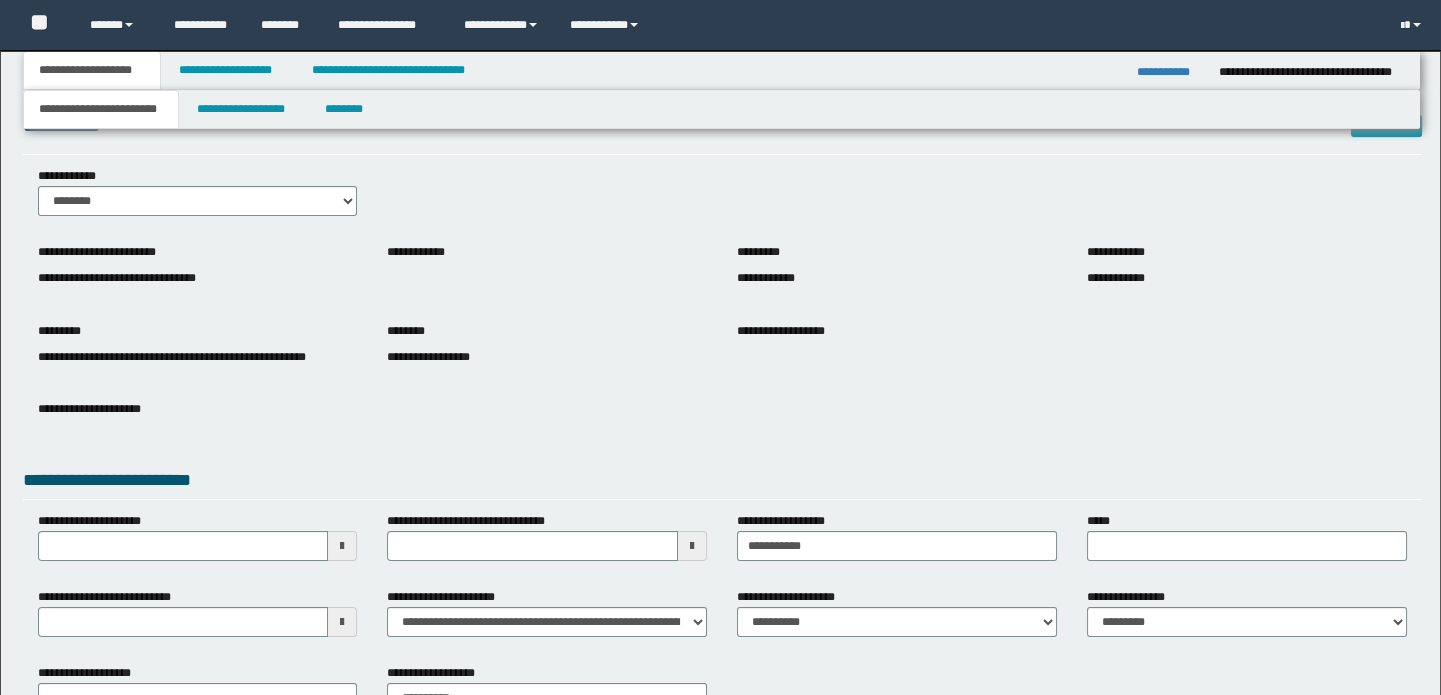 scroll, scrollTop: 90, scrollLeft: 0, axis: vertical 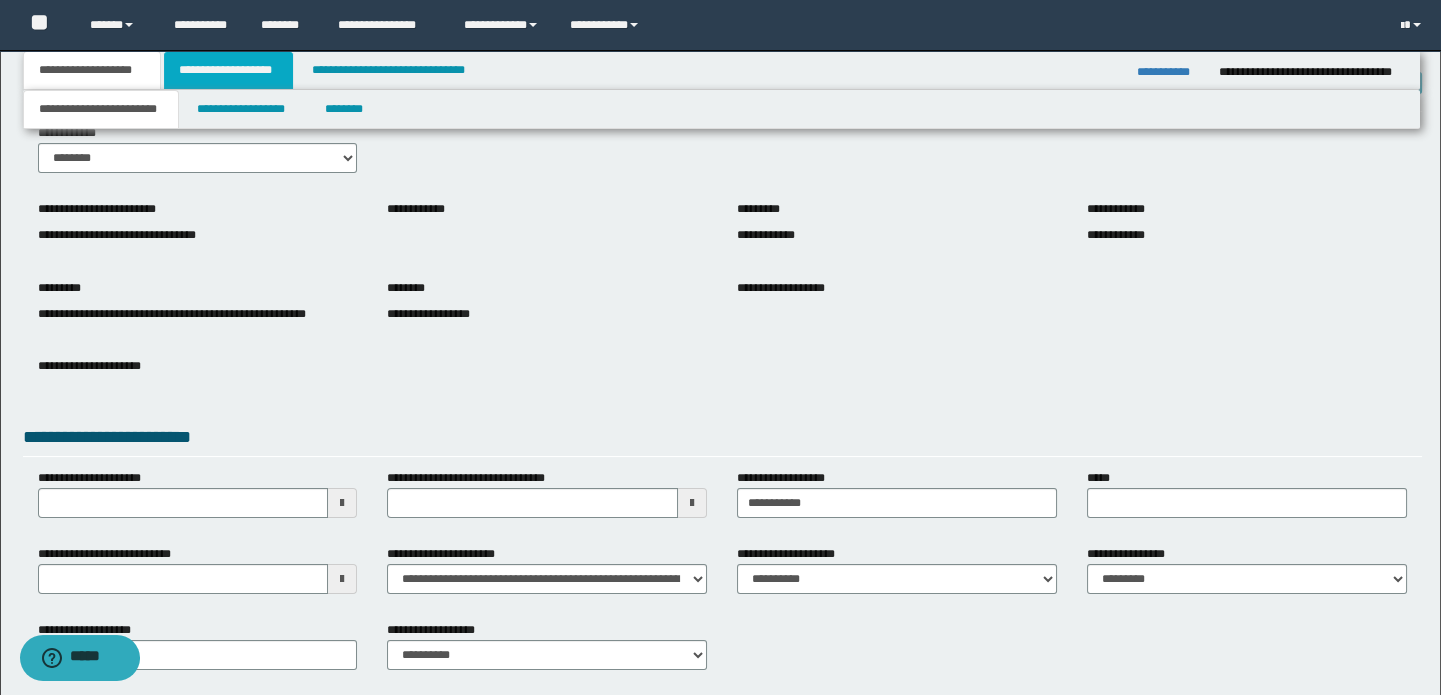 click on "**********" at bounding box center [228, 70] 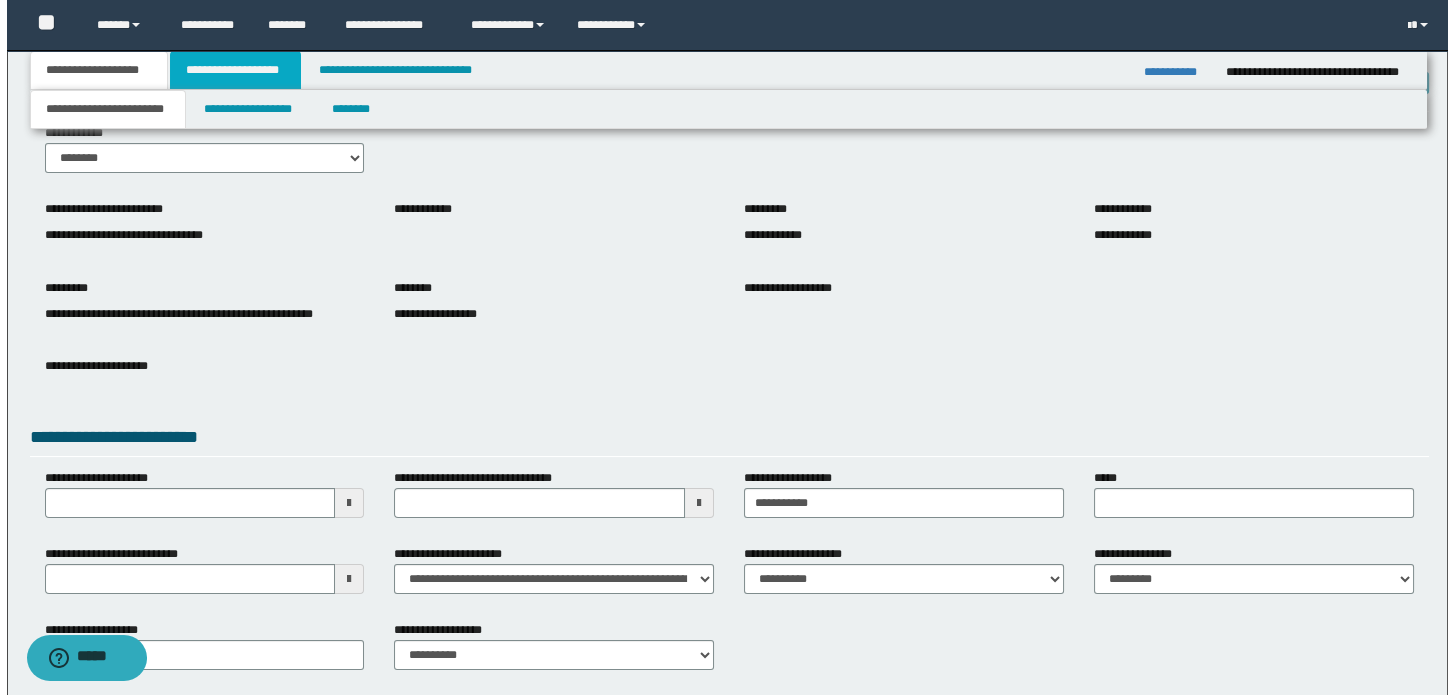 scroll, scrollTop: 0, scrollLeft: 0, axis: both 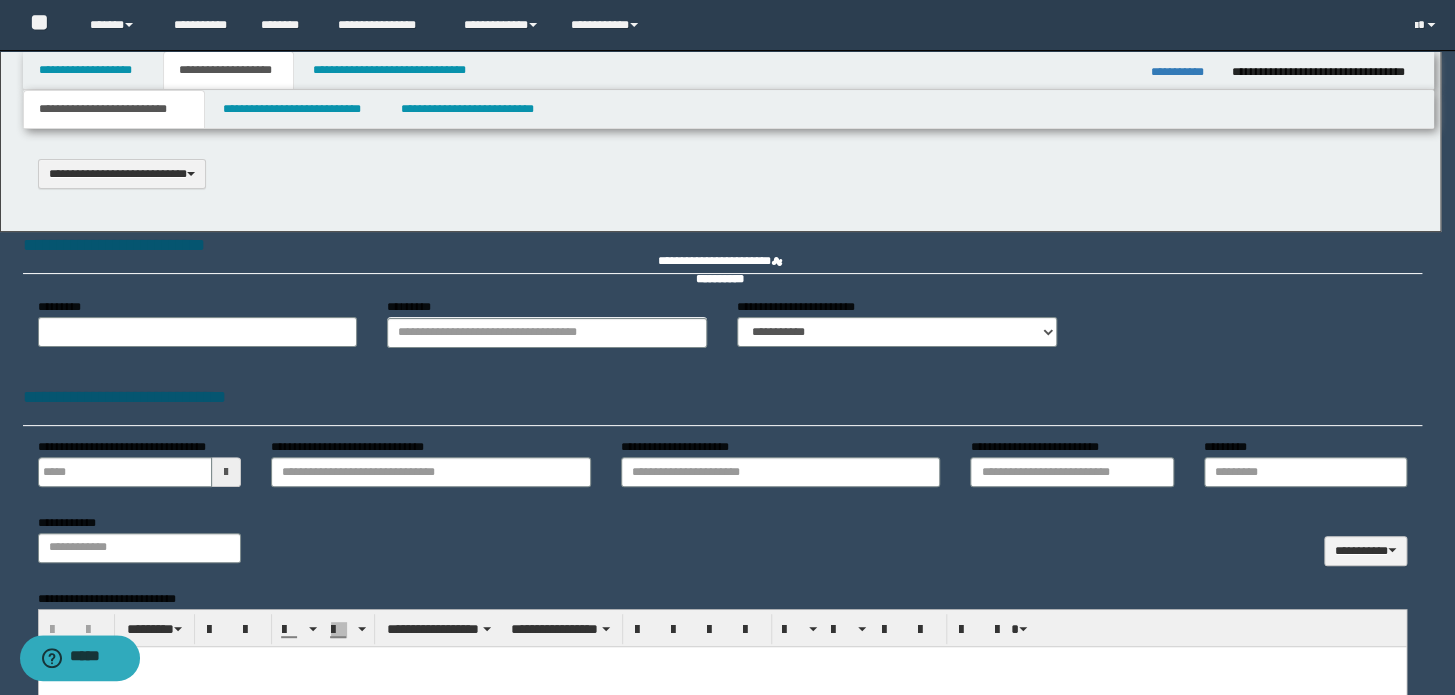 type 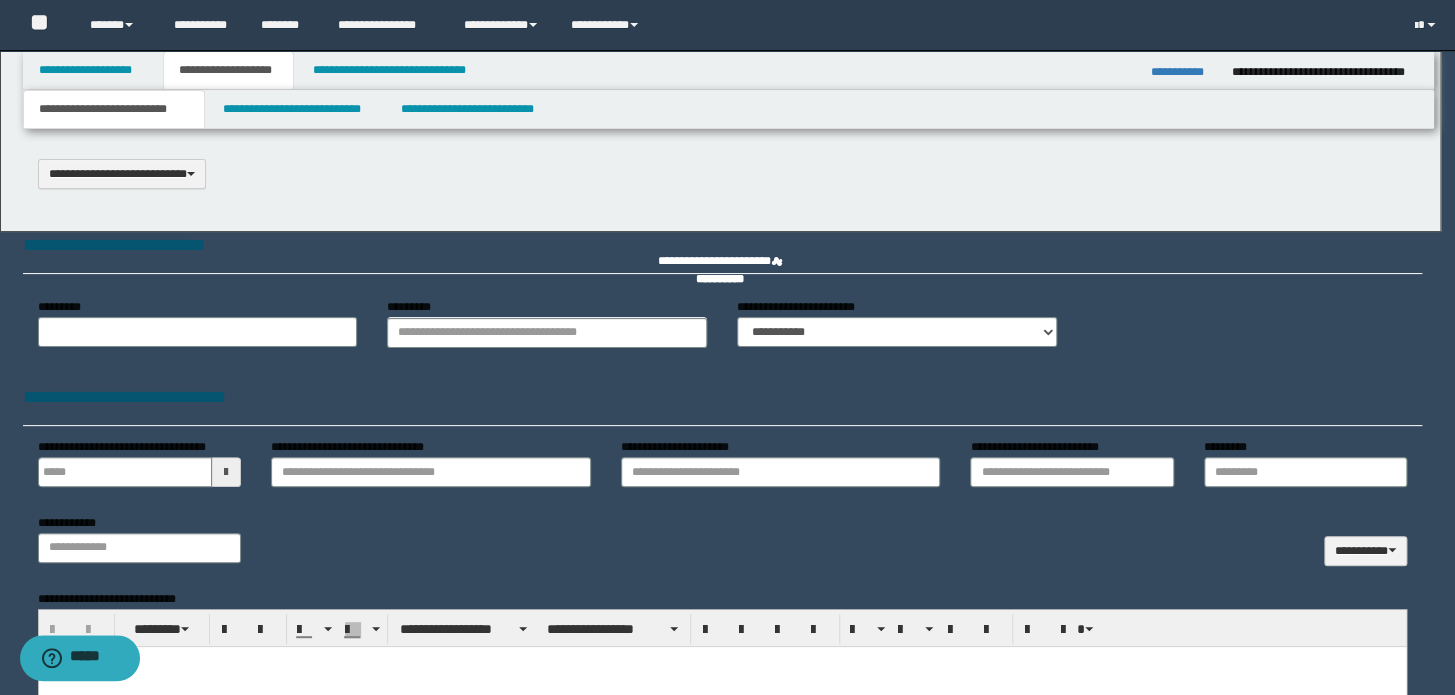 scroll, scrollTop: 0, scrollLeft: 0, axis: both 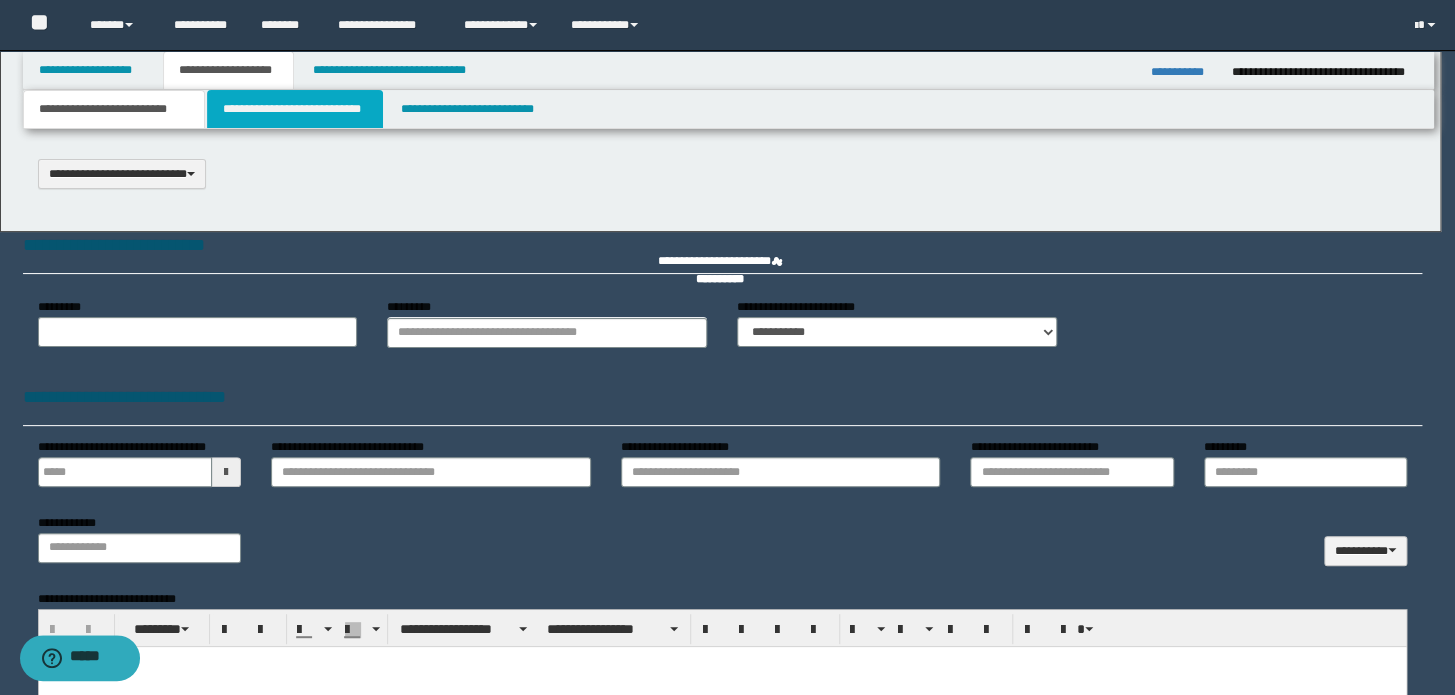 click on "**********" at bounding box center [294, 109] 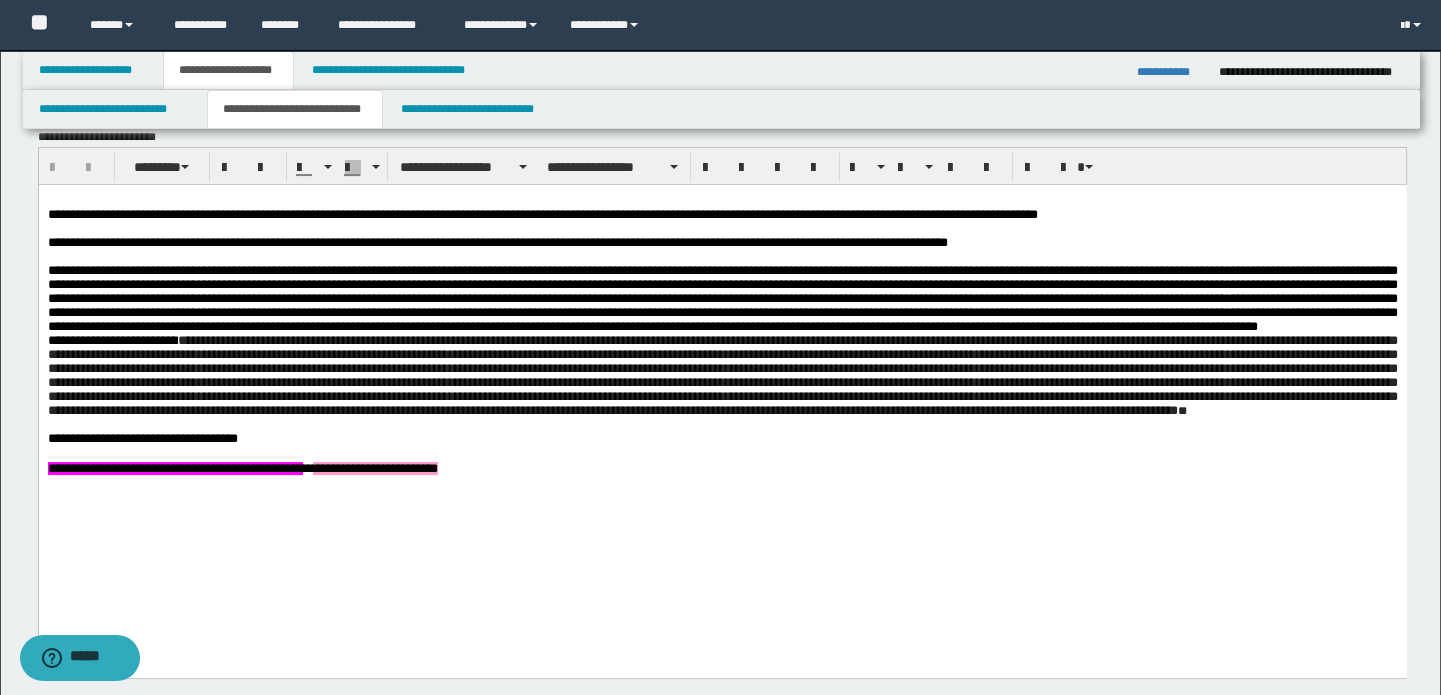 scroll, scrollTop: 818, scrollLeft: 0, axis: vertical 